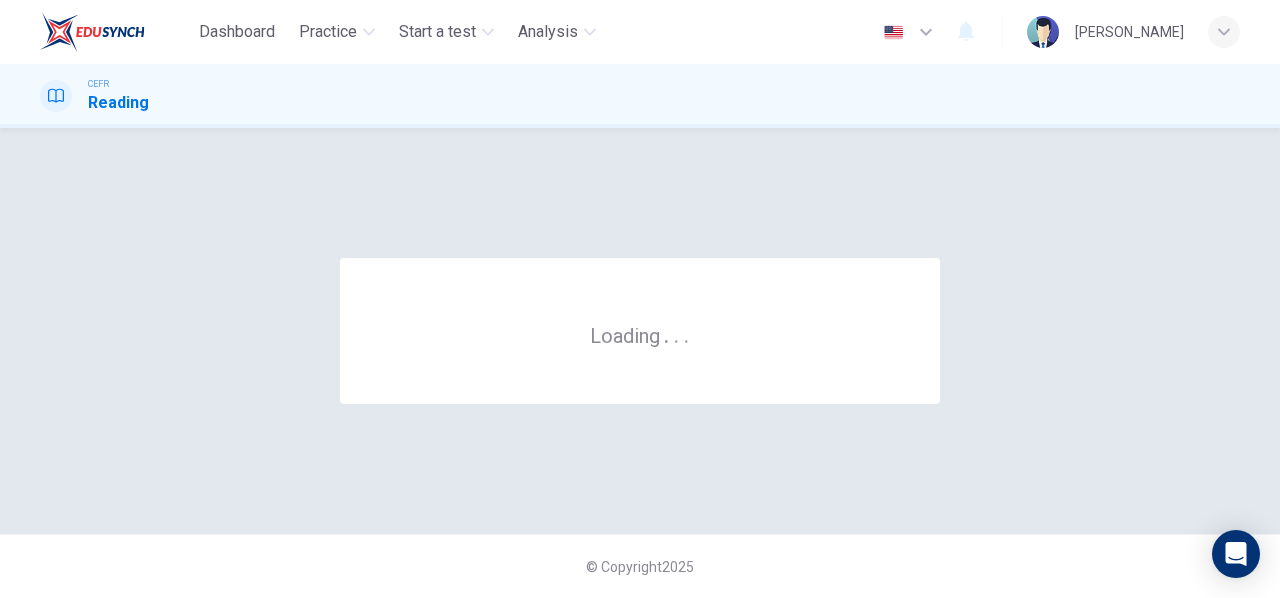 scroll, scrollTop: 0, scrollLeft: 0, axis: both 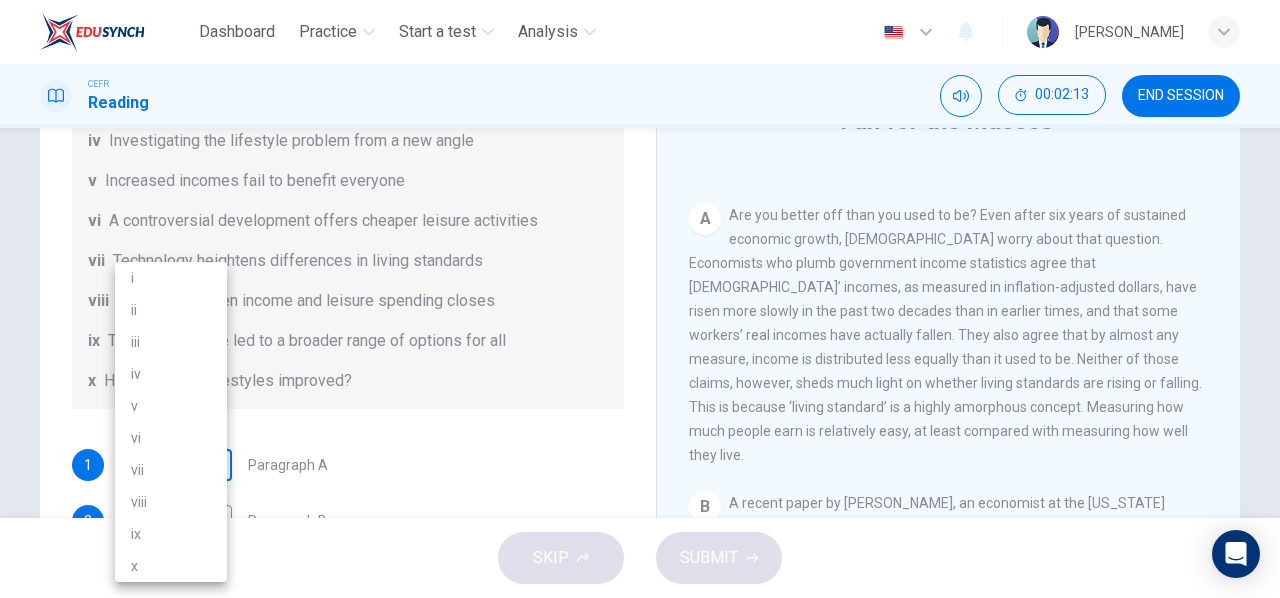 click on "Dashboard Practice Start a test Analysis English en ​ NURIN NADHIRAH BINTI HAIRULASWAN CEFR Reading 00:02:13 END SESSION Questions 1 - 7 The Reading Passage has nine paragraphs A-I.
From the list of headings below choose the most suitable heading for each paragraph.
Write the appropriate numbers (i-x) in the boxes below. List of Headings i Wide differences in leisure activities according to income ii Possible inconsistencies in [PERSON_NAME] data iii More personal income and time influence leisure activities iv Investigating the lifestyle problem from a new angle v Increased incomes fail to benefit everyone vi A controversial development offers cheaper leisure activities vii Technology heightens differences in living standards viii The gap between income and leisure spending closes ix Two factors have led to a broader range of options for all x Have people’s lifestyles improved? 1 ​ ​ Paragraph A 2 ​ ​ Paragraph B 3 ​ ​ Paragraph C 4 ​ ​ Paragraph D 5 ​ ​ Paragraph F 6 ​ ​ 7 ​" at bounding box center (640, 299) 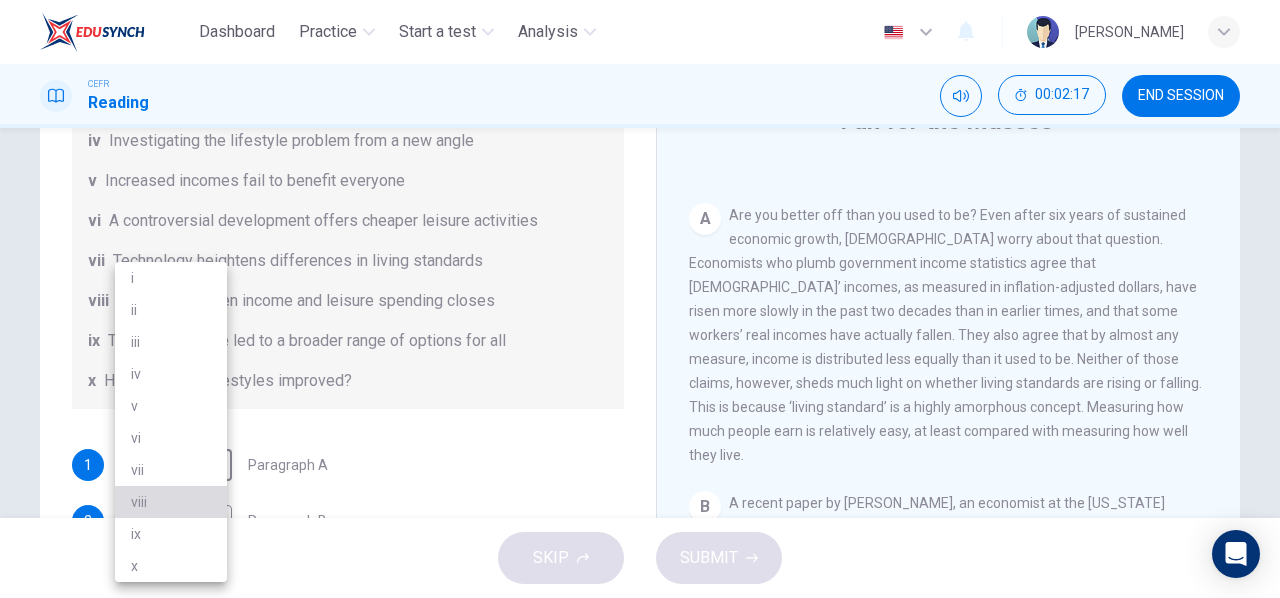click on "viii" at bounding box center [171, 502] 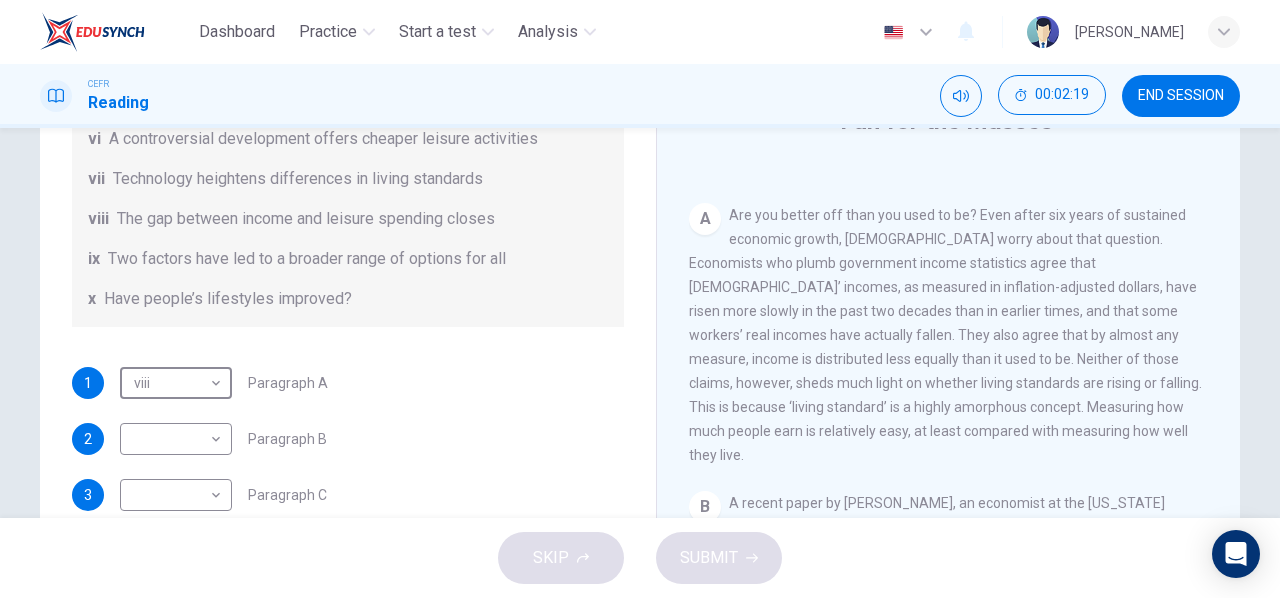 scroll, scrollTop: 416, scrollLeft: 0, axis: vertical 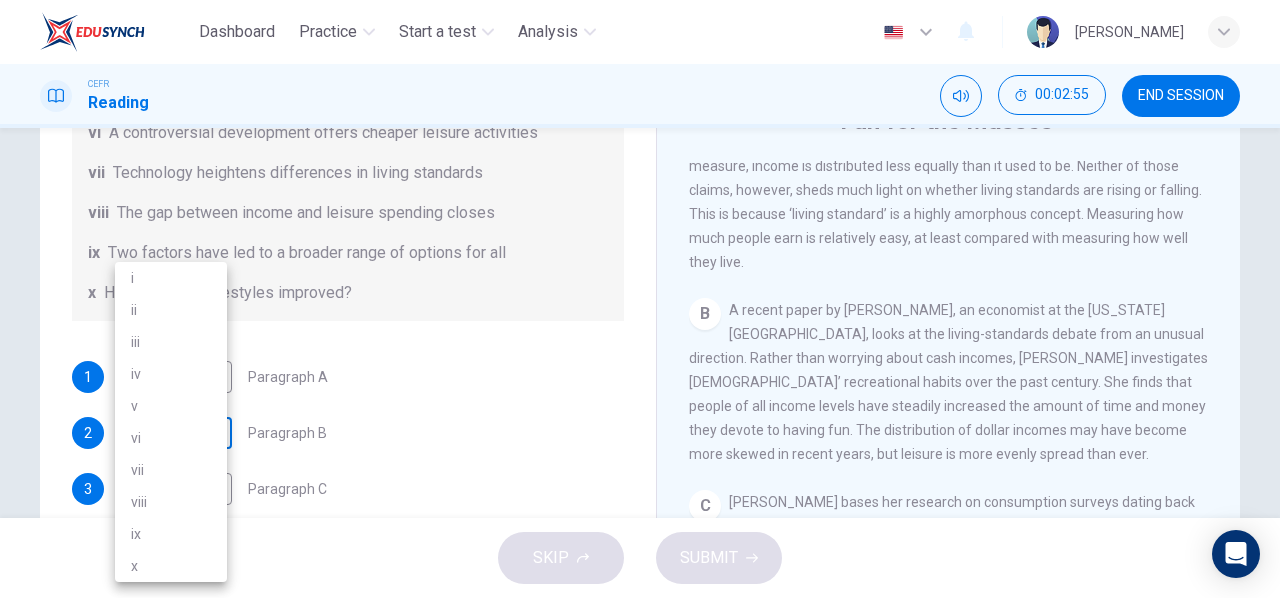 click on "Dashboard Practice Start a test Analysis English en ​ NURIN NADHIRAH BINTI HAIRULASWAN CEFR Reading 00:02:55 END SESSION Questions 1 - 7 The Reading Passage has nine paragraphs A-I.
From the list of headings below choose the most suitable heading for each paragraph.
Write the appropriate numbers (i-x) in the boxes below. List of Headings i Wide differences in leisure activities according to income ii Possible inconsistencies in [PERSON_NAME] data iii More personal income and time influence leisure activities iv Investigating the lifestyle problem from a new angle v Increased incomes fail to benefit everyone vi A controversial development offers cheaper leisure activities vii Technology heightens differences in living standards viii The gap between income and leisure spending closes ix Two factors have led to a broader range of options for all x Have people’s lifestyles improved? 1 viii viii ​ Paragraph A 2 ​ ​ Paragraph B 3 ​ ​ Paragraph C 4 ​ ​ Paragraph D 5 ​ ​ Paragraph F 6 ​ ​" at bounding box center [640, 299] 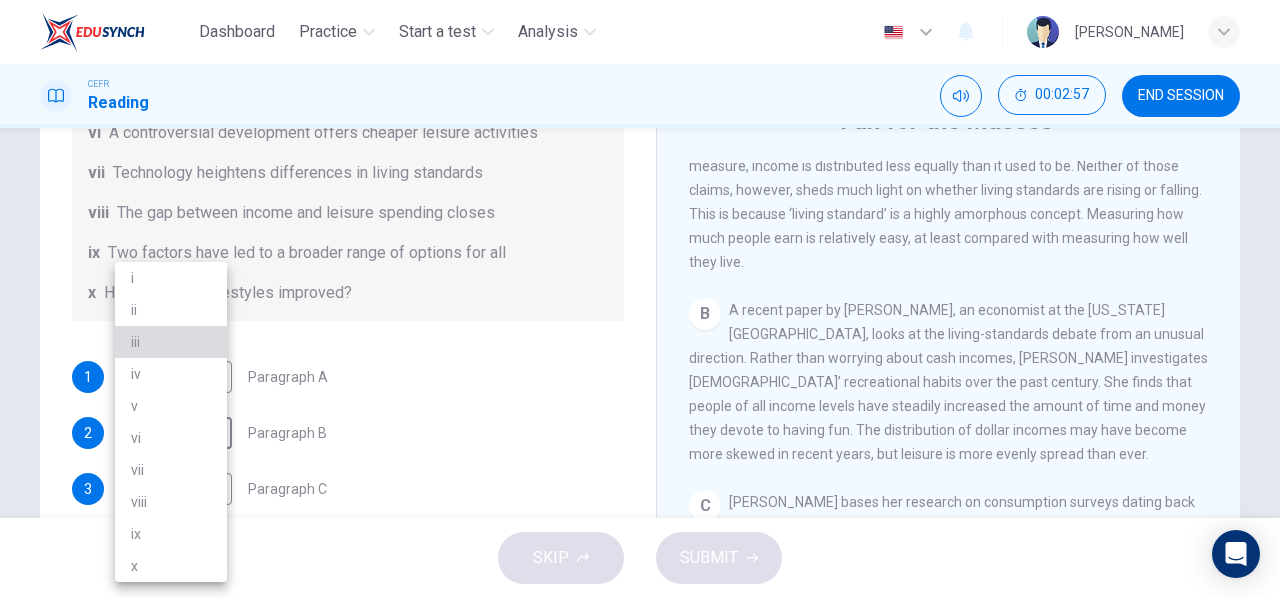 click on "iii" at bounding box center (171, 342) 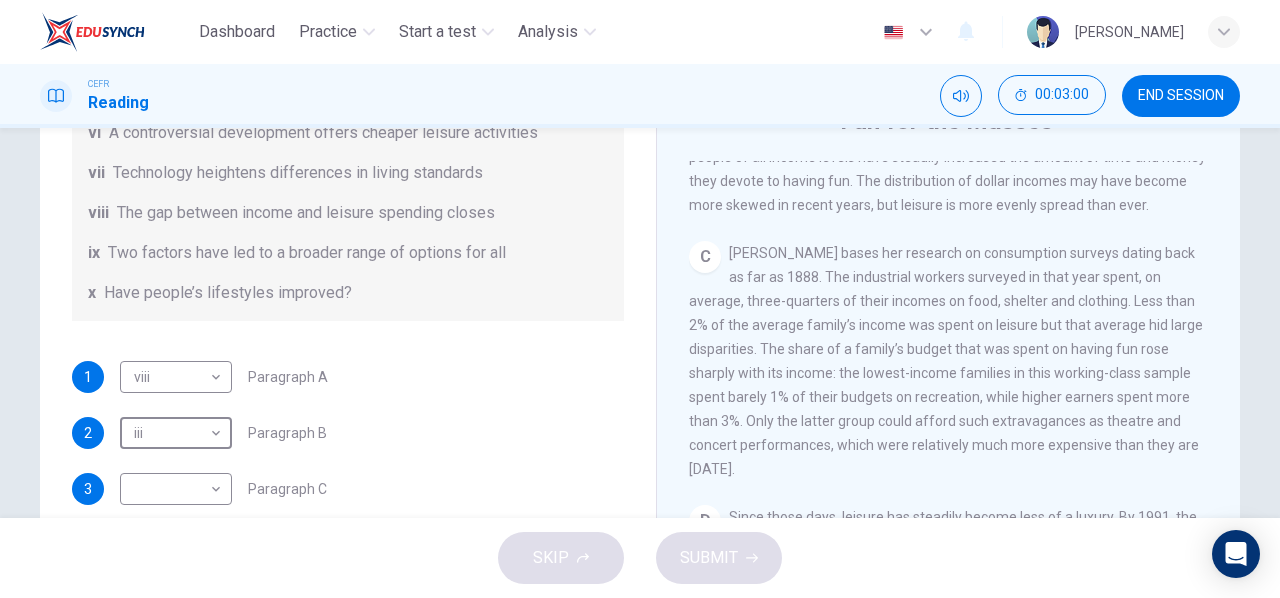 scroll, scrollTop: 835, scrollLeft: 0, axis: vertical 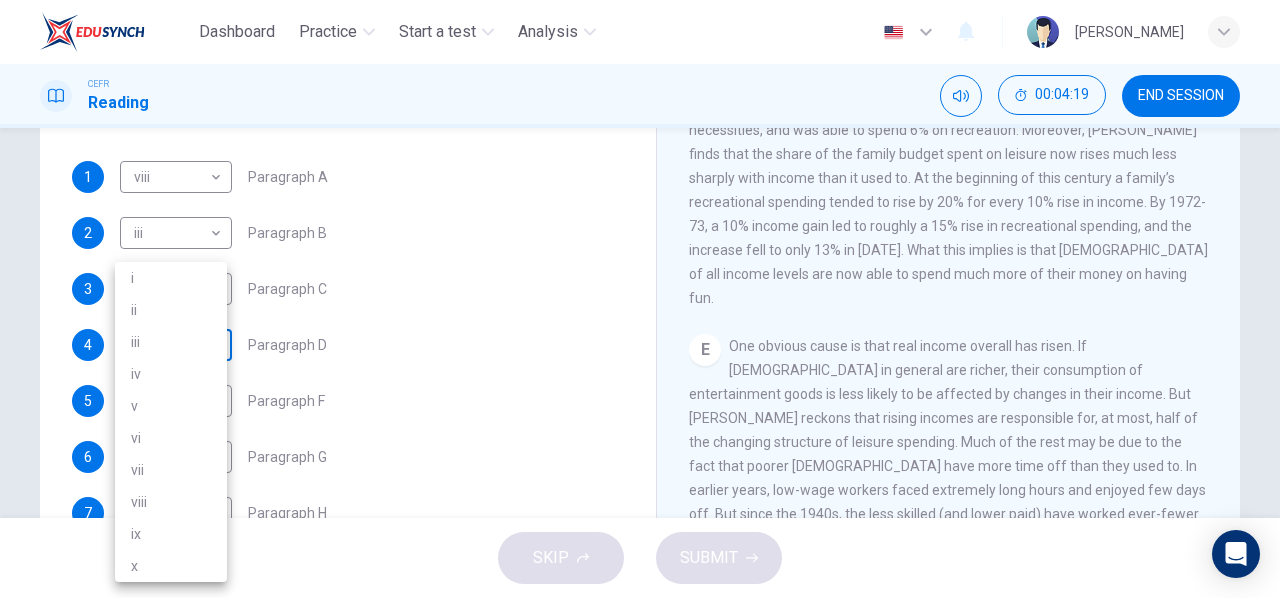 click on "Dashboard Practice Start a test Analysis English en ​ NURIN NADHIRAH BINTI HAIRULASWAN CEFR Reading 00:04:19 END SESSION Questions 1 - 7 The Reading Passage has nine paragraphs A-I.
From the list of headings below choose the most suitable heading for each paragraph.
Write the appropriate numbers (i-x) in the boxes below. List of Headings i Wide differences in leisure activities according to income ii Possible inconsistencies in [PERSON_NAME] data iii More personal income and time influence leisure activities iv Investigating the lifestyle problem from a new angle v Increased incomes fail to benefit everyone vi A controversial development offers cheaper leisure activities vii Technology heightens differences in living standards viii The gap between income and leisure spending closes ix Two factors have led to a broader range of options for all x Have people’s lifestyles improved? 1 viii viii ​ Paragraph A 2 iii iii ​ Paragraph B 3 ​ ​ Paragraph C 4 ​ ​ Paragraph D 5 ​ ​ Paragraph F 6 ​" at bounding box center (640, 299) 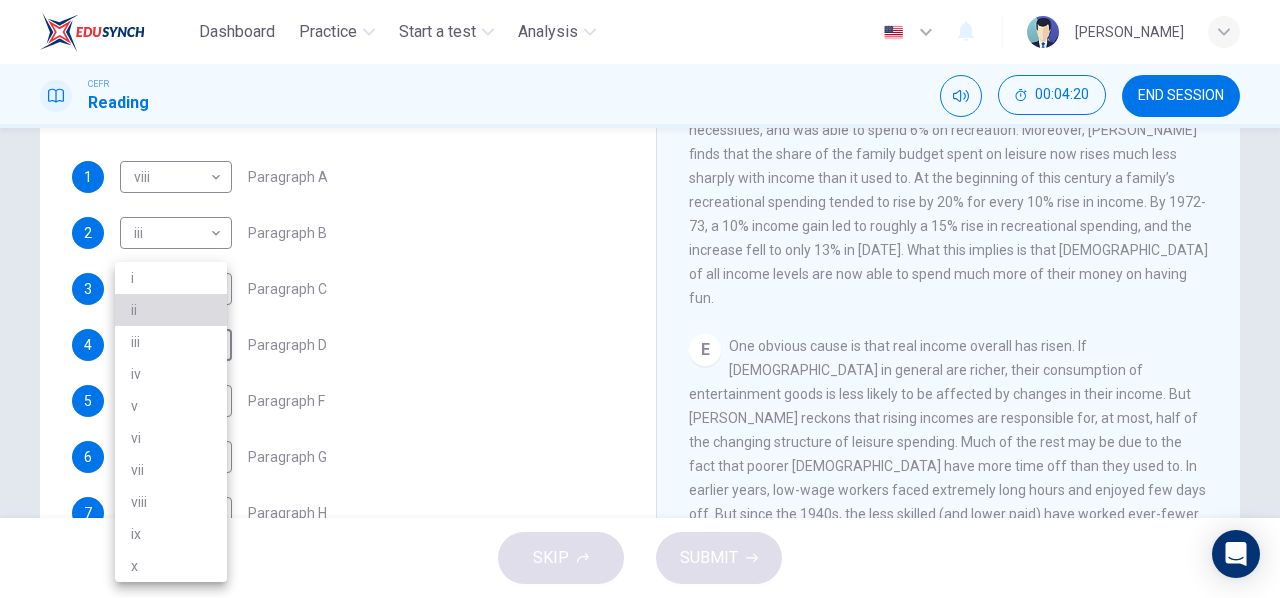 click on "ii" at bounding box center [171, 310] 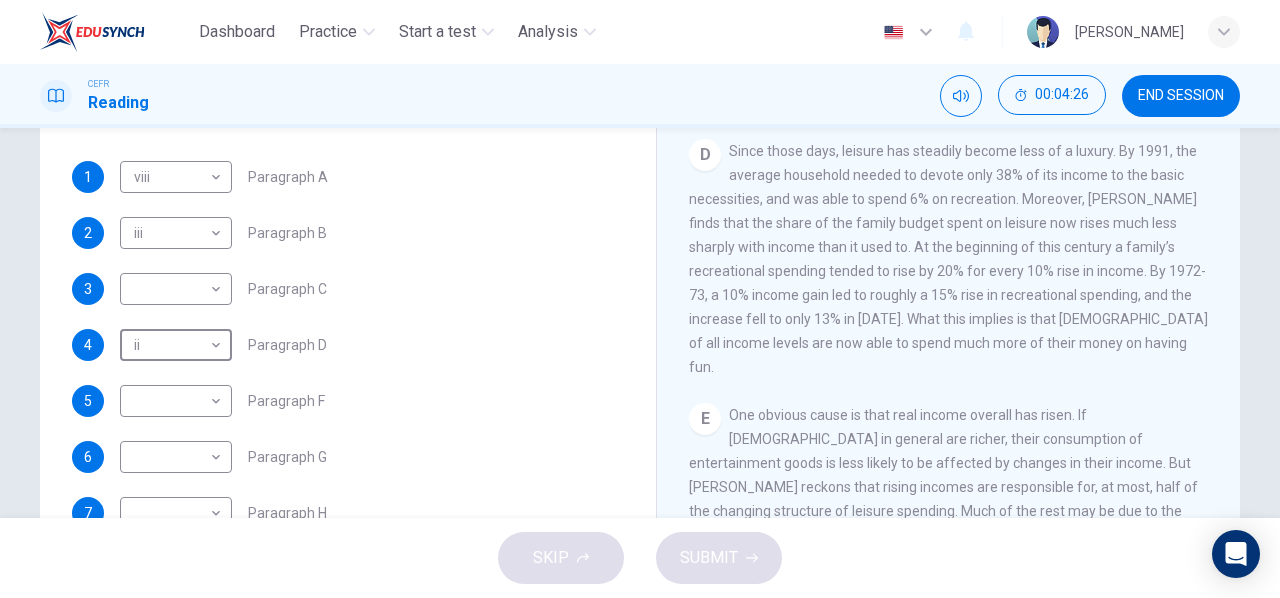 scroll, scrollTop: 988, scrollLeft: 0, axis: vertical 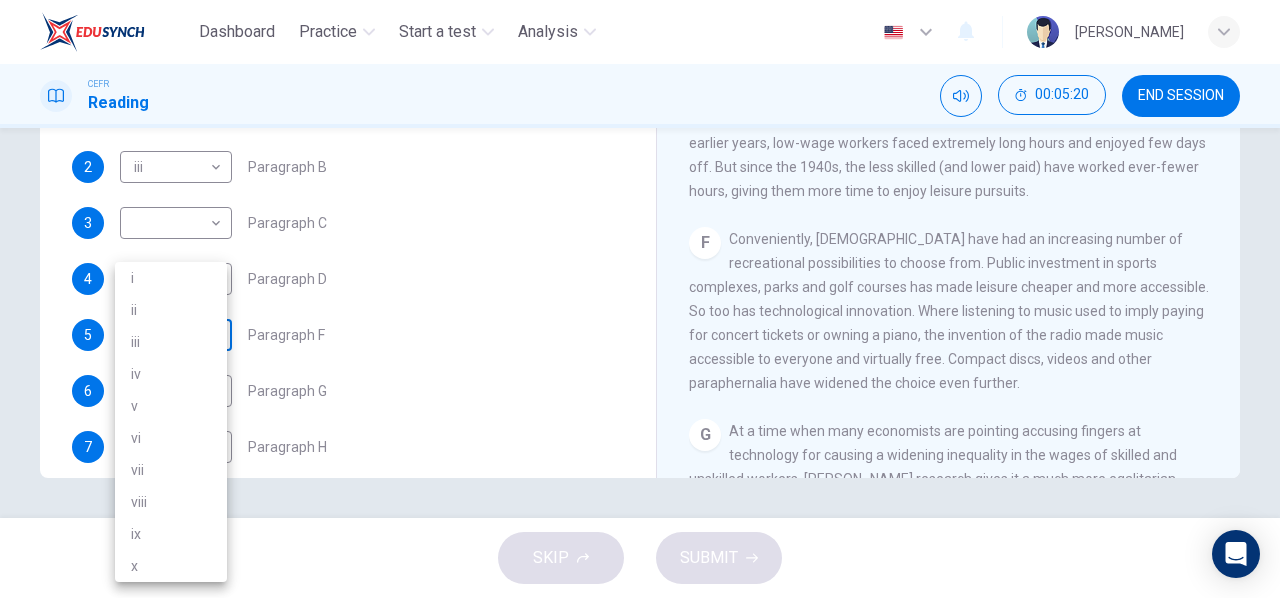 click on "Dashboard Practice Start a test Analysis English en ​ NURIN NADHIRAH BINTI HAIRULASWAN CEFR Reading 00:05:20 END SESSION Questions 1 - 7 The Reading Passage has nine paragraphs A-I.
From the list of headings below choose the most suitable heading for each paragraph.
Write the appropriate numbers (i-x) in the boxes below. List of Headings i Wide differences in leisure activities according to income ii Possible inconsistencies in [PERSON_NAME] data iii More personal income and time influence leisure activities iv Investigating the lifestyle problem from a new angle v Increased incomes fail to benefit everyone vi A controversial development offers cheaper leisure activities vii Technology heightens differences in living standards viii The gap between income and leisure spending closes ix Two factors have led to a broader range of options for all x Have people’s lifestyles improved? 1 viii viii ​ Paragraph A 2 iii iii ​ Paragraph B 3 ​ ​ Paragraph C 4 ii ii ​ Paragraph D 5 ​ ​ Paragraph F 6 7" at bounding box center (640, 299) 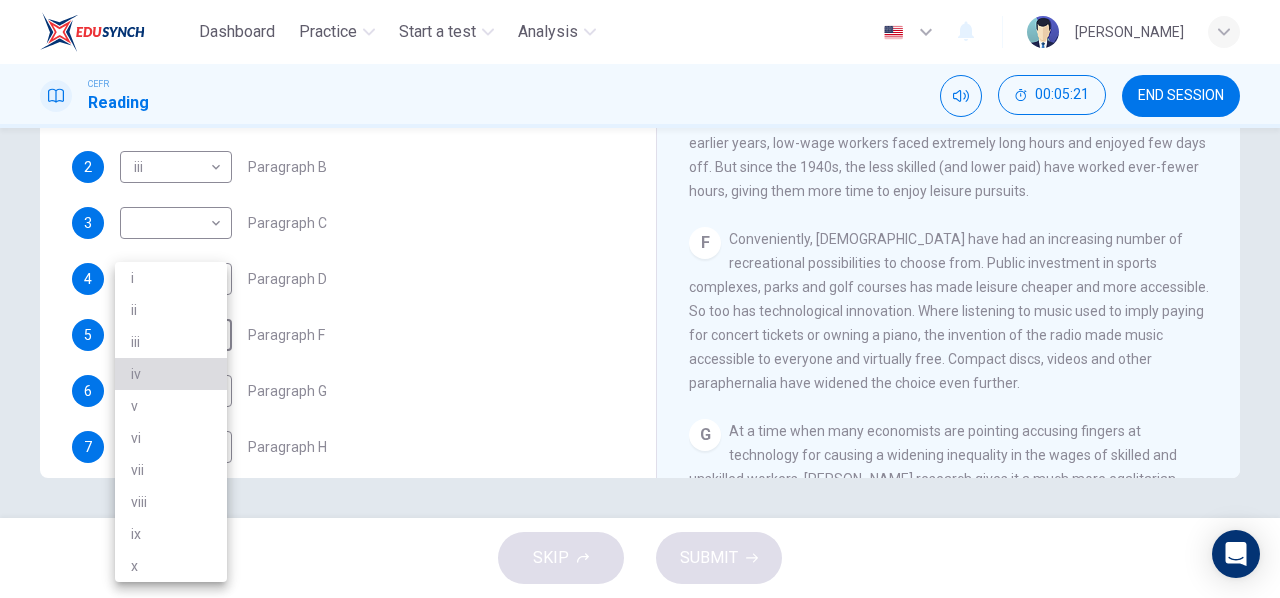 click on "iv" at bounding box center (171, 374) 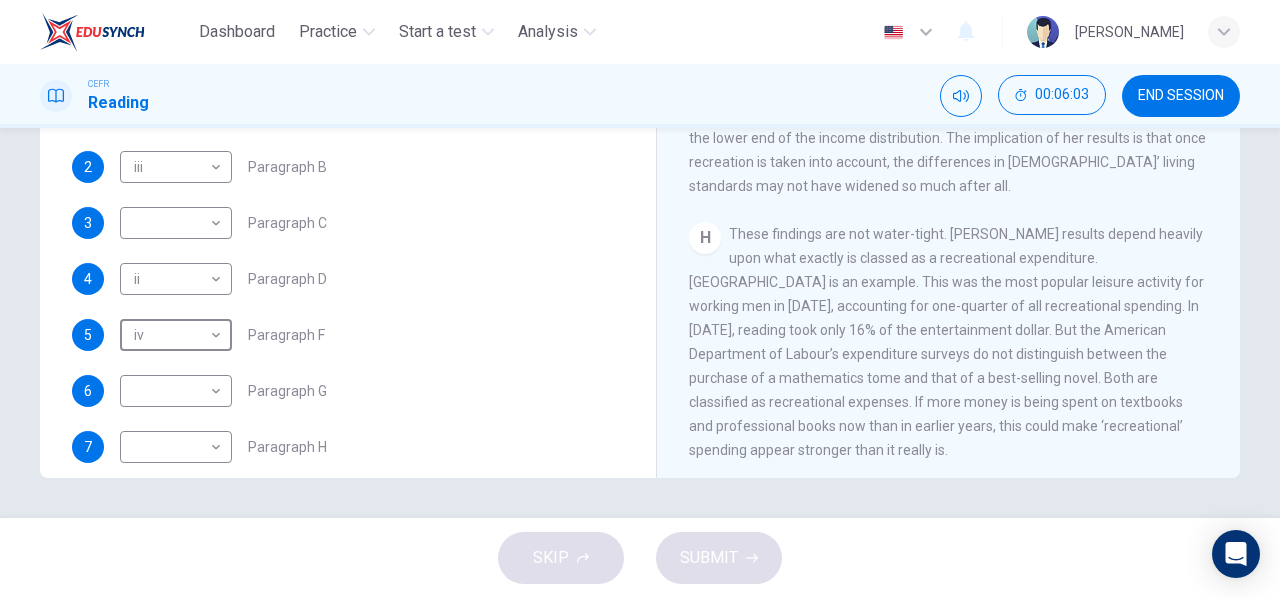 scroll, scrollTop: 1727, scrollLeft: 0, axis: vertical 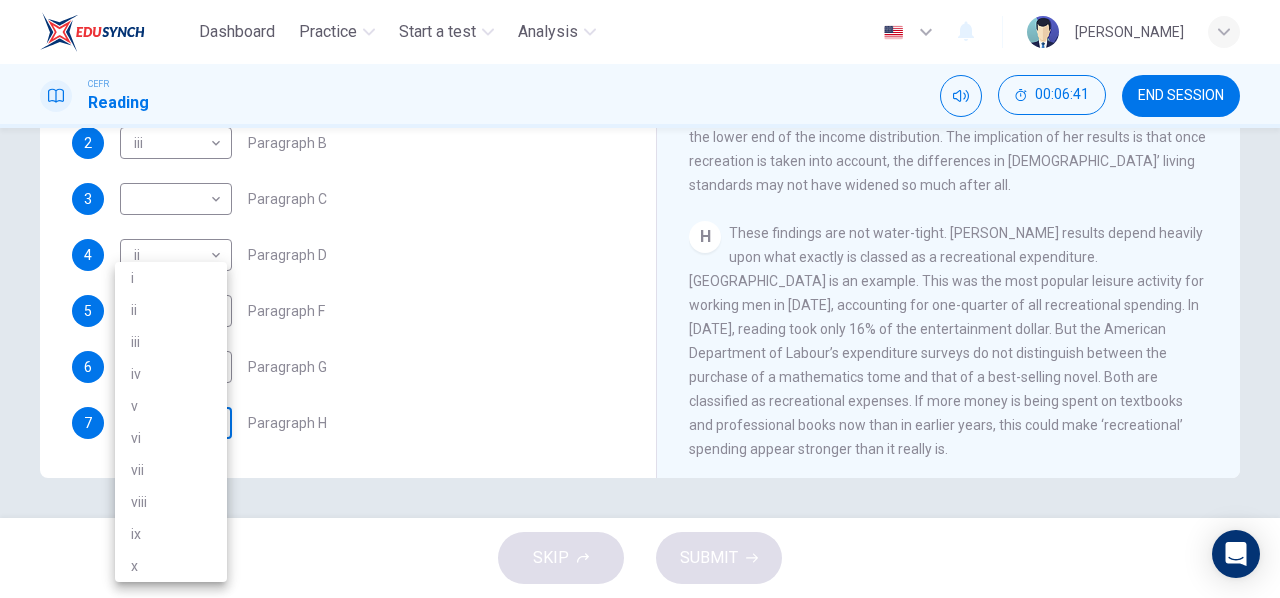 click on "Dashboard Practice Start a test Analysis English en ​ NURIN NADHIRAH BINTI HAIRULASWAN CEFR Reading 00:06:41 END SESSION Questions 1 - 7 The Reading Passage has nine paragraphs A-I.
From the list of headings below choose the most suitable heading for each paragraph.
Write the appropriate numbers (i-x) in the boxes below. List of Headings i Wide differences in leisure activities according to income ii Possible inconsistencies in [PERSON_NAME] data iii More personal income and time influence leisure activities iv Investigating the lifestyle problem from a new angle v Increased incomes fail to benefit everyone vi A controversial development offers cheaper leisure activities vii Technology heightens differences in living standards viii The gap between income and leisure spending closes ix Two factors have led to a broader range of options for all x Have people’s lifestyles improved? 1 viii viii ​ Paragraph A 2 iii iii ​ Paragraph B 3 ​ ​ Paragraph C 4 ii ii ​ Paragraph D 5 iv iv ​ Paragraph F 6" at bounding box center [640, 299] 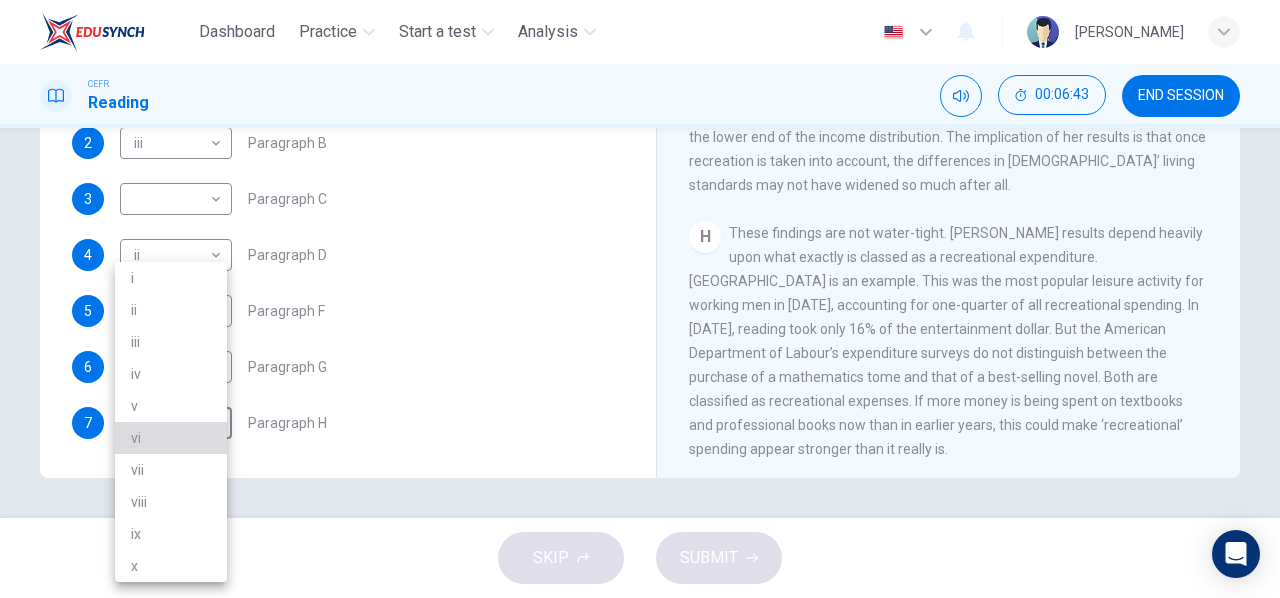 click on "vi" at bounding box center (171, 438) 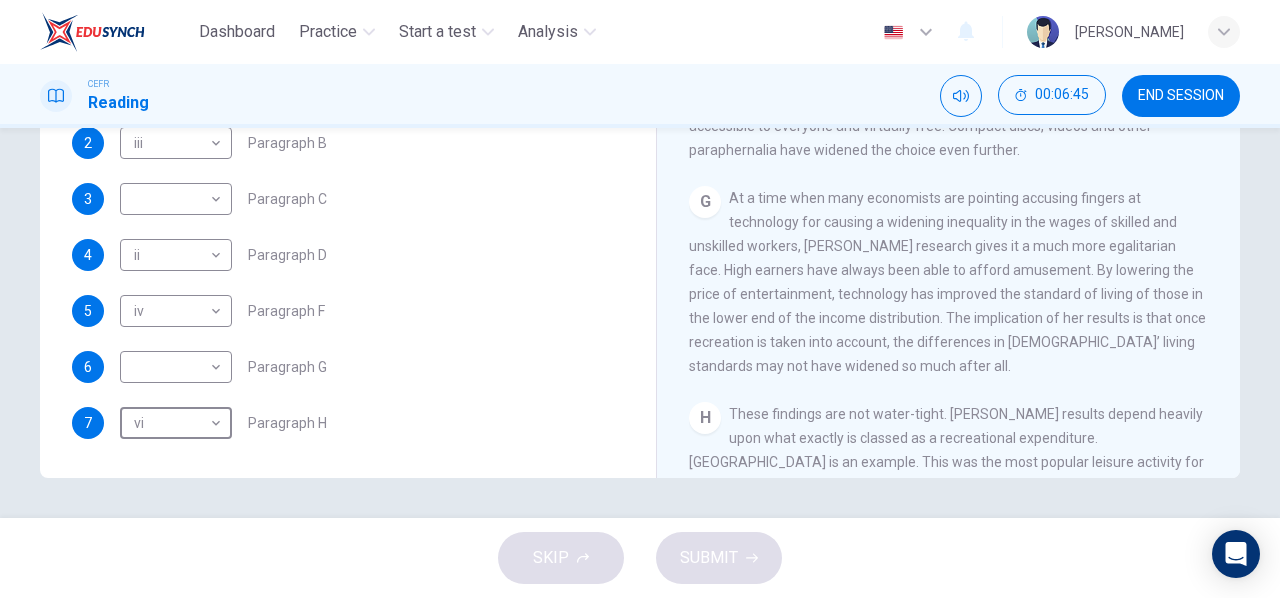 scroll, scrollTop: 1545, scrollLeft: 0, axis: vertical 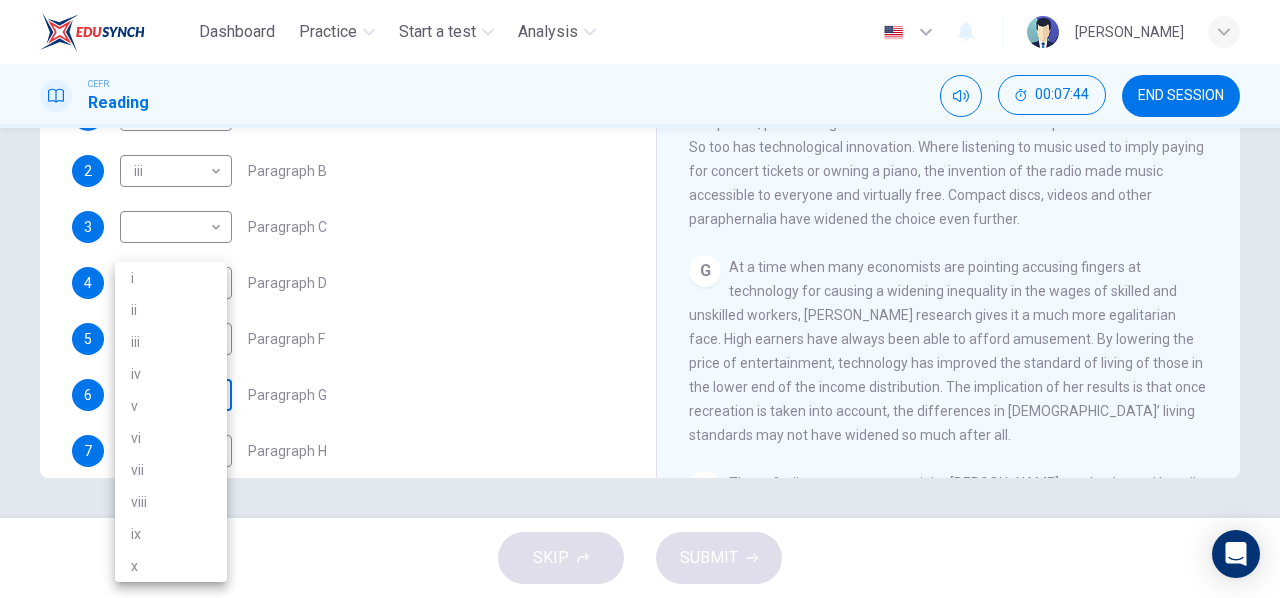 click on "Dashboard Practice Start a test Analysis English en ​ NURIN NADHIRAH BINTI HAIRULASWAN CEFR Reading 00:07:44 END SESSION Questions 1 - 7 The Reading Passage has nine paragraphs A-I.
From the list of headings below choose the most suitable heading for each paragraph.
Write the appropriate numbers (i-x) in the boxes below. List of Headings i Wide differences in leisure activities according to income ii Possible inconsistencies in [PERSON_NAME] data iii More personal income and time influence leisure activities iv Investigating the lifestyle problem from a new angle v Increased incomes fail to benefit everyone vi A controversial development offers cheaper leisure activities vii Technology heightens differences in living standards viii The gap between income and leisure spending closes ix Two factors have led to a broader range of options for all x Have people’s lifestyles improved? 1 viii viii ​ Paragraph A 2 iii iii ​ Paragraph B 3 ​ ​ Paragraph C 4 ii ii ​ Paragraph D 5 iv iv ​ Paragraph F 6" at bounding box center (640, 299) 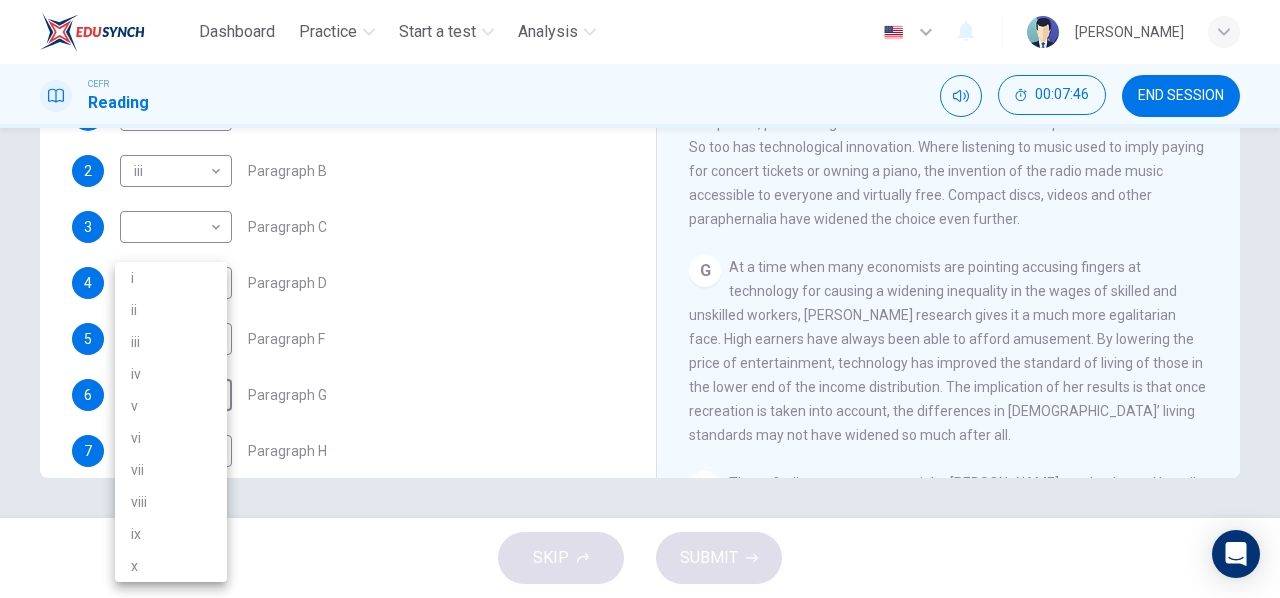 click at bounding box center [640, 299] 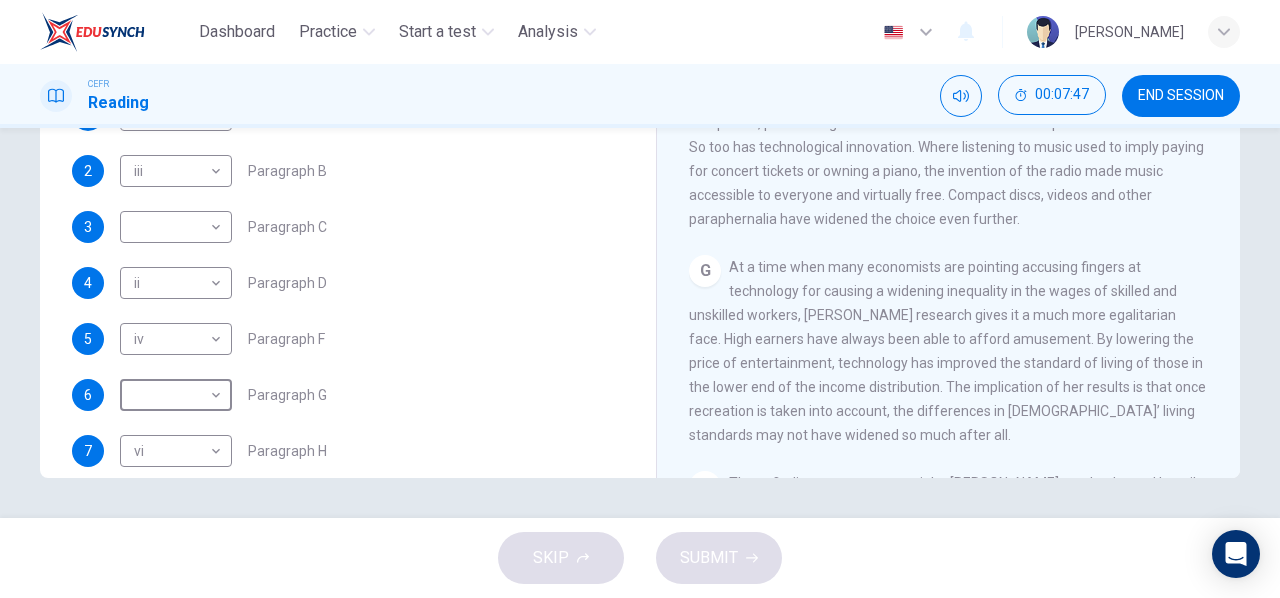 scroll, scrollTop: 0, scrollLeft: 0, axis: both 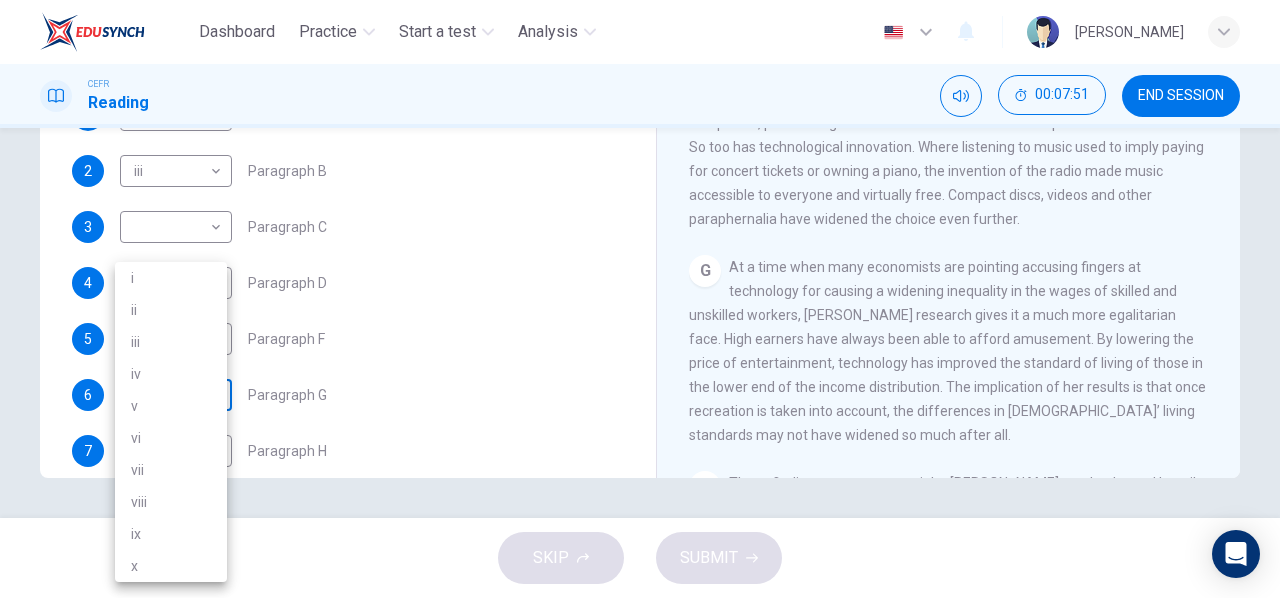 click on "Dashboard Practice Start a test Analysis English en ​ NURIN NADHIRAH BINTI HAIRULASWAN CEFR Reading 00:07:51 END SESSION Questions 1 - 7 The Reading Passage has nine paragraphs A-I.
From the list of headings below choose the most suitable heading for each paragraph.
Write the appropriate numbers (i-x) in the boxes below. List of Headings i Wide differences in leisure activities according to income ii Possible inconsistencies in [PERSON_NAME] data iii More personal income and time influence leisure activities iv Investigating the lifestyle problem from a new angle v Increased incomes fail to benefit everyone vi A controversial development offers cheaper leisure activities vii Technology heightens differences in living standards viii The gap between income and leisure spending closes ix Two factors have led to a broader range of options for all x Have people’s lifestyles improved? 1 viii viii ​ Paragraph A 2 iii iii ​ Paragraph B 3 ​ ​ Paragraph C 4 ii ii ​ Paragraph D 5 iv iv ​ Paragraph F 6" at bounding box center [640, 299] 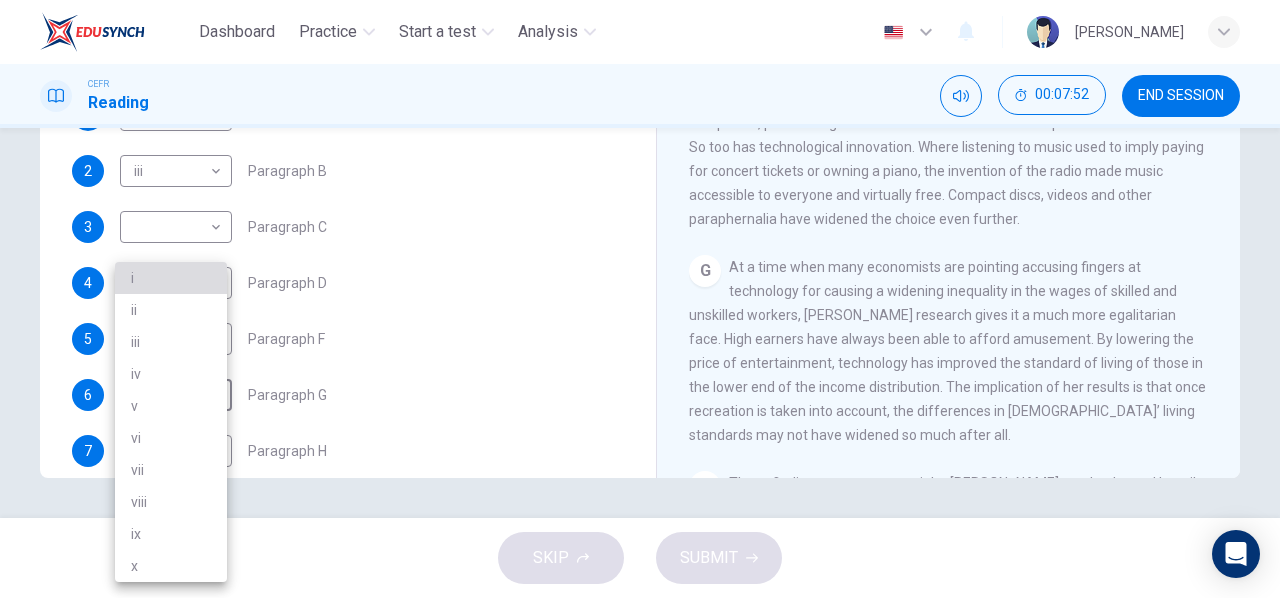 click on "i" at bounding box center [171, 278] 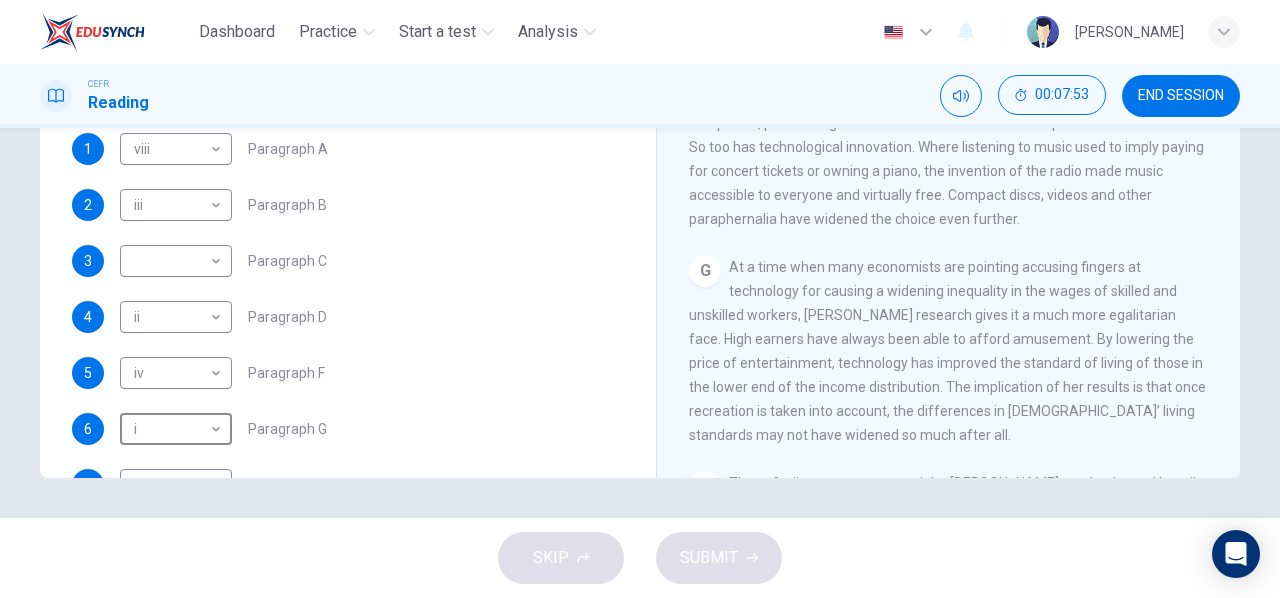 scroll, scrollTop: 352, scrollLeft: 0, axis: vertical 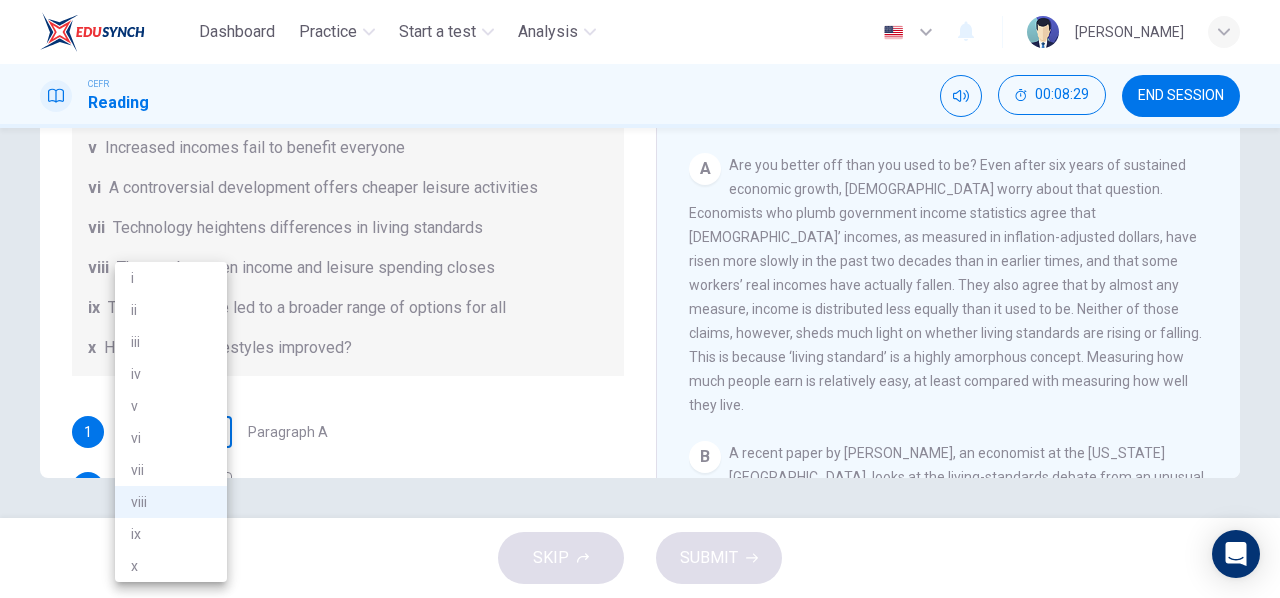 click on "Dashboard Practice Start a test Analysis English en ​ NURIN NADHIRAH BINTI HAIRULASWAN CEFR Reading 00:08:29 END SESSION Questions 1 - 7 The Reading Passage has nine paragraphs A-I.
From the list of headings below choose the most suitable heading for each paragraph.
Write the appropriate numbers (i-x) in the boxes below. List of Headings i Wide differences in leisure activities according to income ii Possible inconsistencies in [PERSON_NAME] data iii More personal income and time influence leisure activities iv Investigating the lifestyle problem from a new angle v Increased incomes fail to benefit everyone vi A controversial development offers cheaper leisure activities vii Technology heightens differences in living standards viii The gap between income and leisure spending closes ix Two factors have led to a broader range of options for all x Have people’s lifestyles improved? 1 viii viii ​ Paragraph A 2 iii iii ​ Paragraph B 3 ​ ​ Paragraph C 4 ii ii ​ Paragraph D 5 iv iv ​ Paragraph F 6" at bounding box center (640, 299) 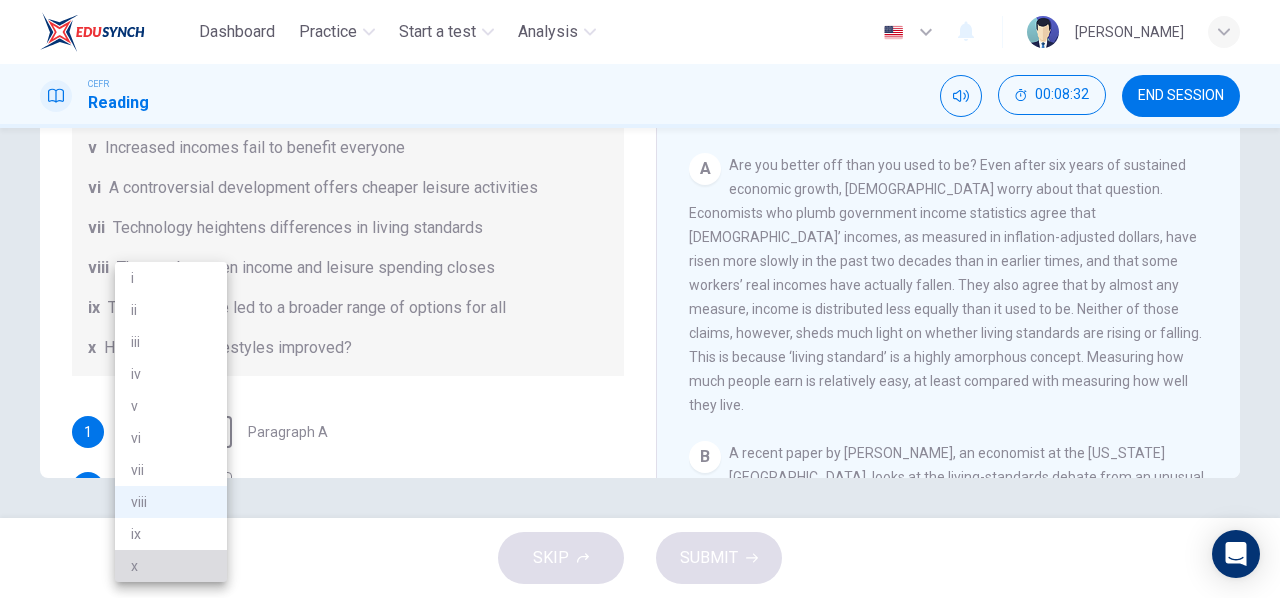 click on "x" at bounding box center (171, 566) 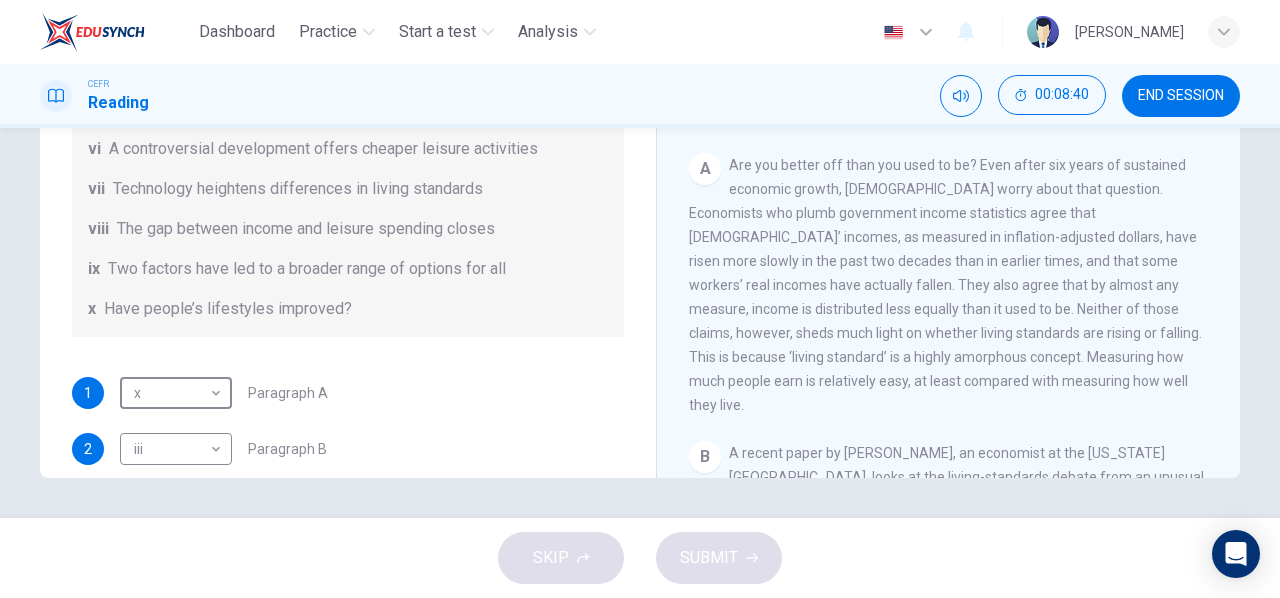 scroll, scrollTop: 111, scrollLeft: 0, axis: vertical 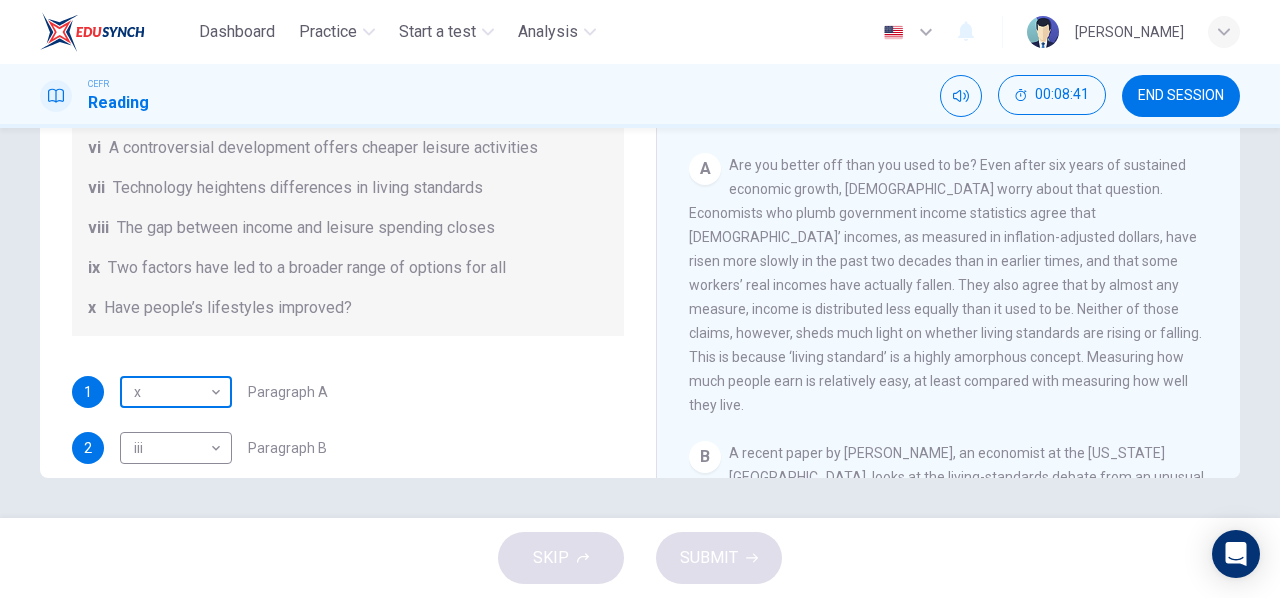 click on "Dashboard Practice Start a test Analysis English en ​ NURIN NADHIRAH BINTI HAIRULASWAN CEFR Reading 00:08:41 END SESSION Questions 1 - 7 The Reading Passage has nine paragraphs A-I.
From the list of headings below choose the most suitable heading for each paragraph.
Write the appropriate numbers (i-x) in the boxes below. List of Headings i Wide differences in leisure activities according to income ii Possible inconsistencies in [PERSON_NAME] data iii More personal income and time influence leisure activities iv Investigating the lifestyle problem from a new angle v Increased incomes fail to benefit everyone vi A controversial development offers cheaper leisure activities vii Technology heightens differences in living standards viii The gap between income and leisure spending closes ix Two factors have led to a broader range of options for all x Have people’s lifestyles improved? 1 x x ​ Paragraph A 2 iii iii ​ Paragraph B 3 ​ ​ Paragraph C 4 ii ii ​ Paragraph D 5 iv iv ​ Paragraph F 6 i i 7" at bounding box center [640, 299] 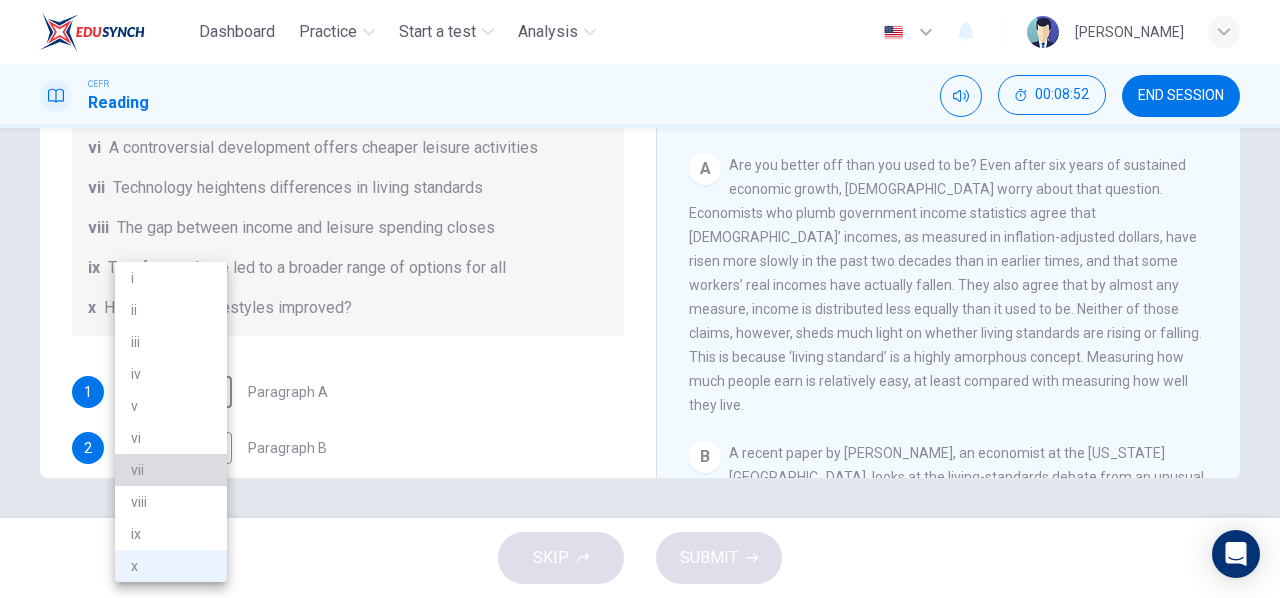 click on "vii" at bounding box center [171, 470] 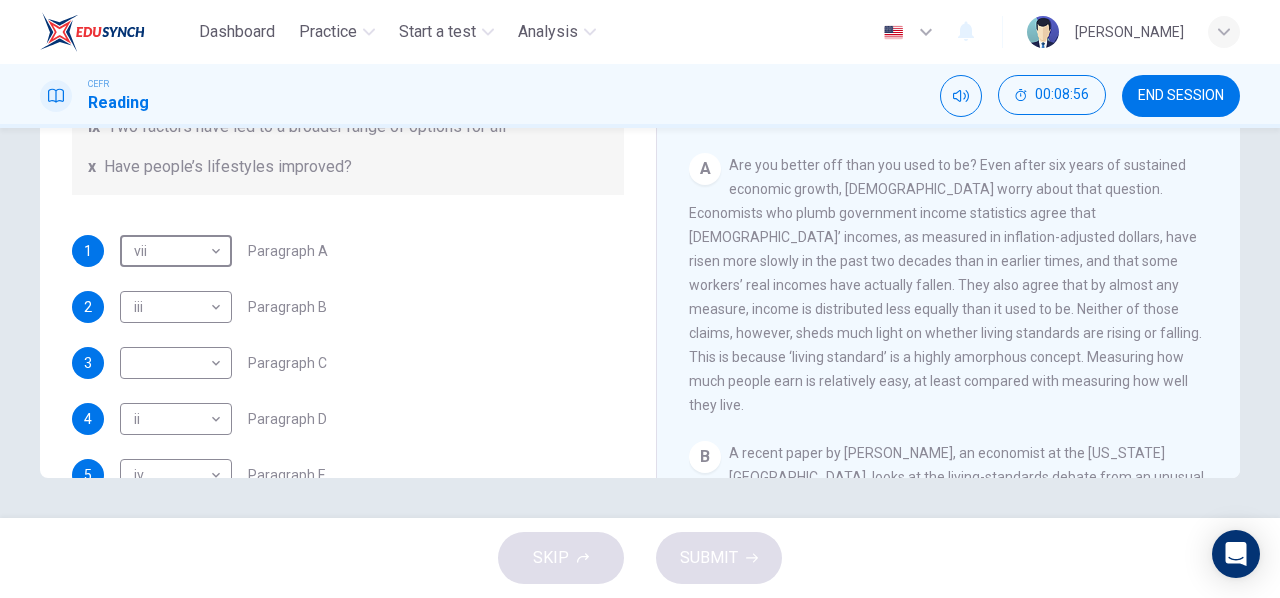 scroll, scrollTop: 252, scrollLeft: 0, axis: vertical 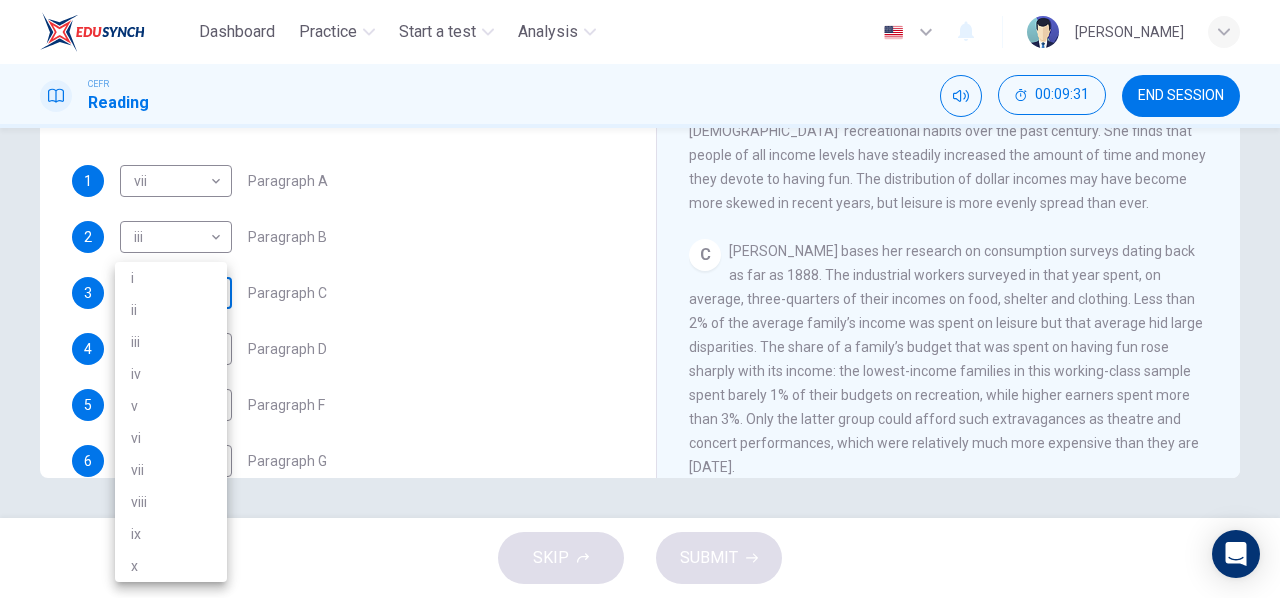 click on "Dashboard Practice Start a test Analysis English en ​ NURIN NADHIRAH BINTI HAIRULASWAN CEFR Reading 00:09:31 END SESSION Questions 1 - 7 The Reading Passage has nine paragraphs A-I.
From the list of headings below choose the most suitable heading for each paragraph.
Write the appropriate numbers (i-x) in the boxes below. List of Headings i Wide differences in leisure activities according to income ii Possible inconsistencies in [PERSON_NAME] data iii More personal income and time influence leisure activities iv Investigating the lifestyle problem from a new angle v Increased incomes fail to benefit everyone vi A controversial development offers cheaper leisure activities vii Technology heightens differences in living standards viii The gap between income and leisure spending closes ix Two factors have led to a broader range of options for all x Have people’s lifestyles improved? 1 vii vii ​ Paragraph A 2 iii iii ​ Paragraph B 3 ​ ​ Paragraph C 4 ii ii ​ Paragraph D 5 iv iv ​ Paragraph F 6 i" at bounding box center (640, 299) 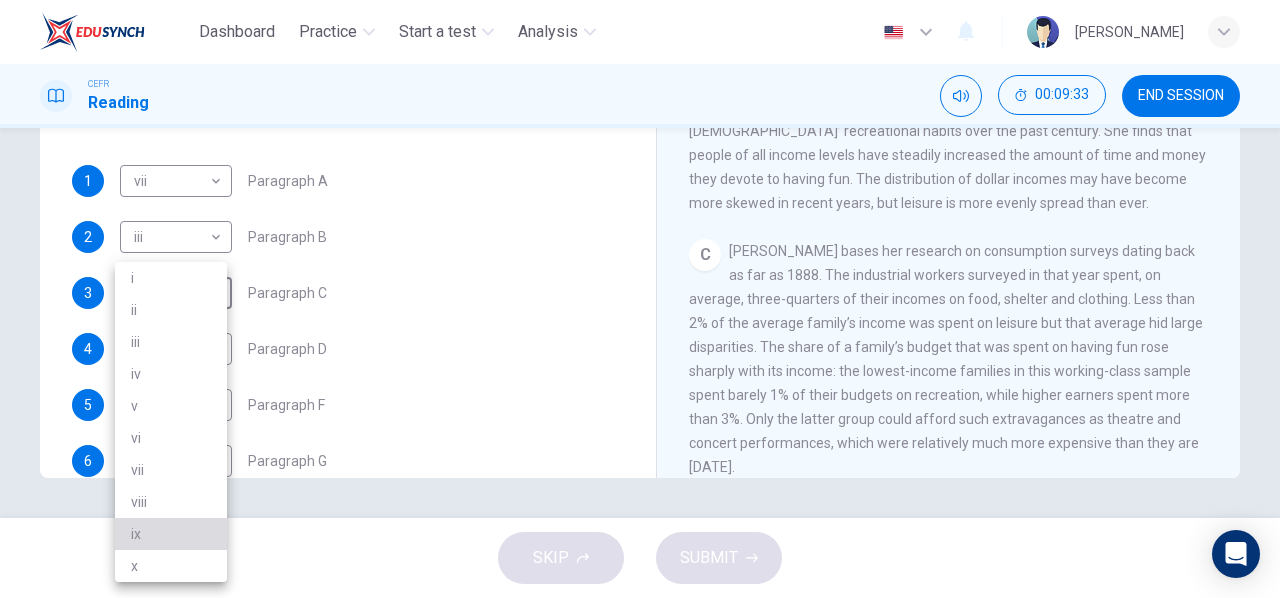 click on "ix" at bounding box center (171, 534) 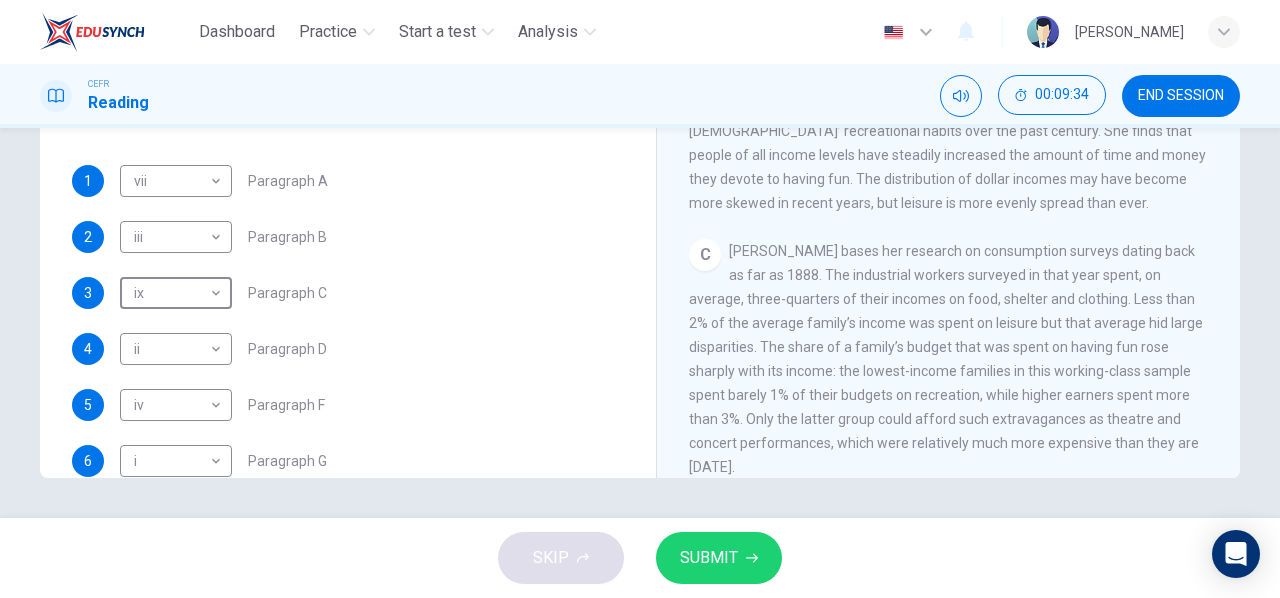 click on "SUBMIT" at bounding box center [709, 558] 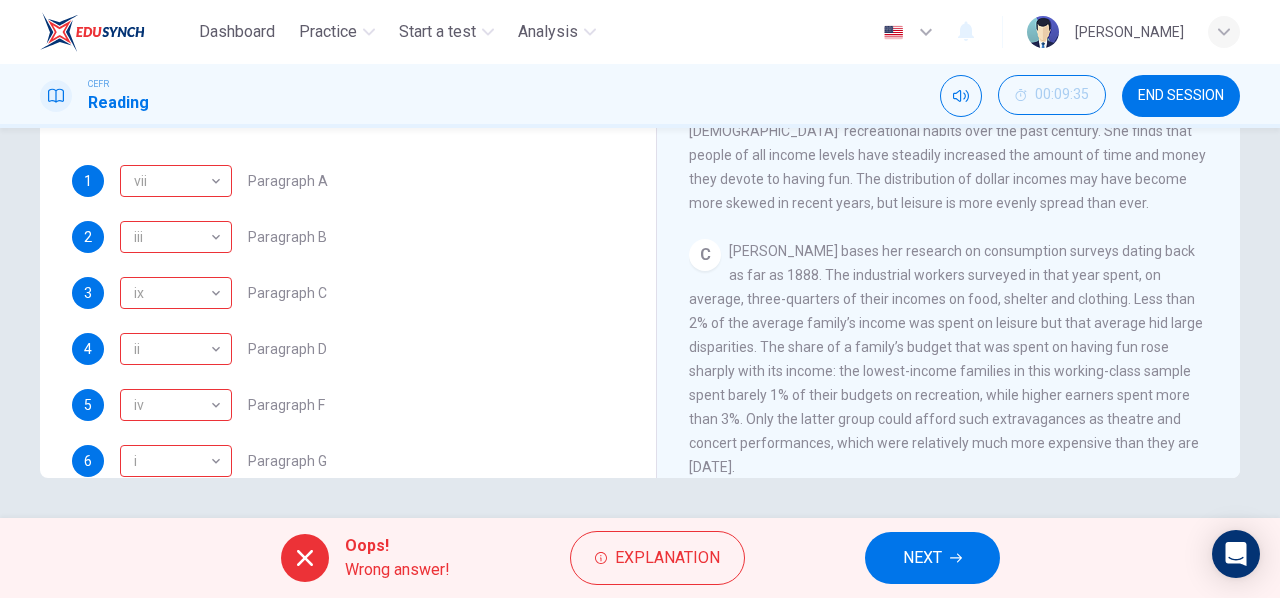 scroll, scrollTop: 416, scrollLeft: 0, axis: vertical 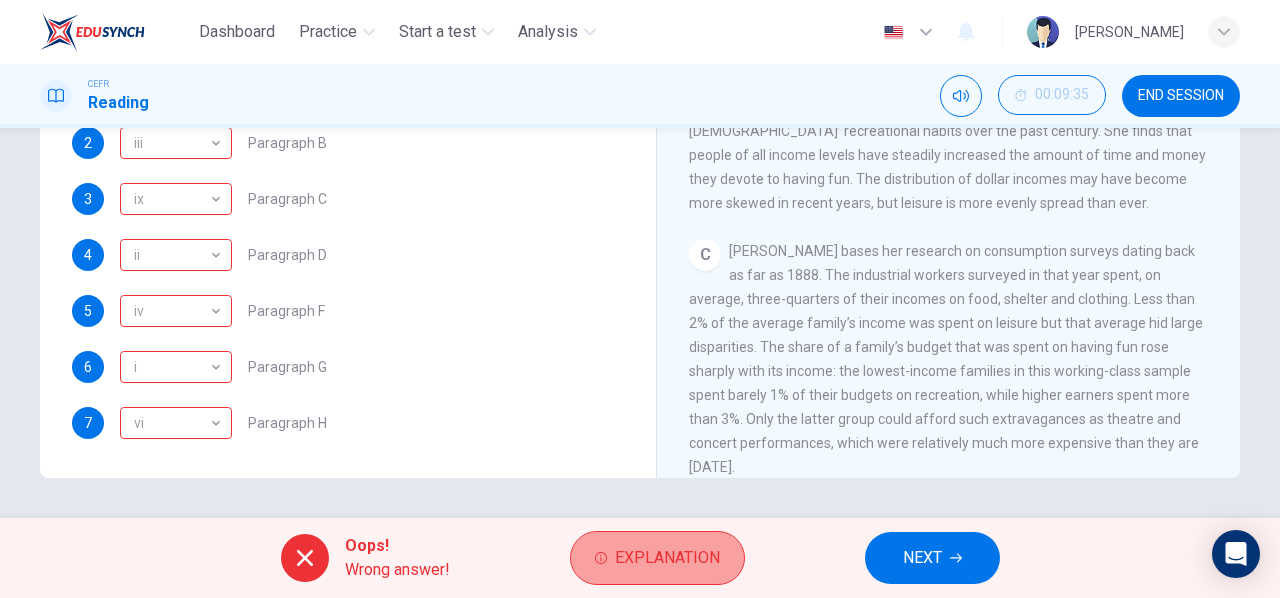 click on "Explanation" at bounding box center (667, 558) 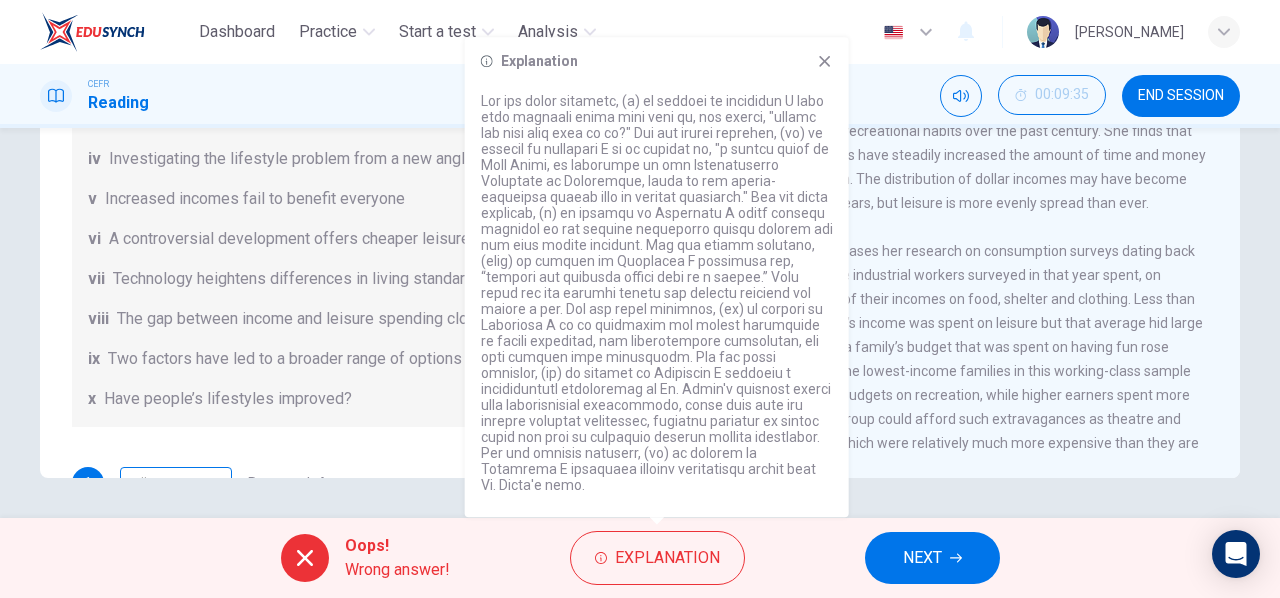 scroll, scrollTop: 0, scrollLeft: 0, axis: both 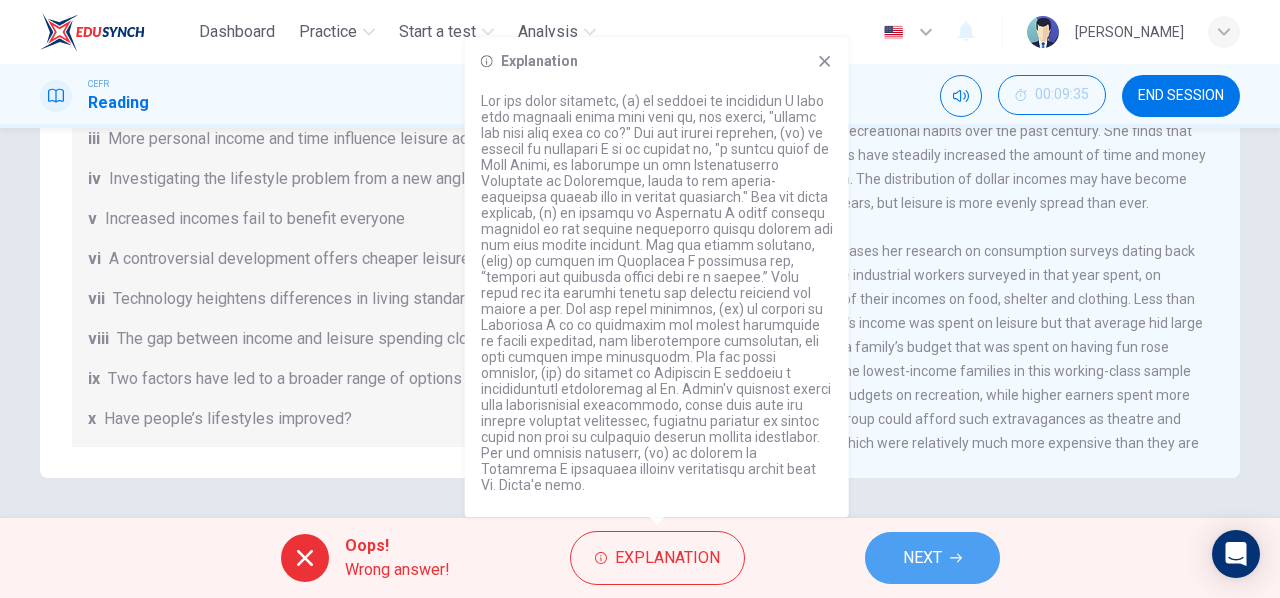 click on "NEXT" at bounding box center [922, 558] 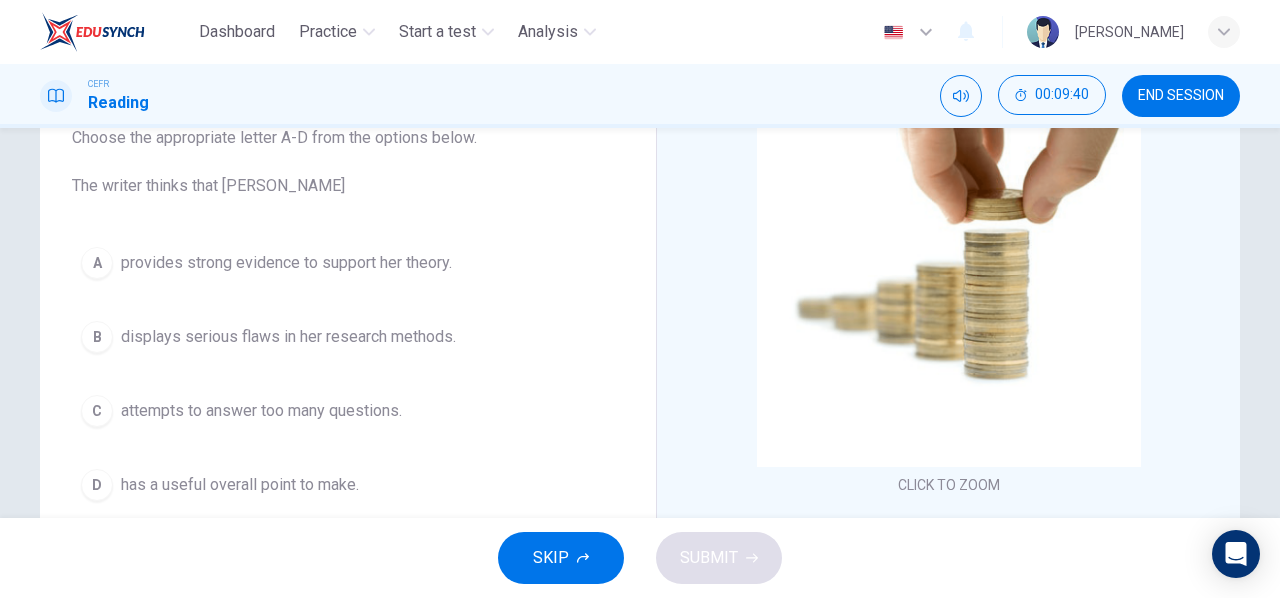 scroll, scrollTop: 142, scrollLeft: 0, axis: vertical 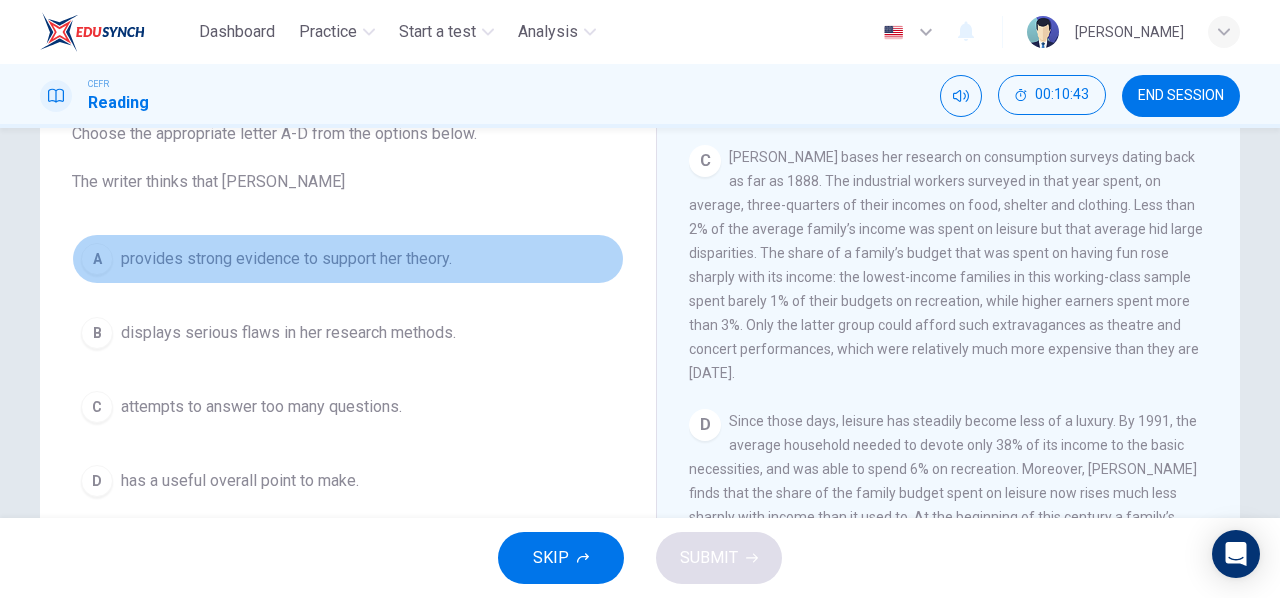 click on "A" at bounding box center [97, 259] 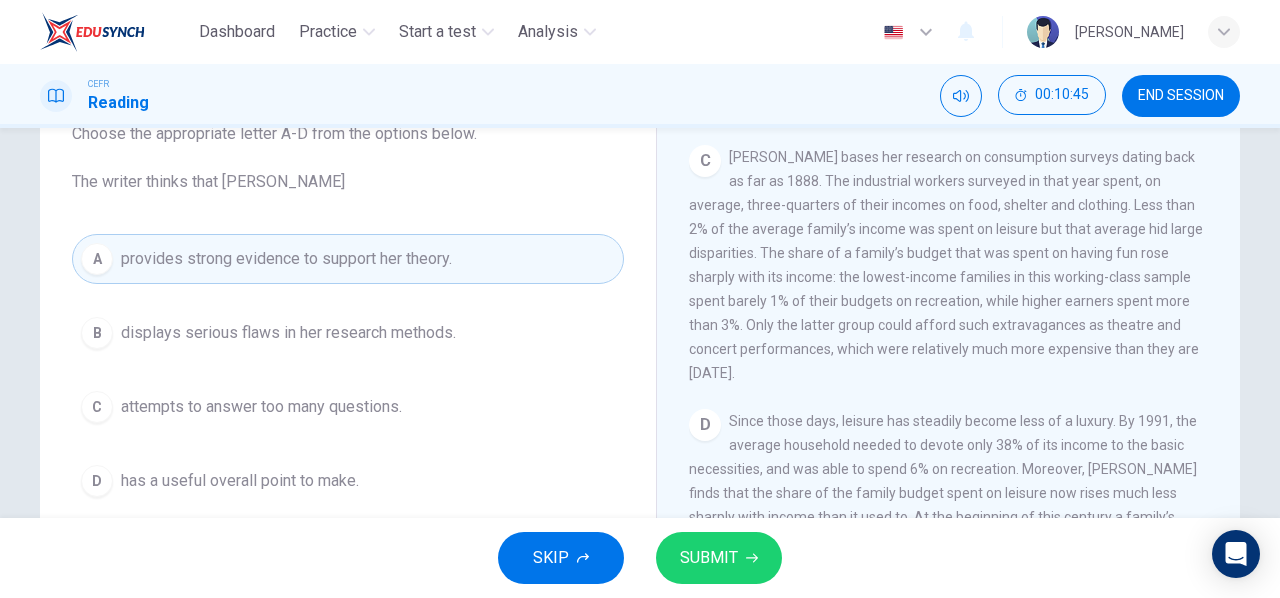 click on "SKIP SUBMIT" at bounding box center (640, 558) 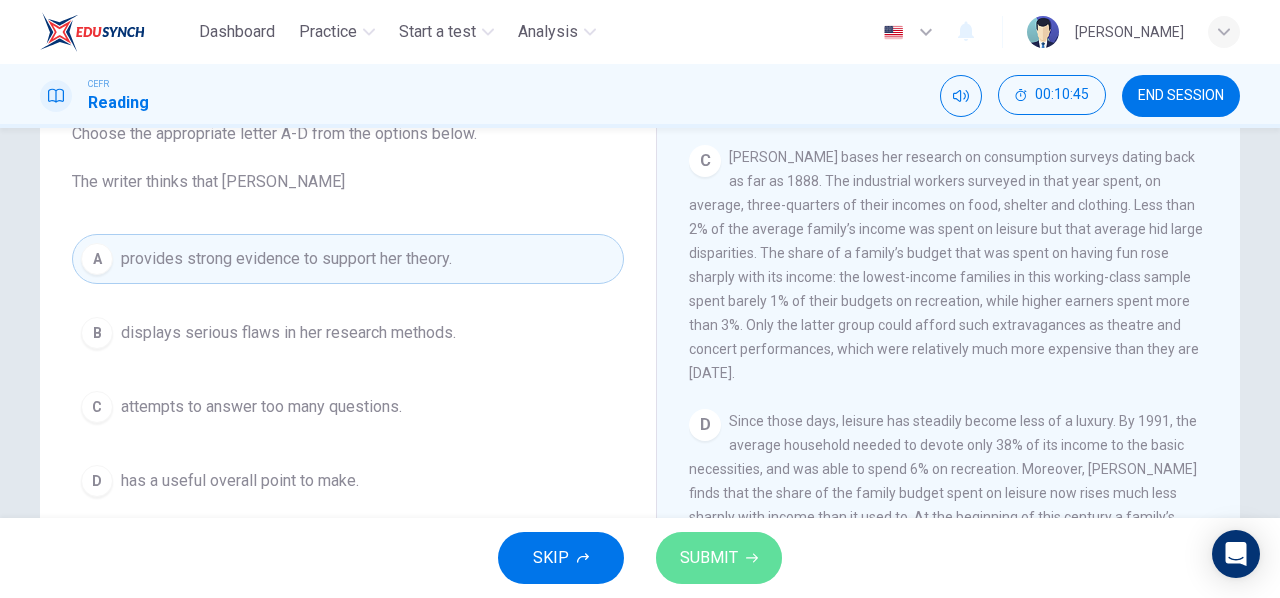 click on "SUBMIT" at bounding box center (719, 558) 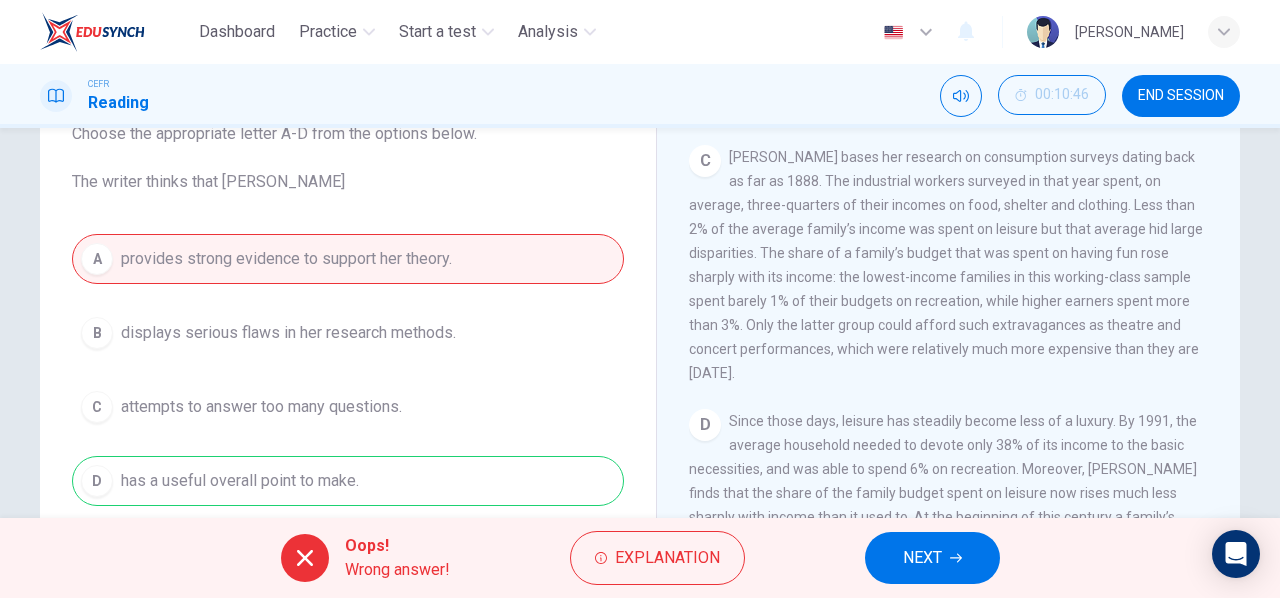 click on "NEXT" at bounding box center [932, 558] 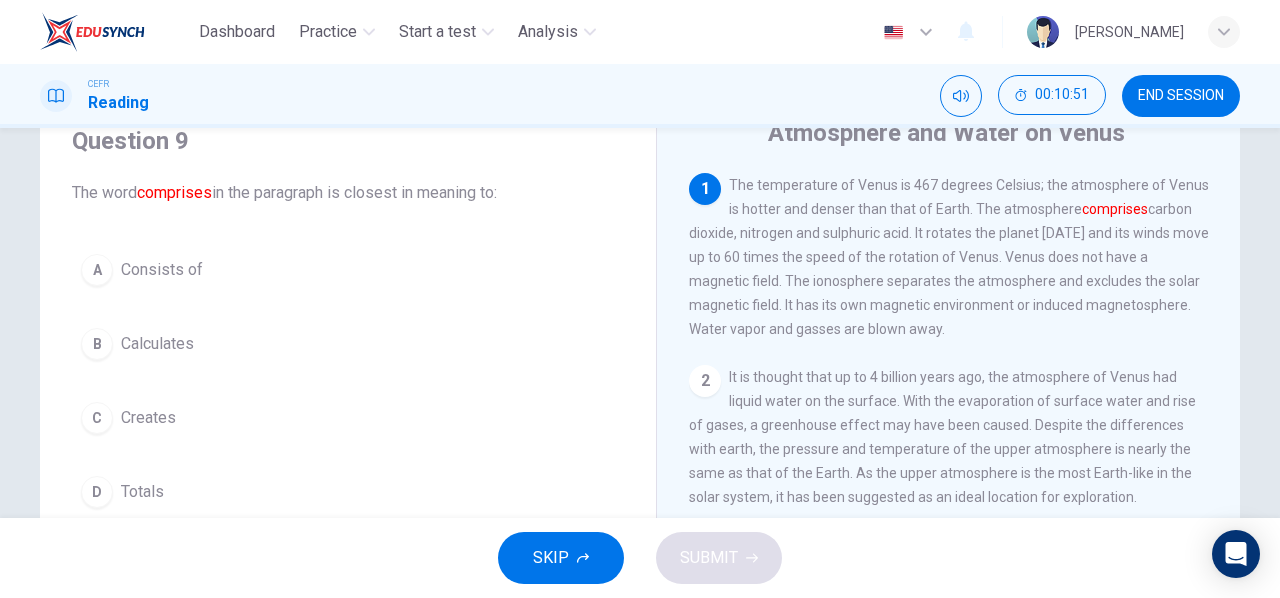 scroll, scrollTop: 81, scrollLeft: 0, axis: vertical 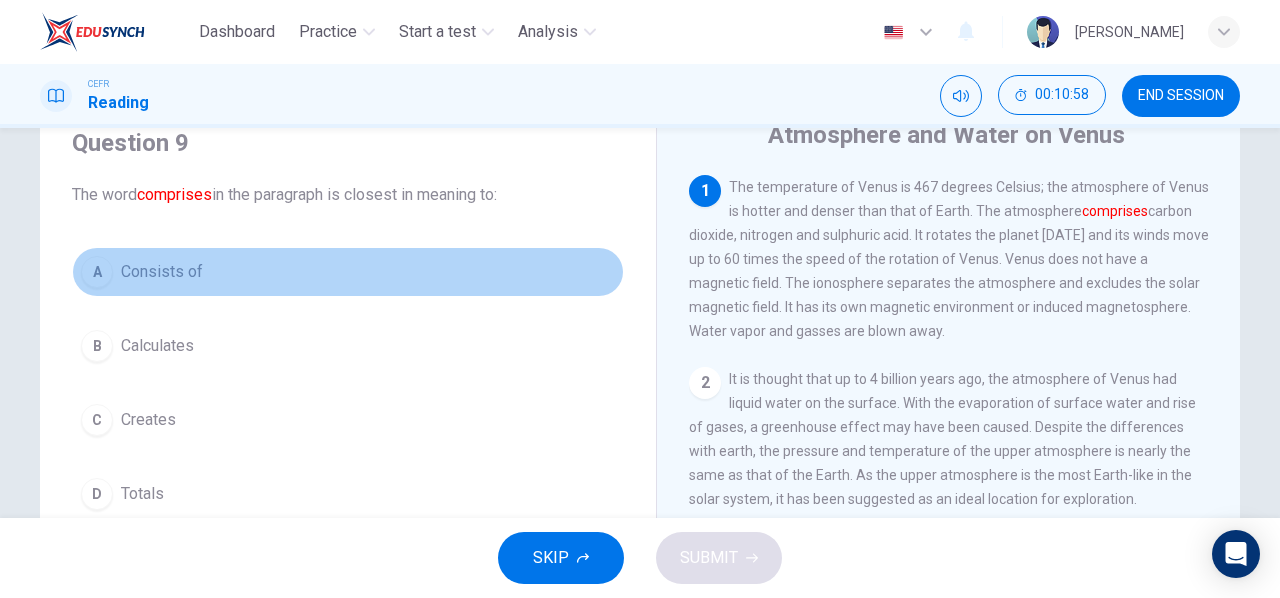 click on "A" at bounding box center (97, 272) 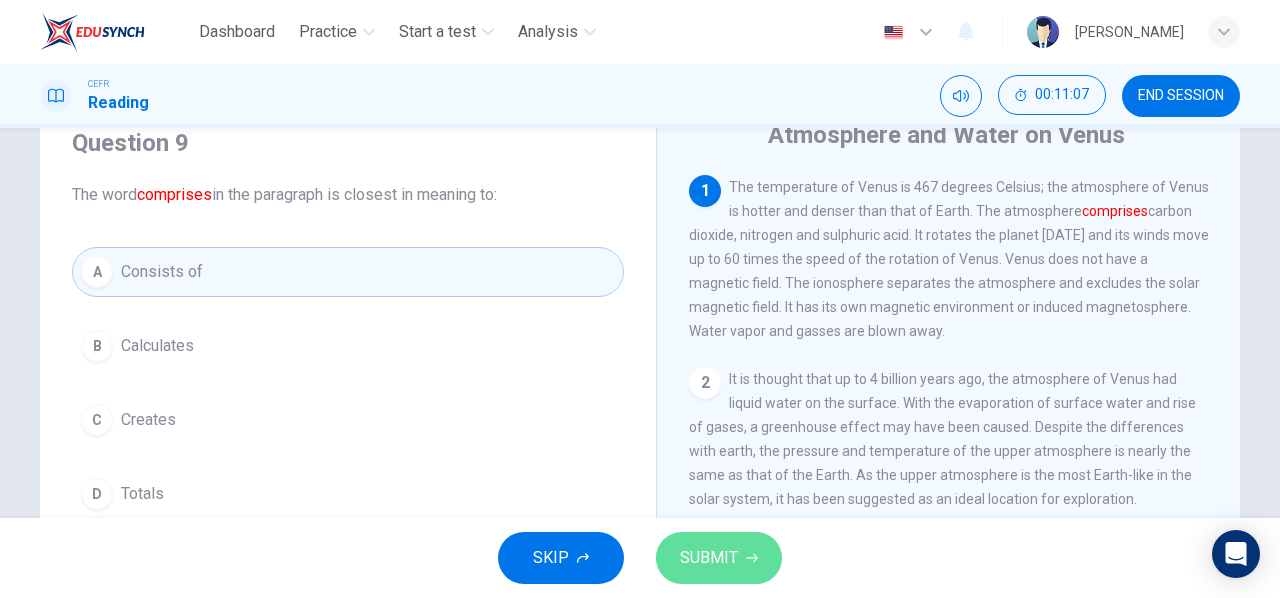 click on "SUBMIT" at bounding box center (709, 558) 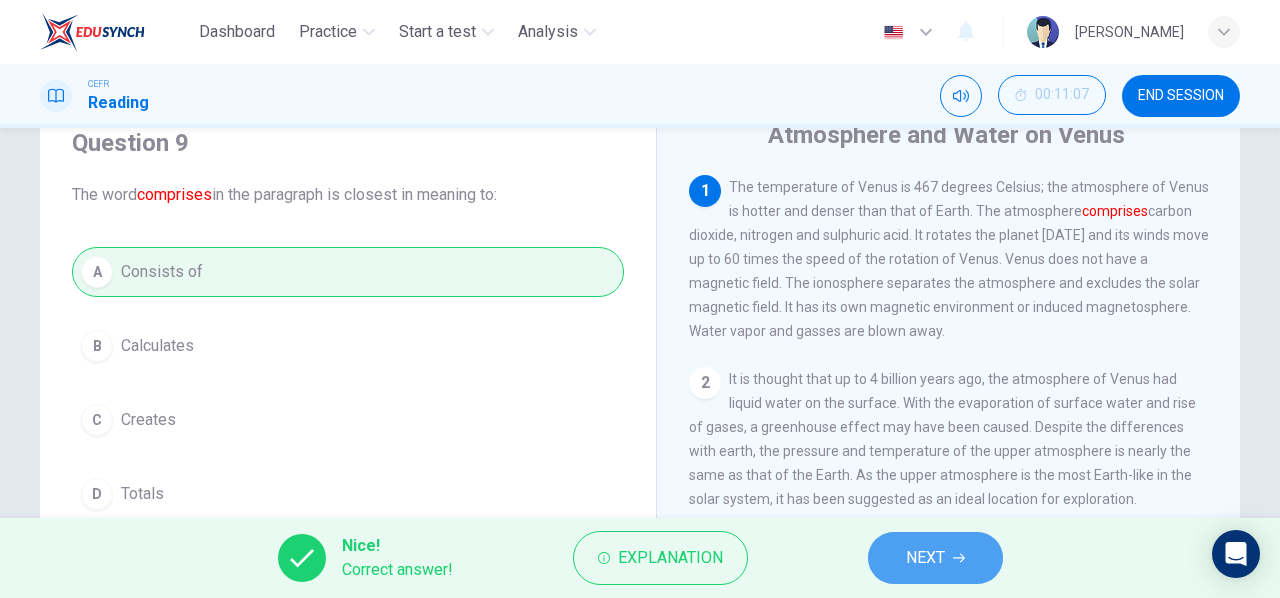 click on "NEXT" at bounding box center [925, 558] 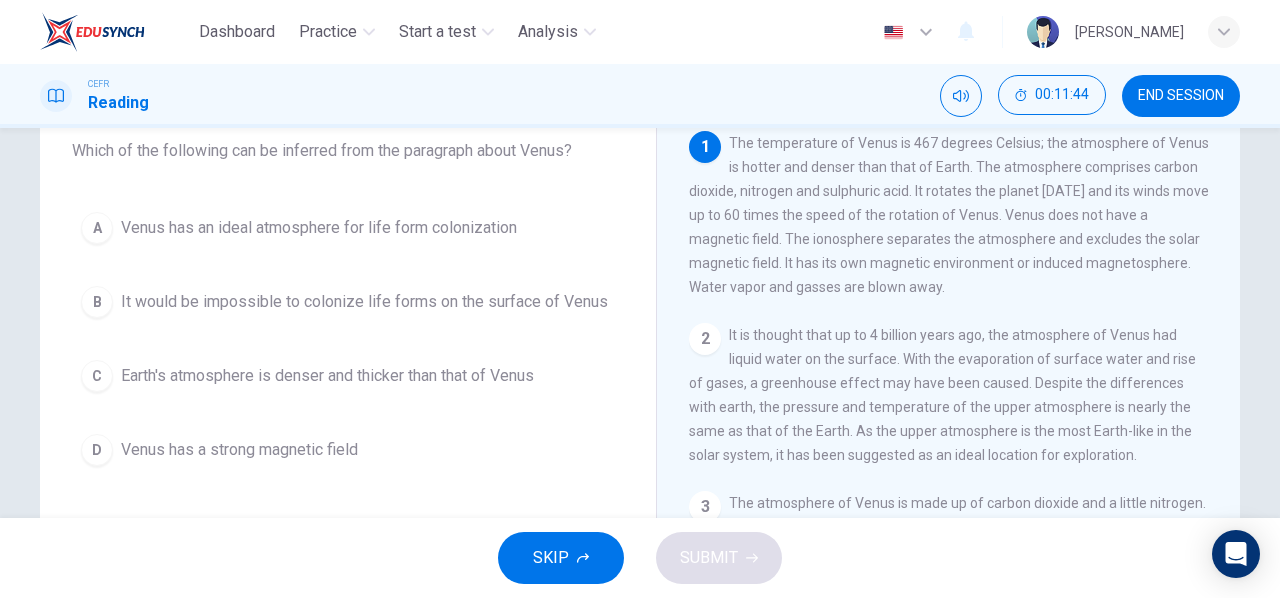 scroll, scrollTop: 126, scrollLeft: 0, axis: vertical 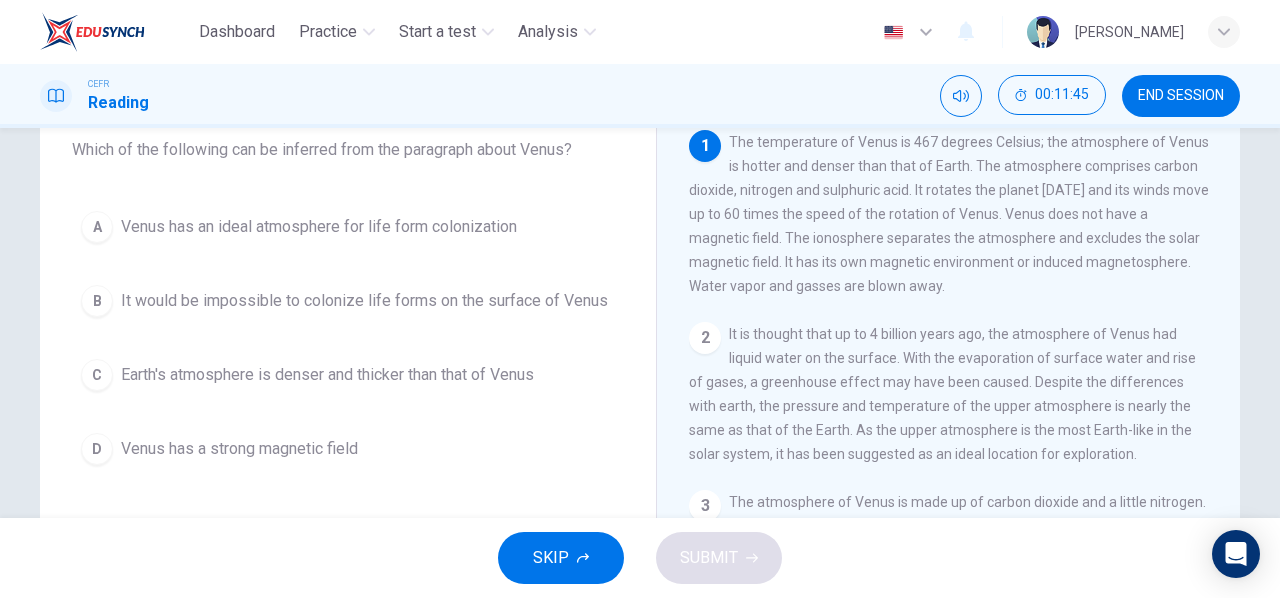 click on "D" at bounding box center [97, 449] 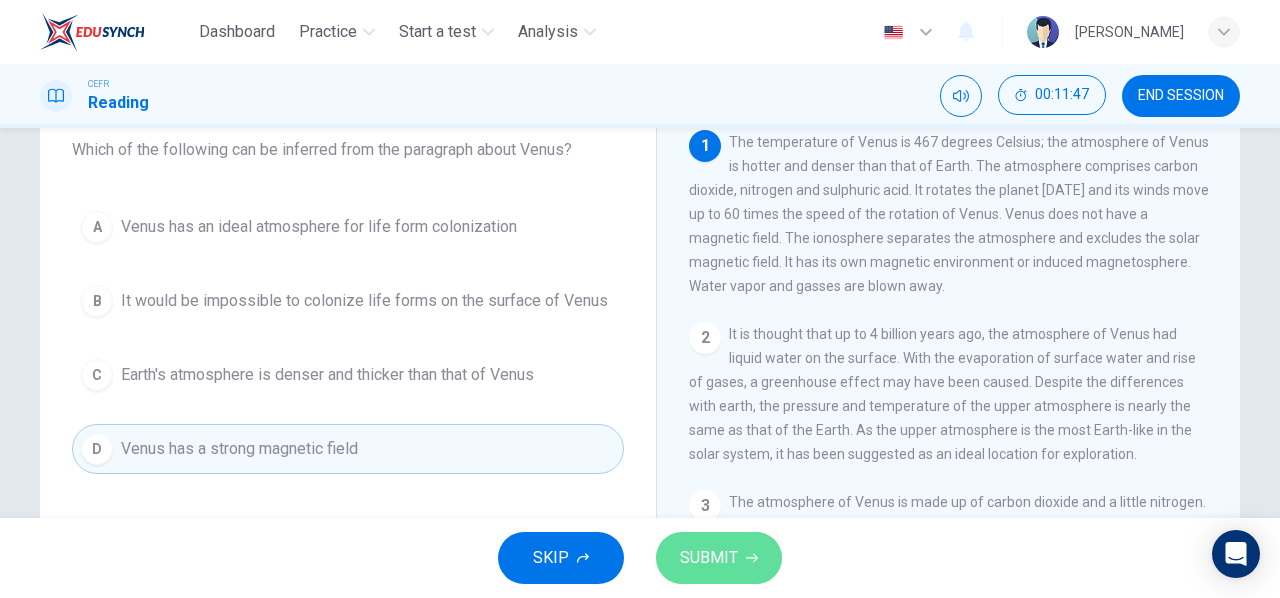 click on "SUBMIT" at bounding box center [709, 558] 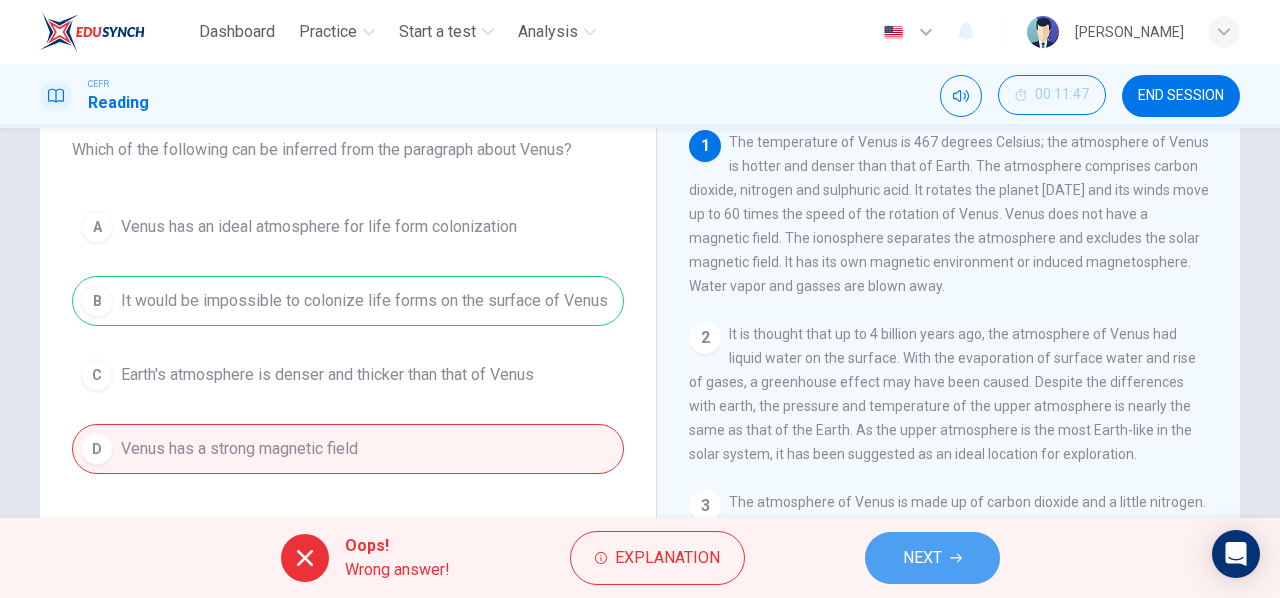 click on "NEXT" at bounding box center [922, 558] 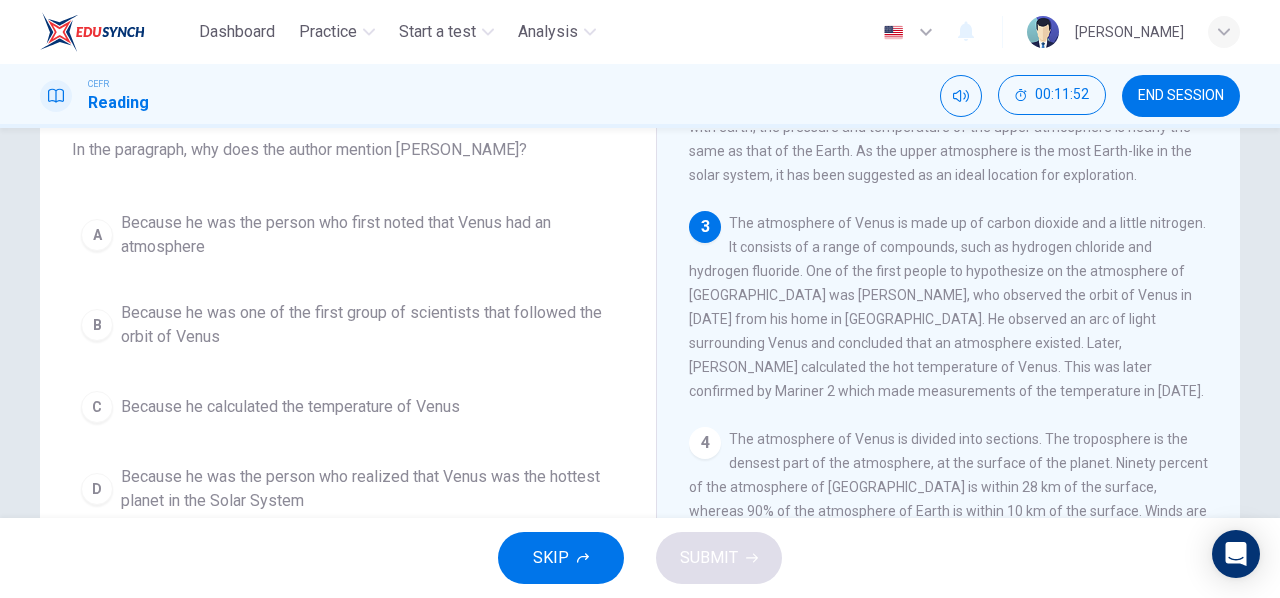 scroll, scrollTop: 294, scrollLeft: 0, axis: vertical 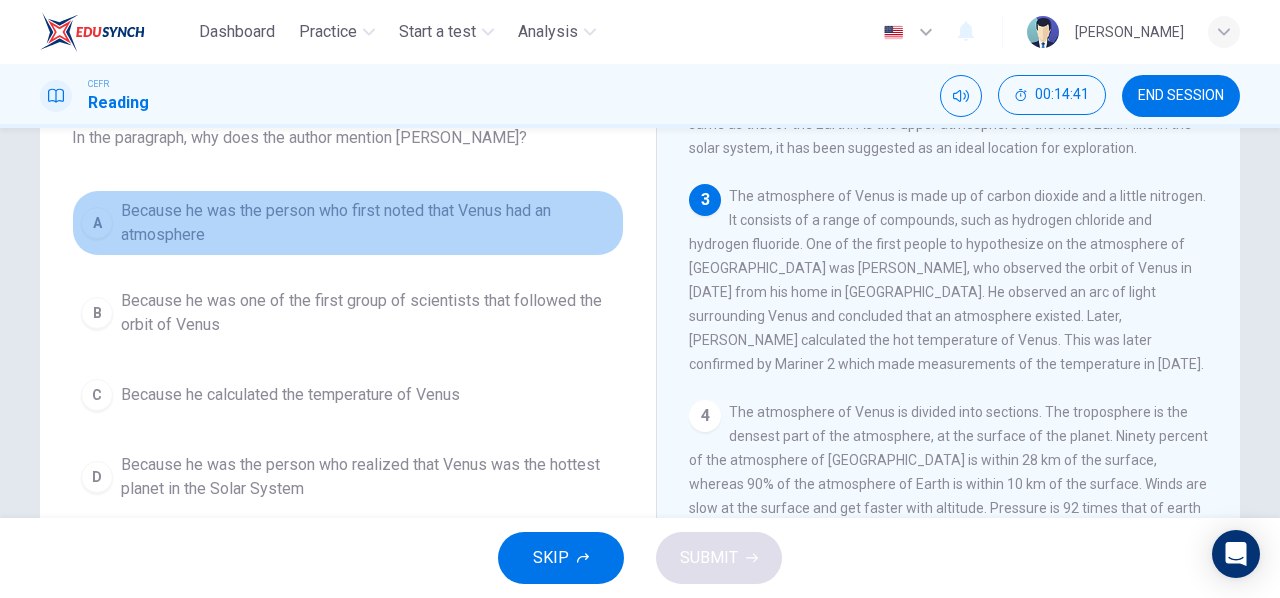 click on "A" at bounding box center (97, 223) 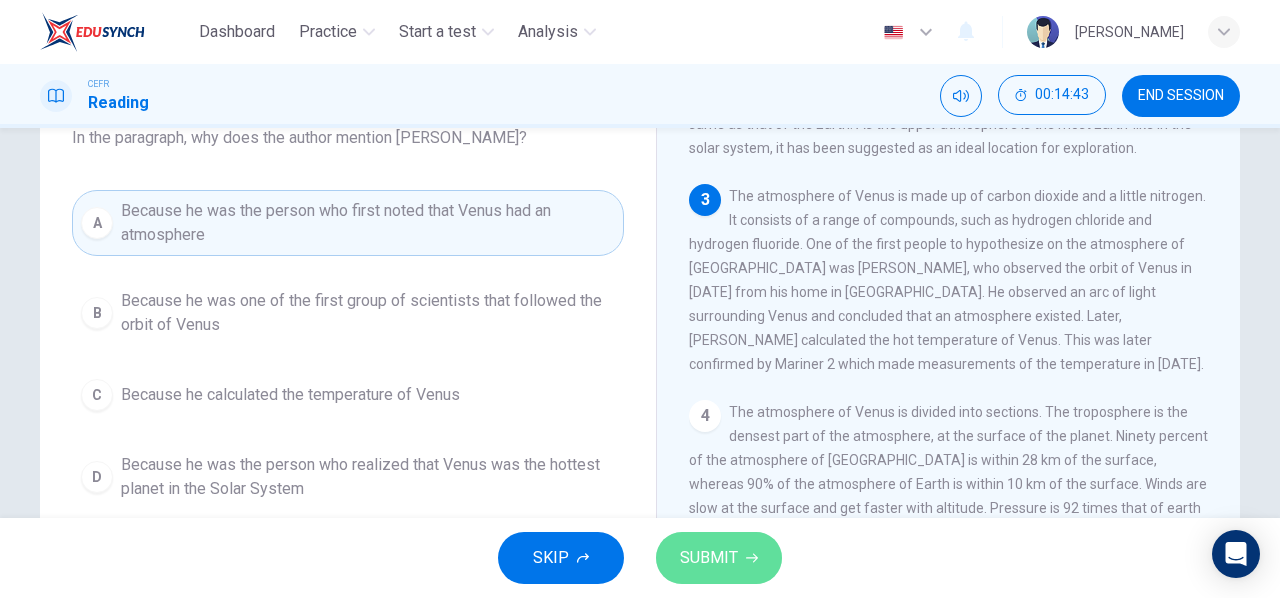 click on "SUBMIT" at bounding box center [709, 558] 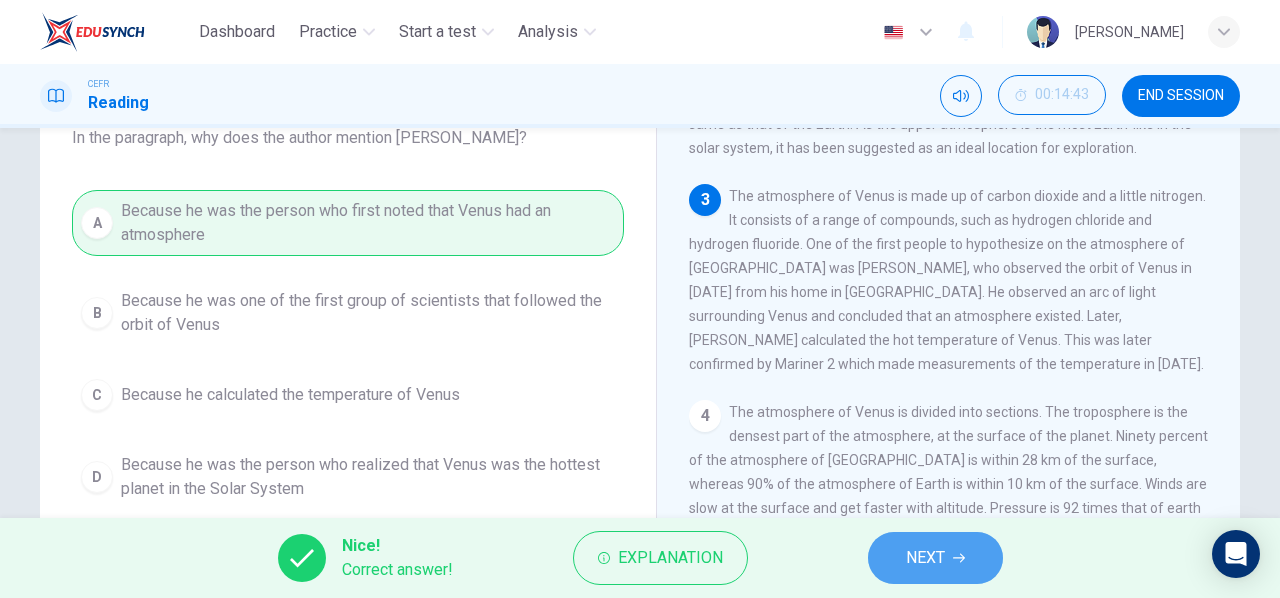 click on "NEXT" at bounding box center [935, 558] 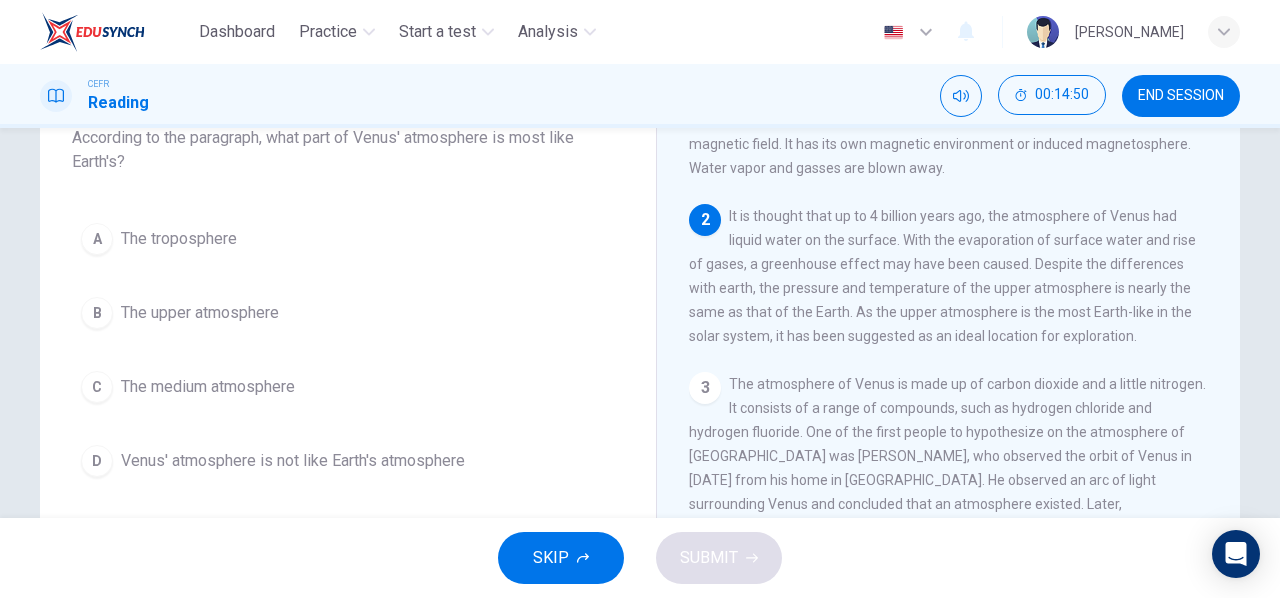 scroll, scrollTop: 105, scrollLeft: 0, axis: vertical 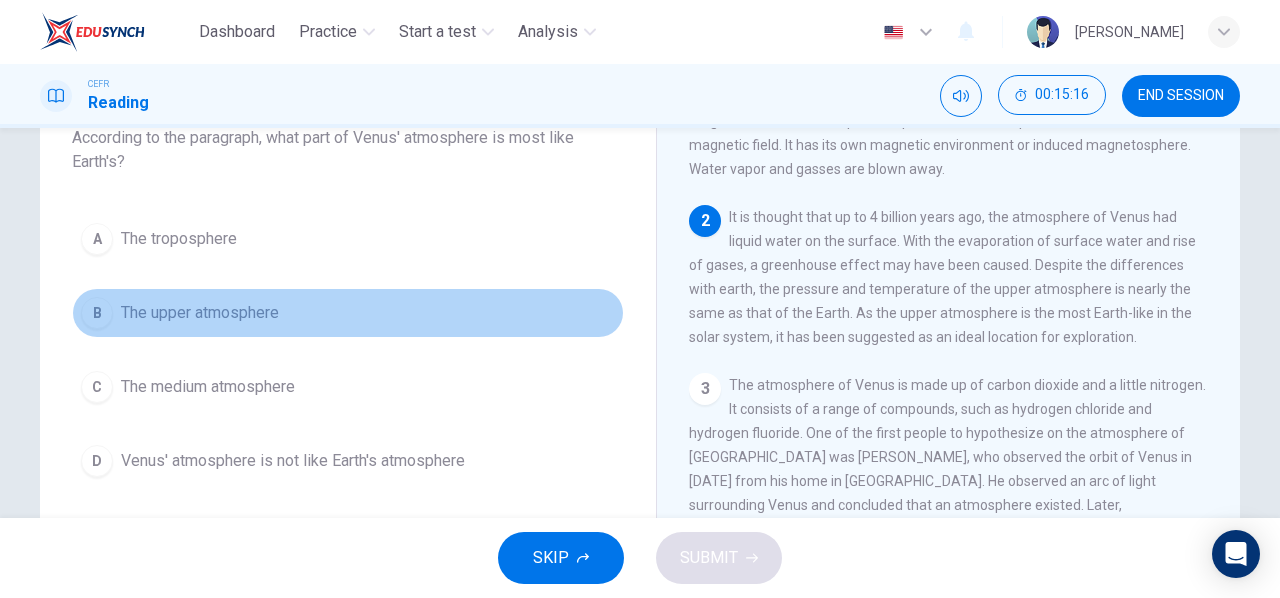 click on "B" at bounding box center (97, 313) 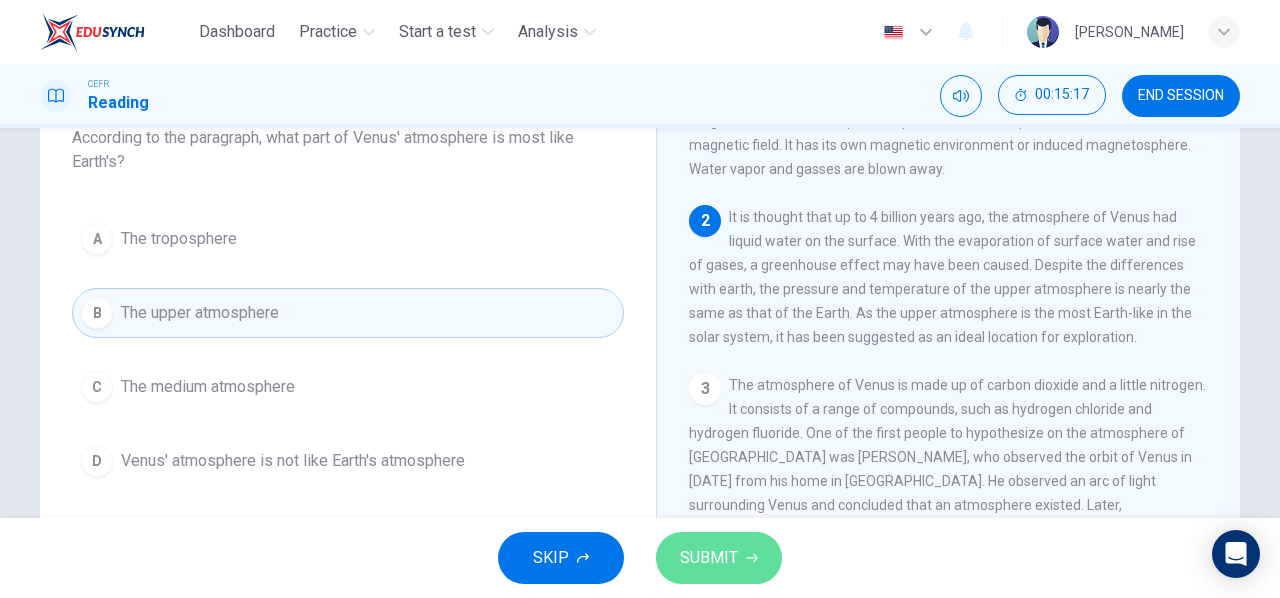 click on "SUBMIT" at bounding box center (709, 558) 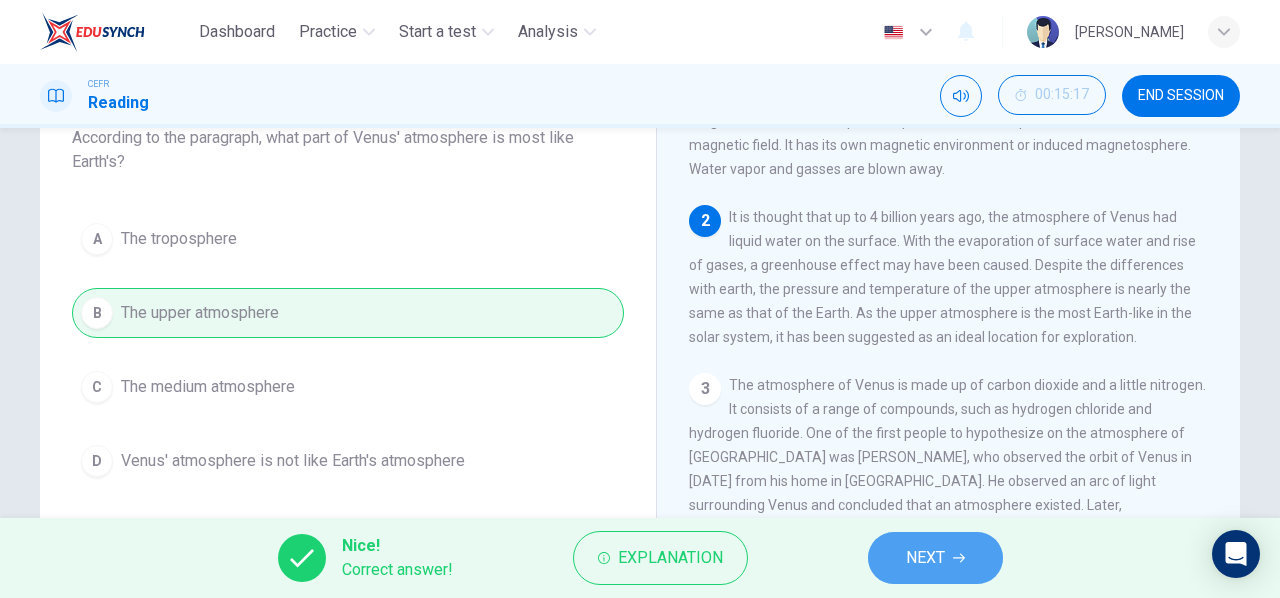 click on "NEXT" at bounding box center [935, 558] 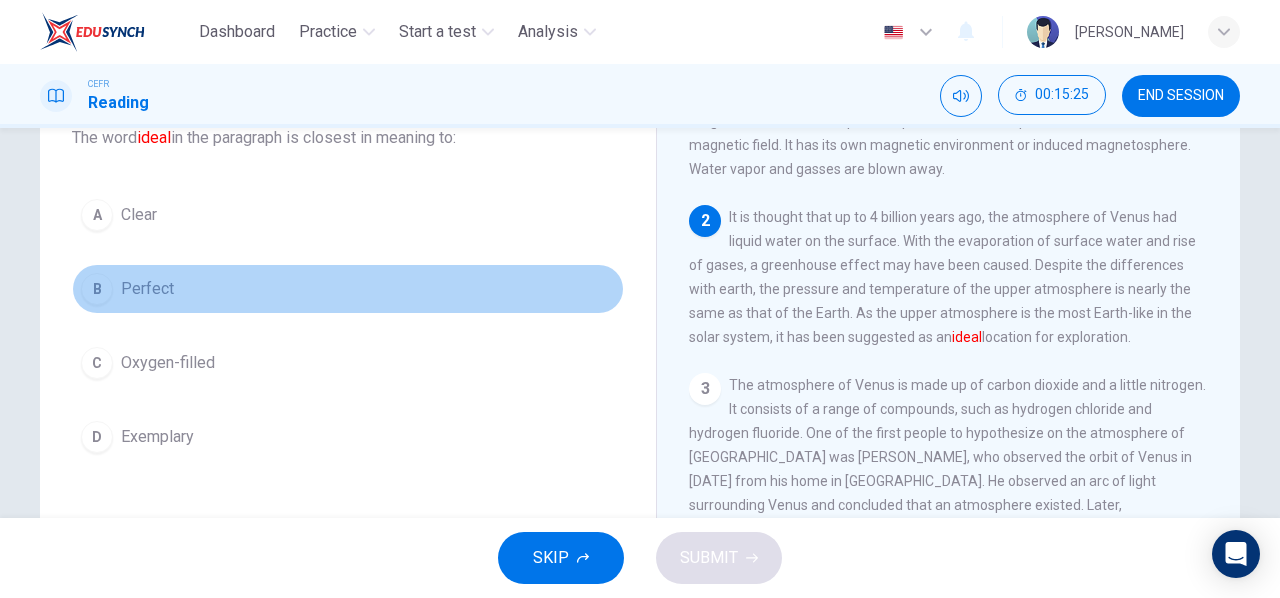 click on "B" at bounding box center (97, 289) 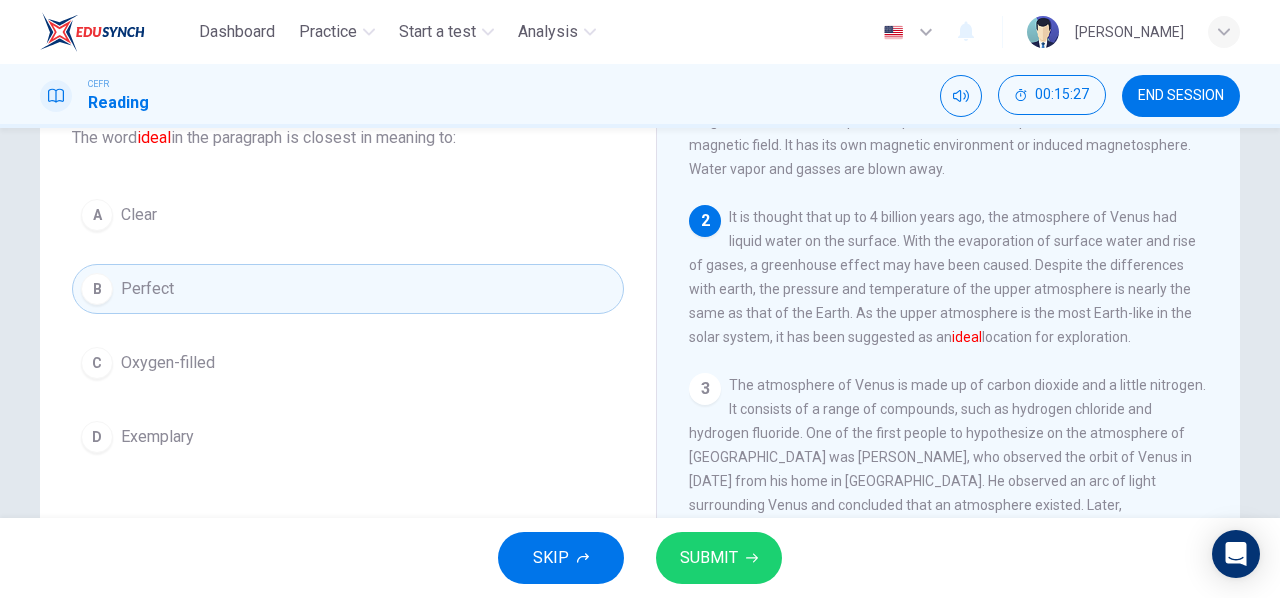 click on "SUBMIT" at bounding box center (719, 558) 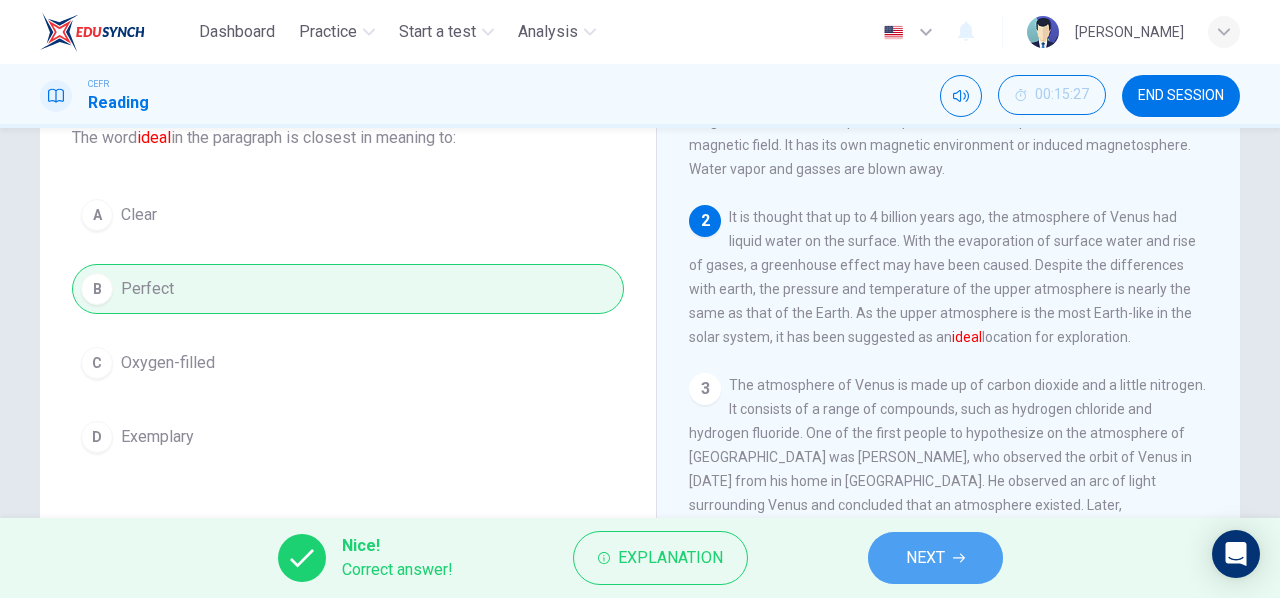 click on "NEXT" at bounding box center (925, 558) 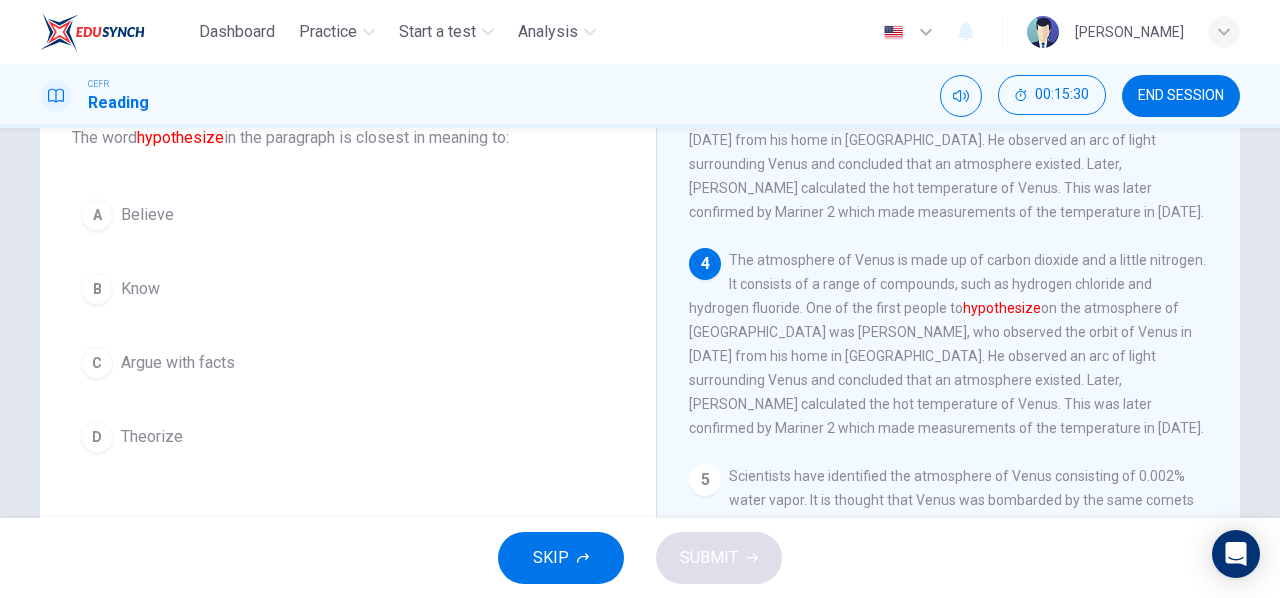 scroll, scrollTop: 453, scrollLeft: 0, axis: vertical 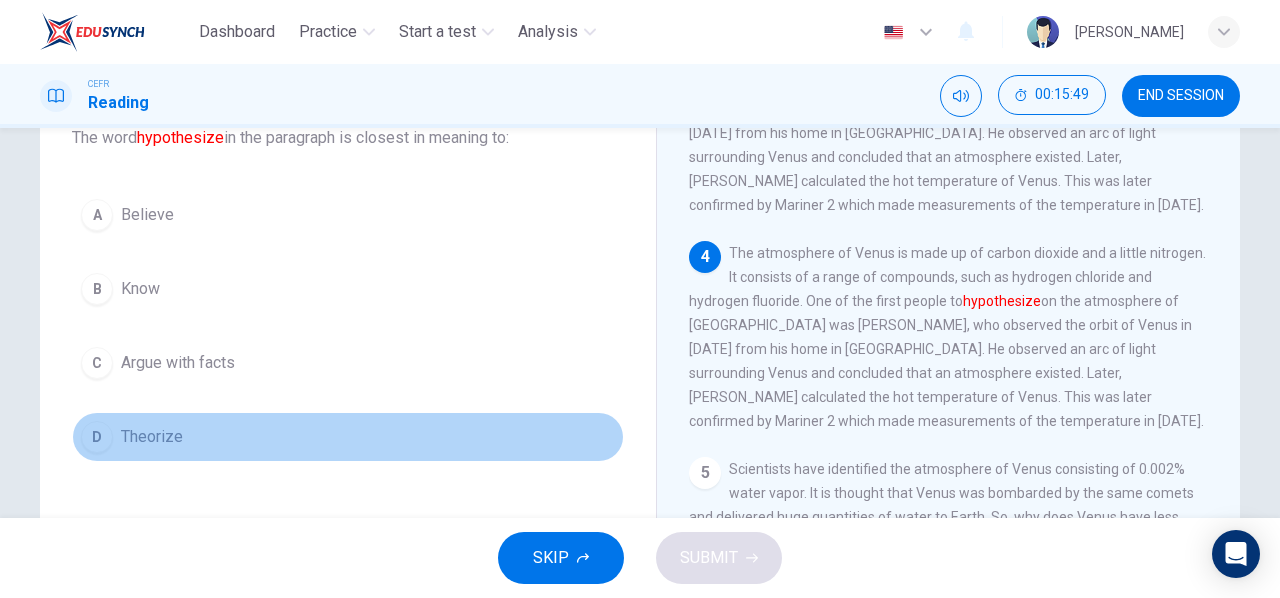 click on "D Theorize" at bounding box center (348, 437) 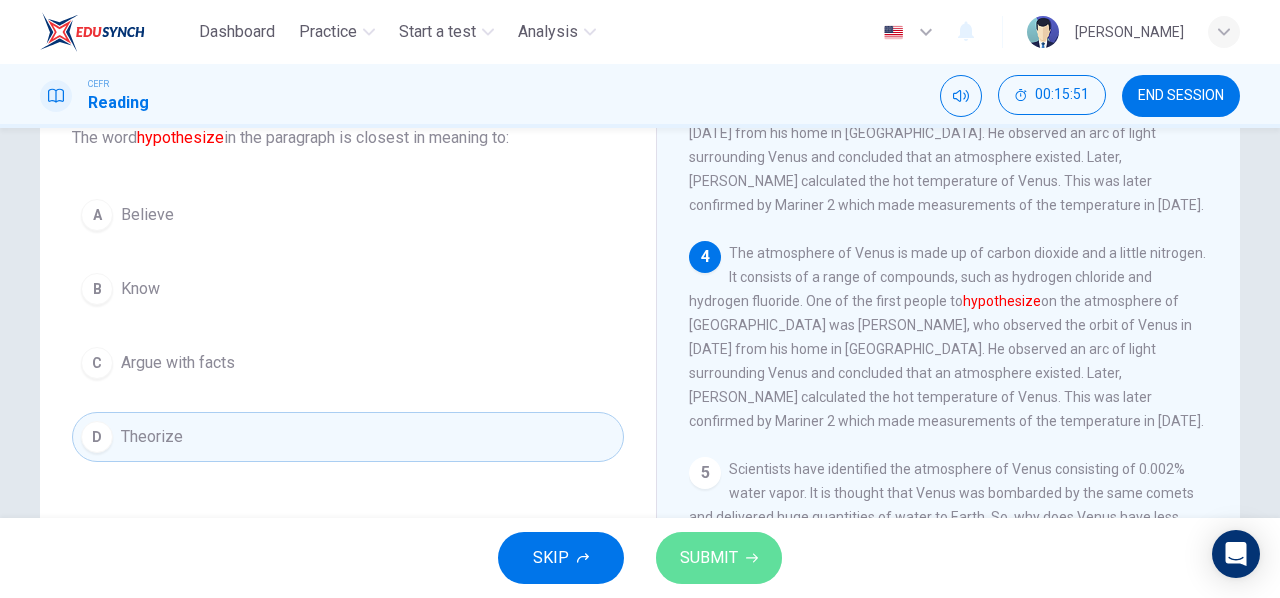 click on "SUBMIT" at bounding box center [719, 558] 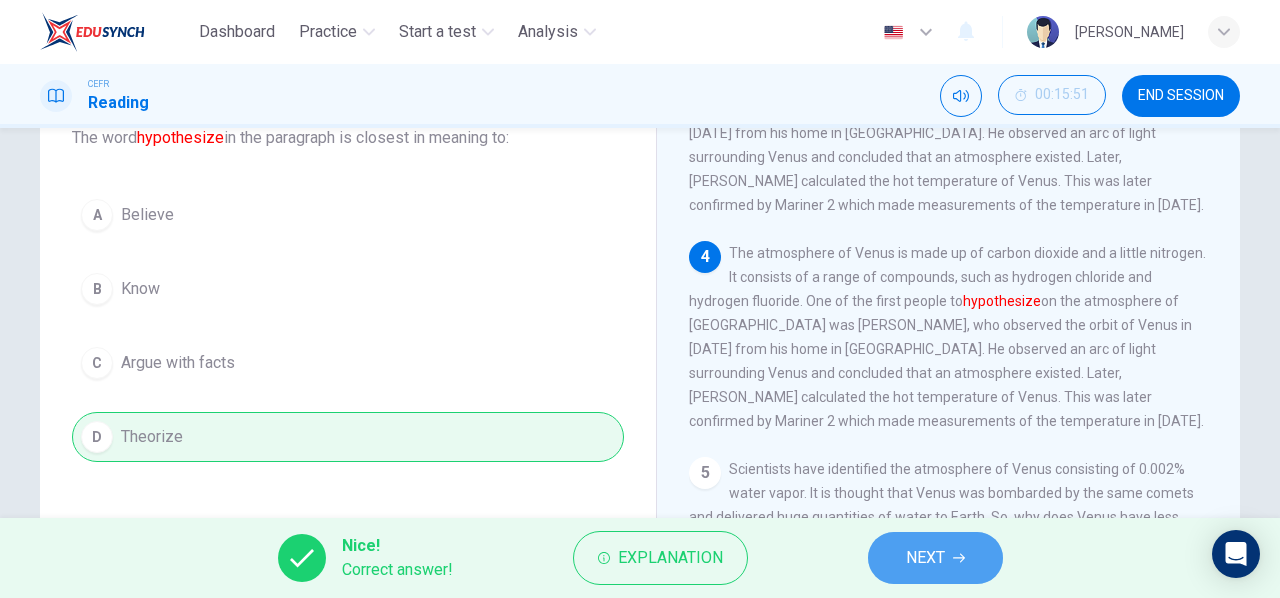 click on "NEXT" at bounding box center [935, 558] 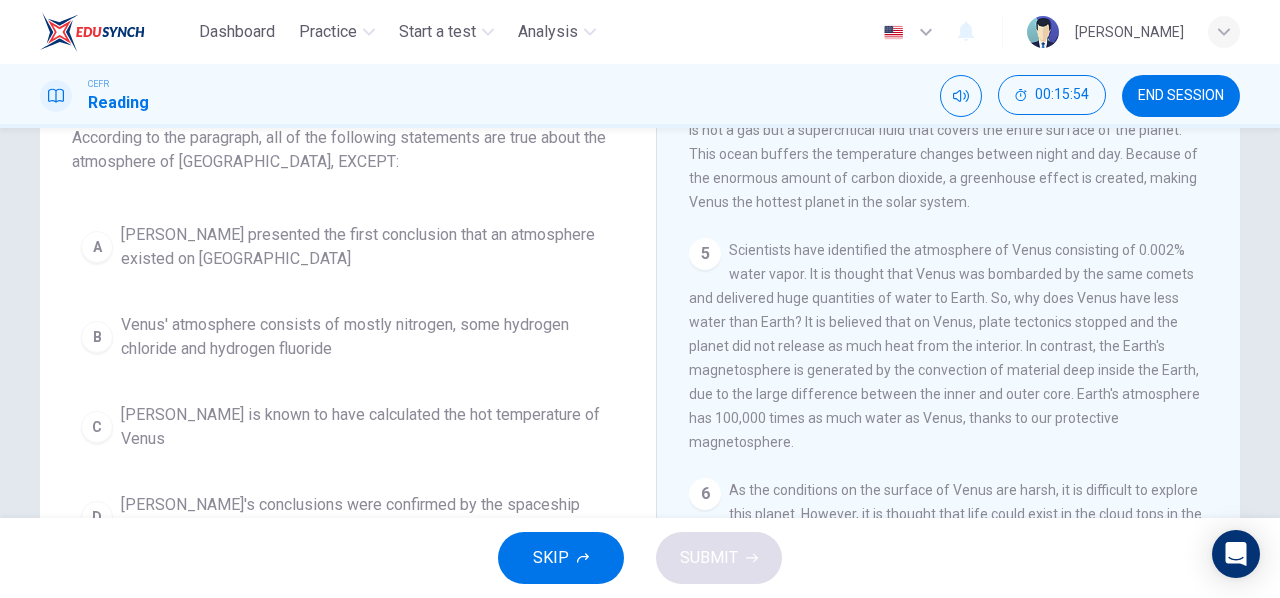 scroll, scrollTop: 745, scrollLeft: 0, axis: vertical 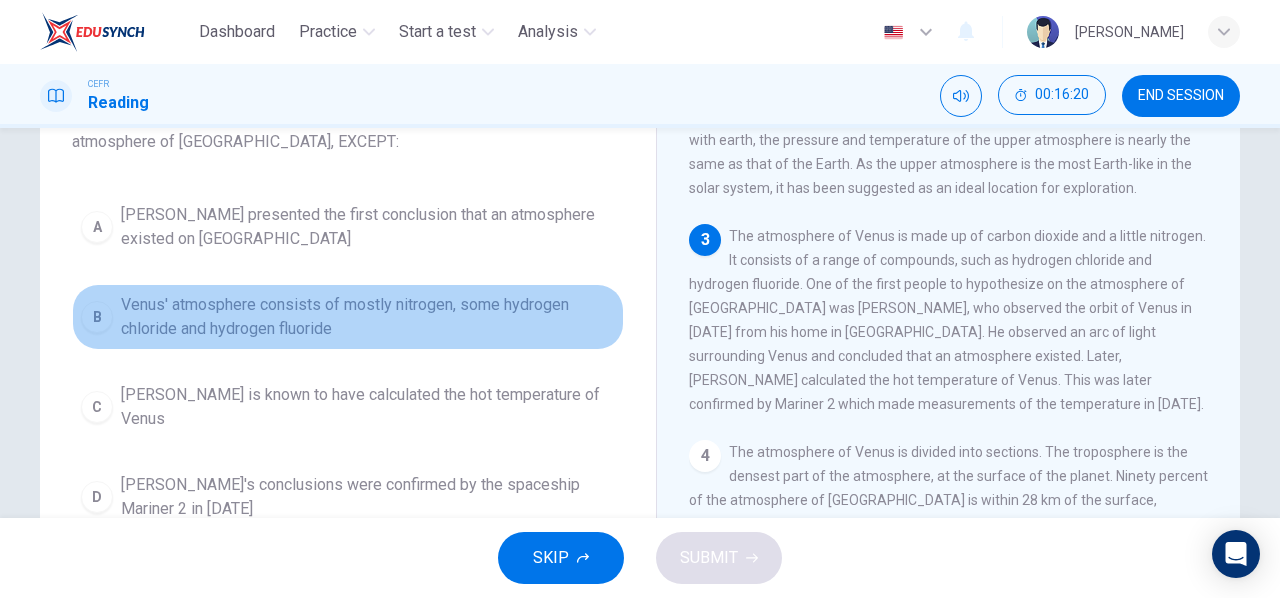 click on "B" at bounding box center (97, 317) 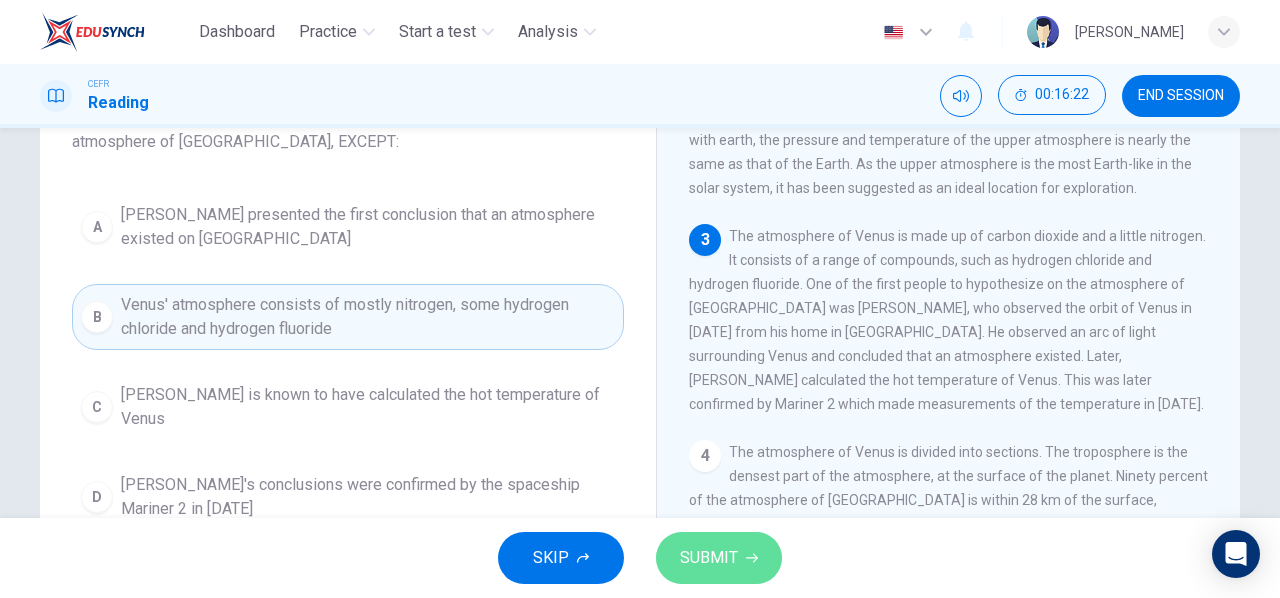 click on "SUBMIT" at bounding box center [719, 558] 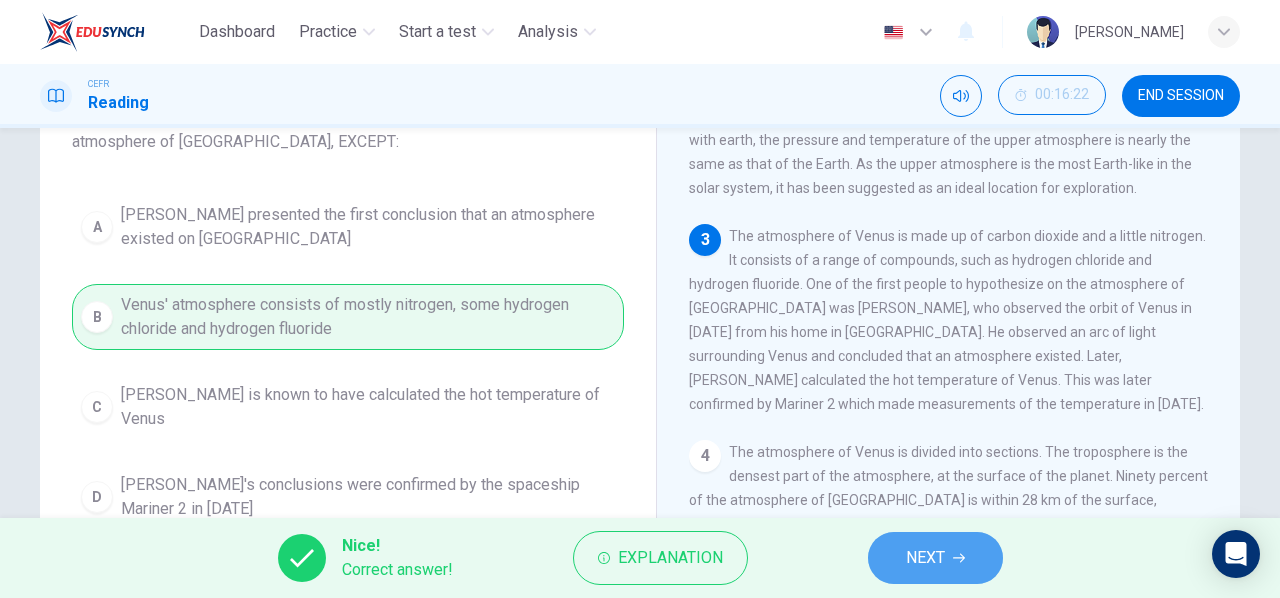 click on "NEXT" at bounding box center (925, 558) 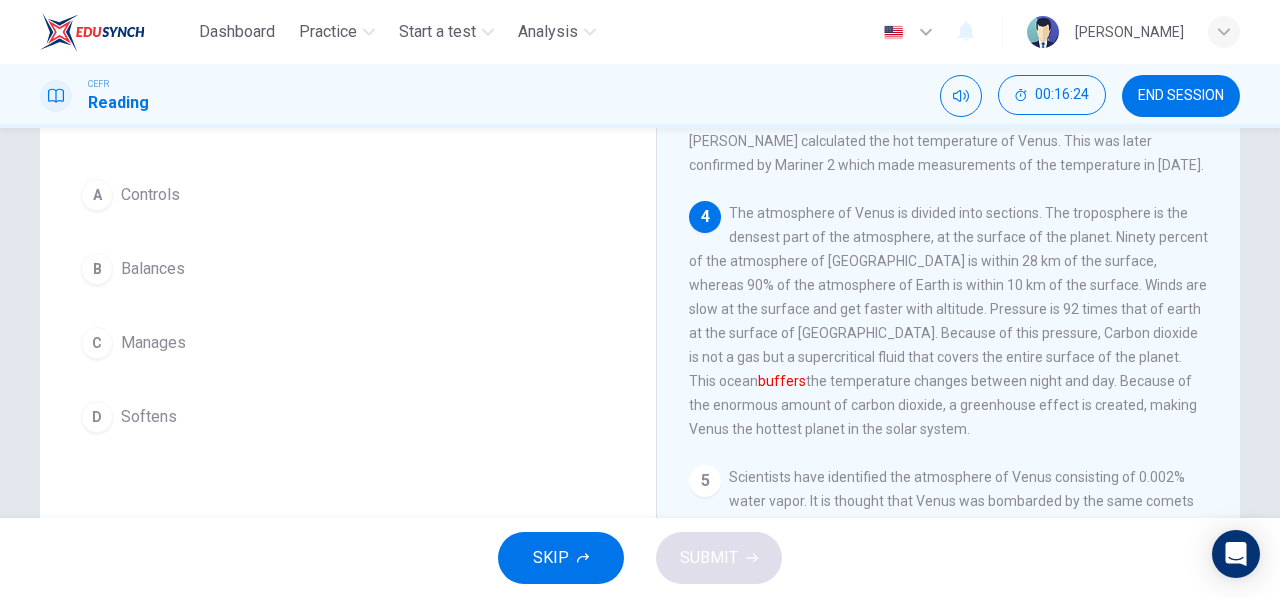 scroll, scrollTop: 476, scrollLeft: 0, axis: vertical 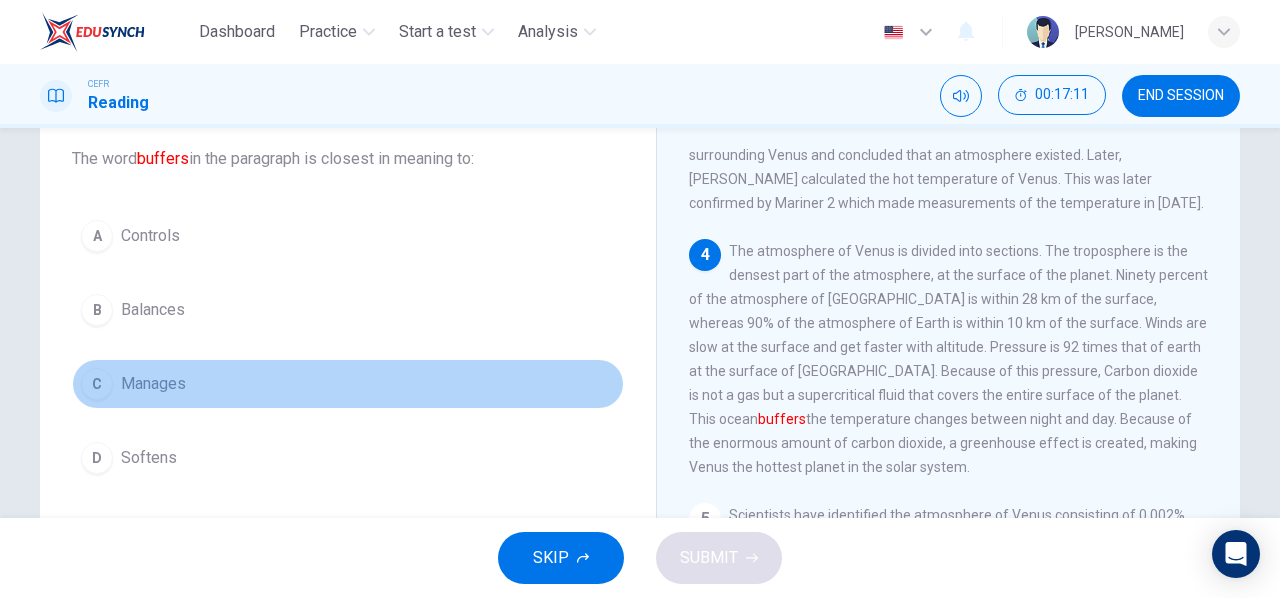 click on "C" at bounding box center (97, 384) 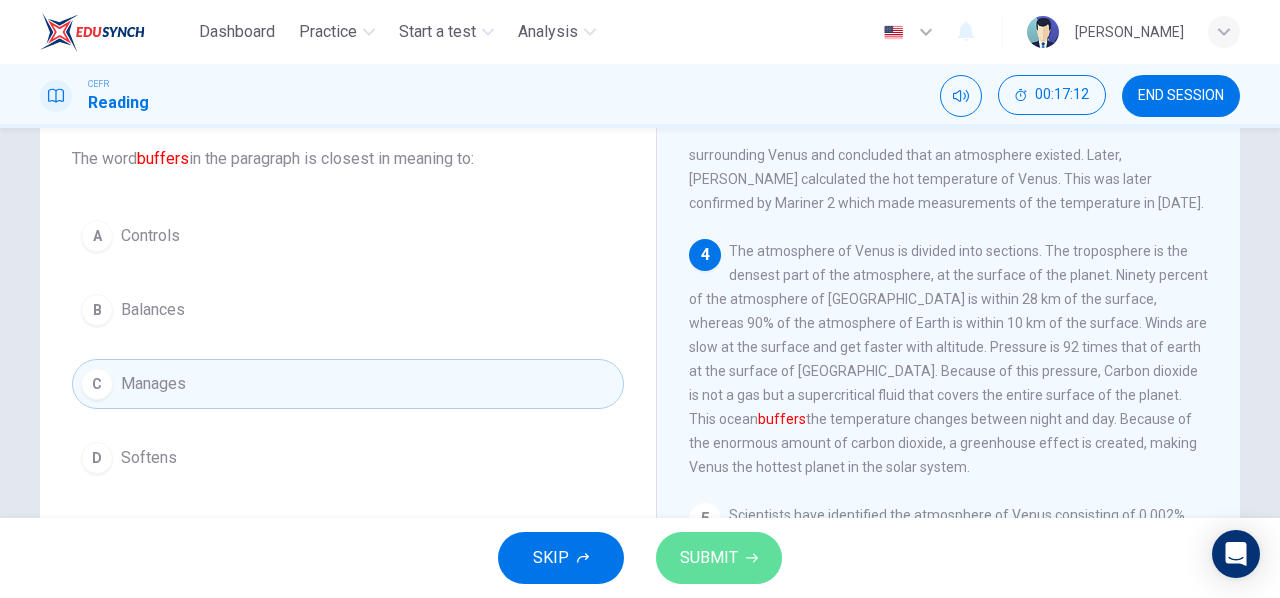 click on "SUBMIT" at bounding box center (709, 558) 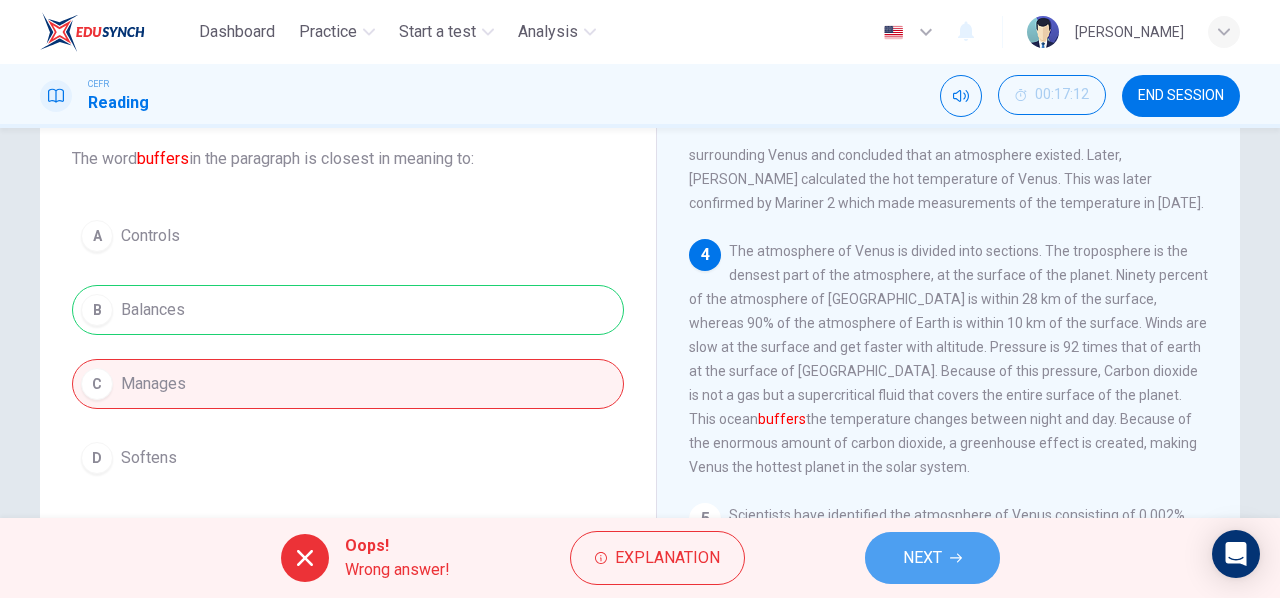 click on "NEXT" at bounding box center [932, 558] 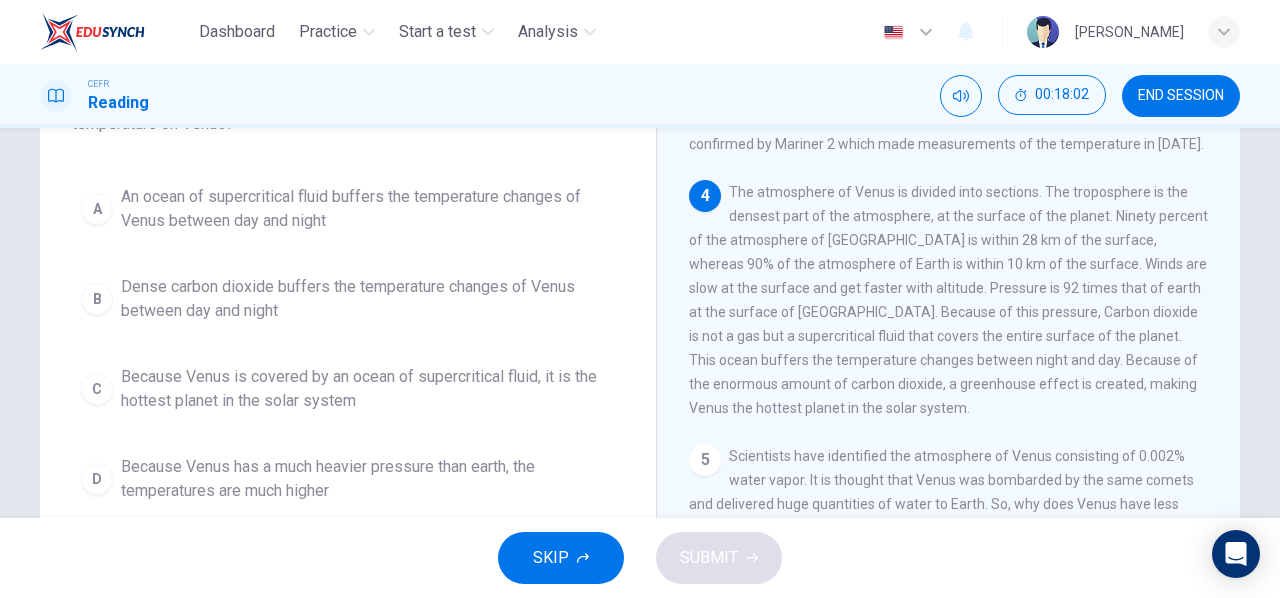 scroll, scrollTop: 177, scrollLeft: 0, axis: vertical 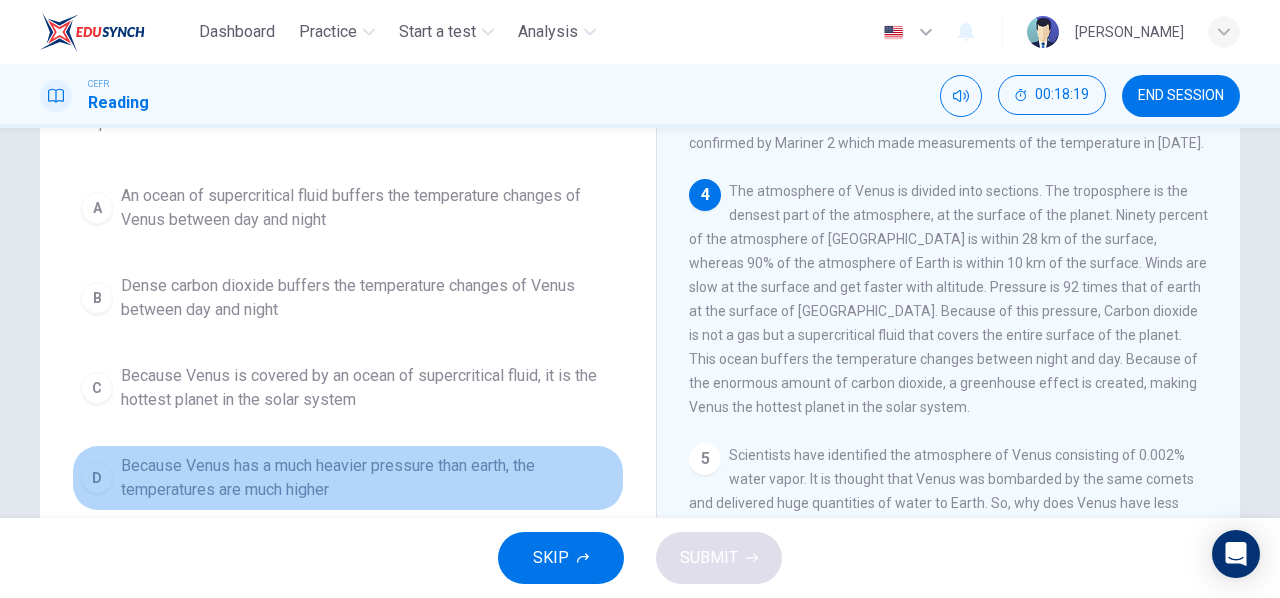 click on "D" at bounding box center [97, 478] 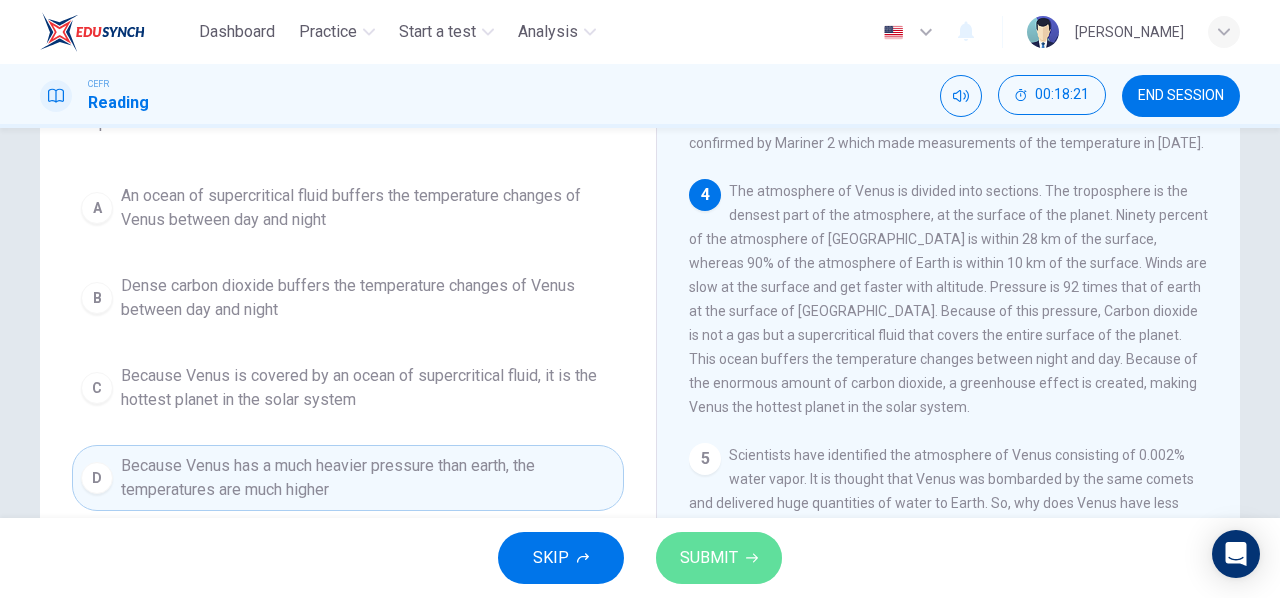 click on "SUBMIT" at bounding box center (719, 558) 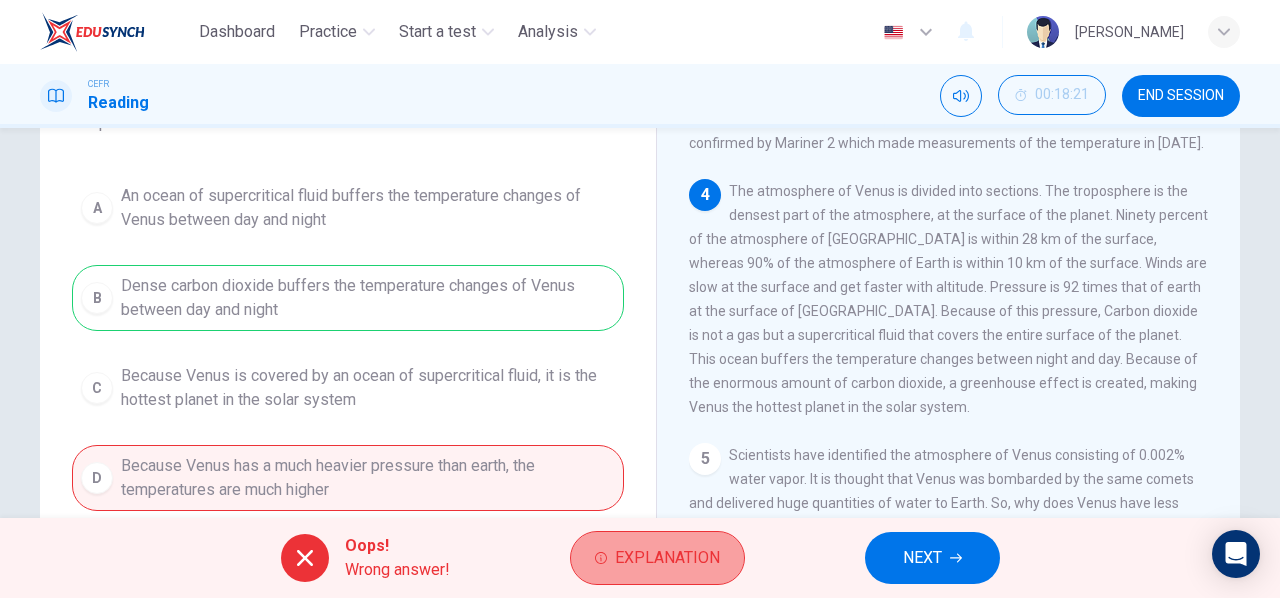 click on "Explanation" at bounding box center [667, 558] 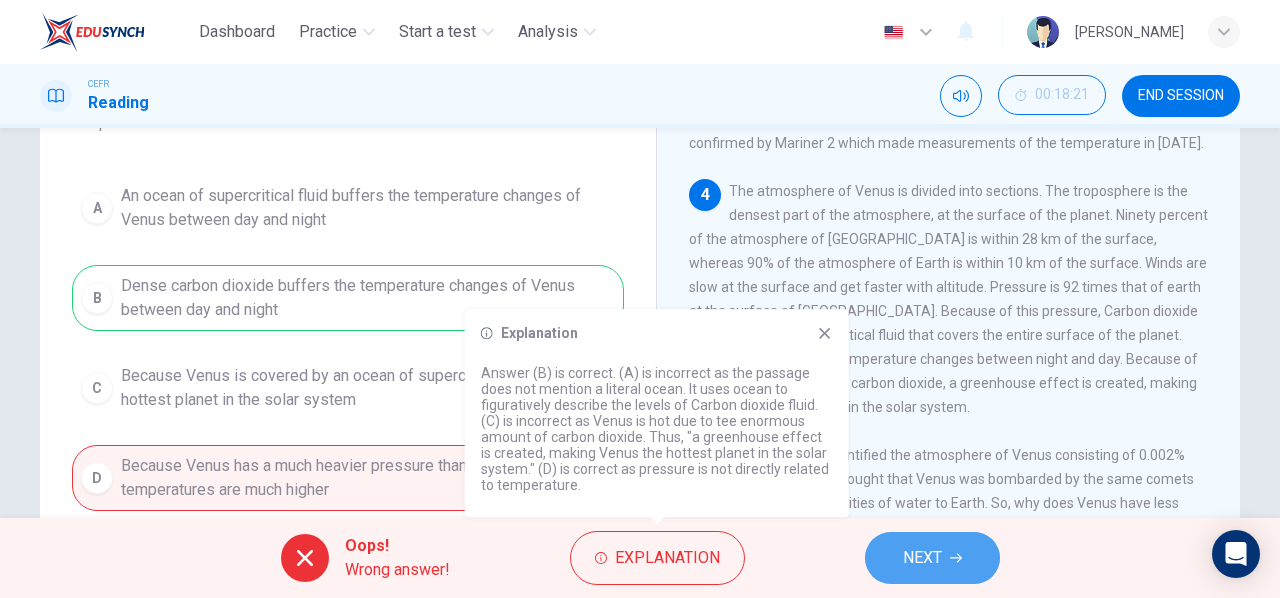 click on "NEXT" at bounding box center [932, 558] 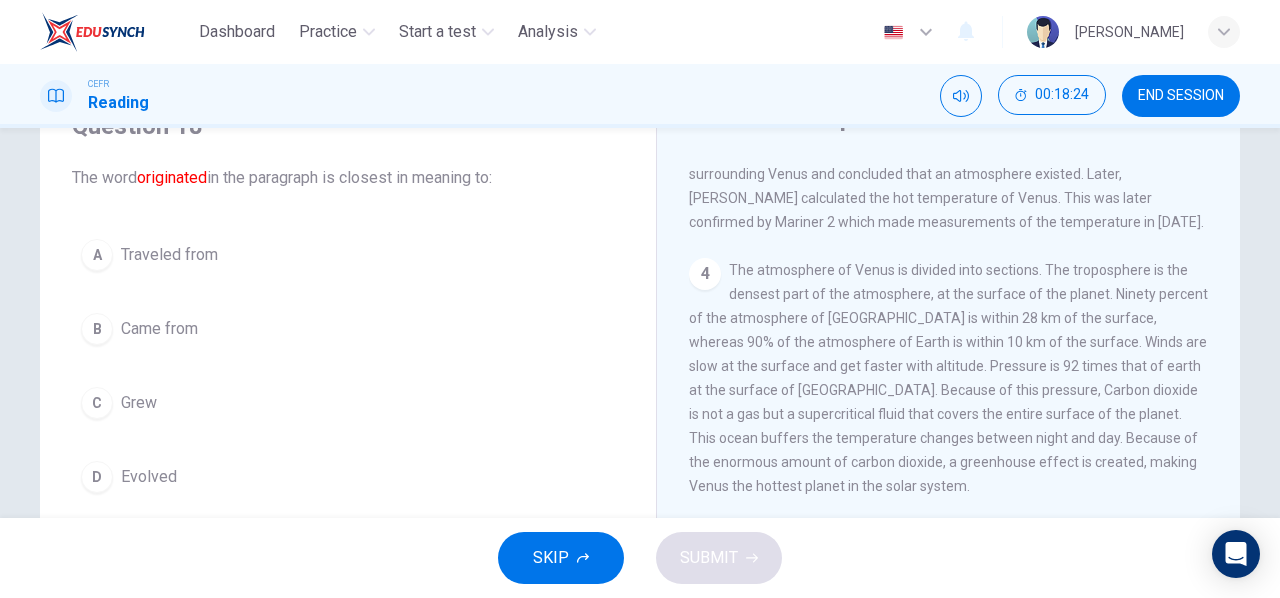 scroll, scrollTop: 99, scrollLeft: 0, axis: vertical 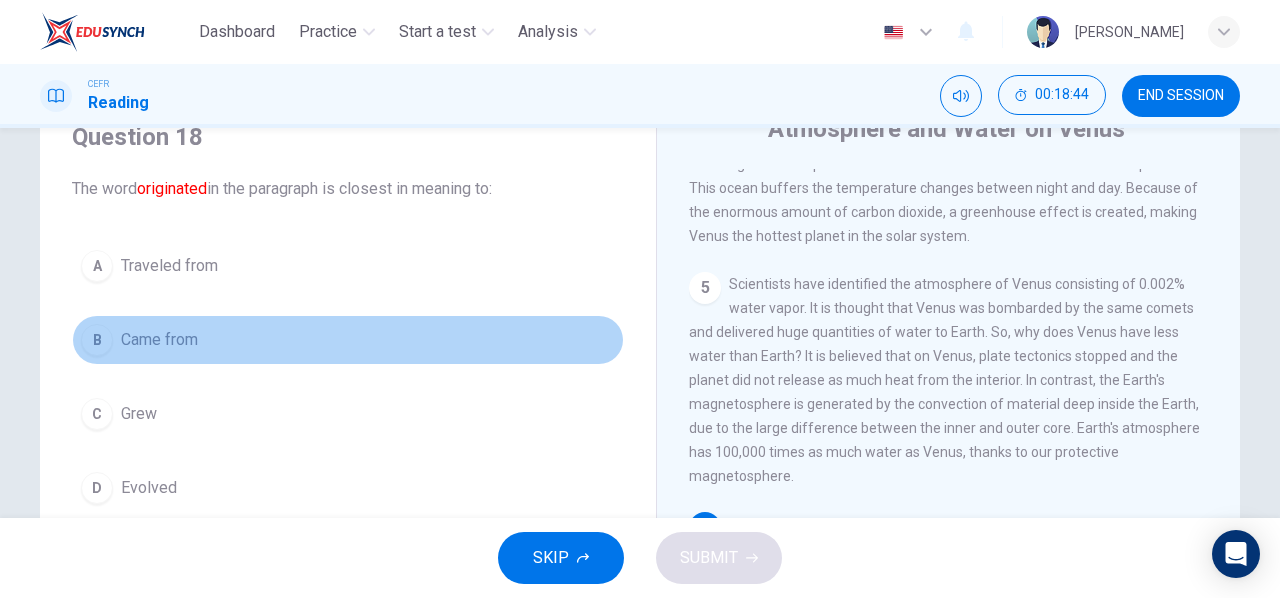 click on "B Came from" at bounding box center (348, 340) 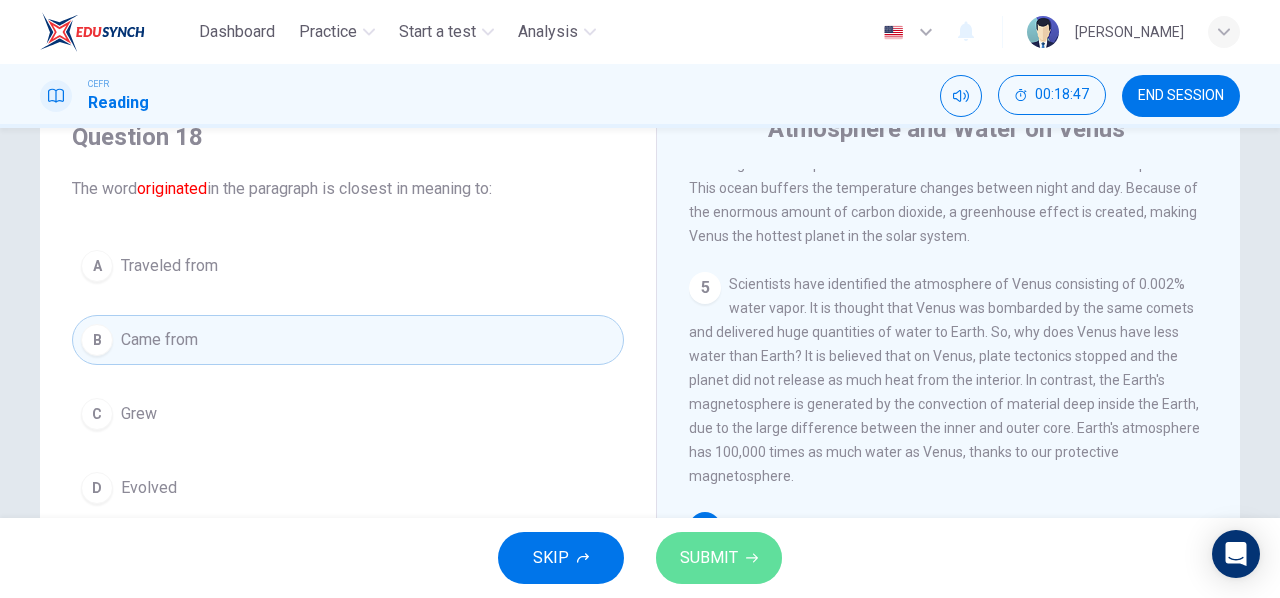 click on "SUBMIT" at bounding box center [719, 558] 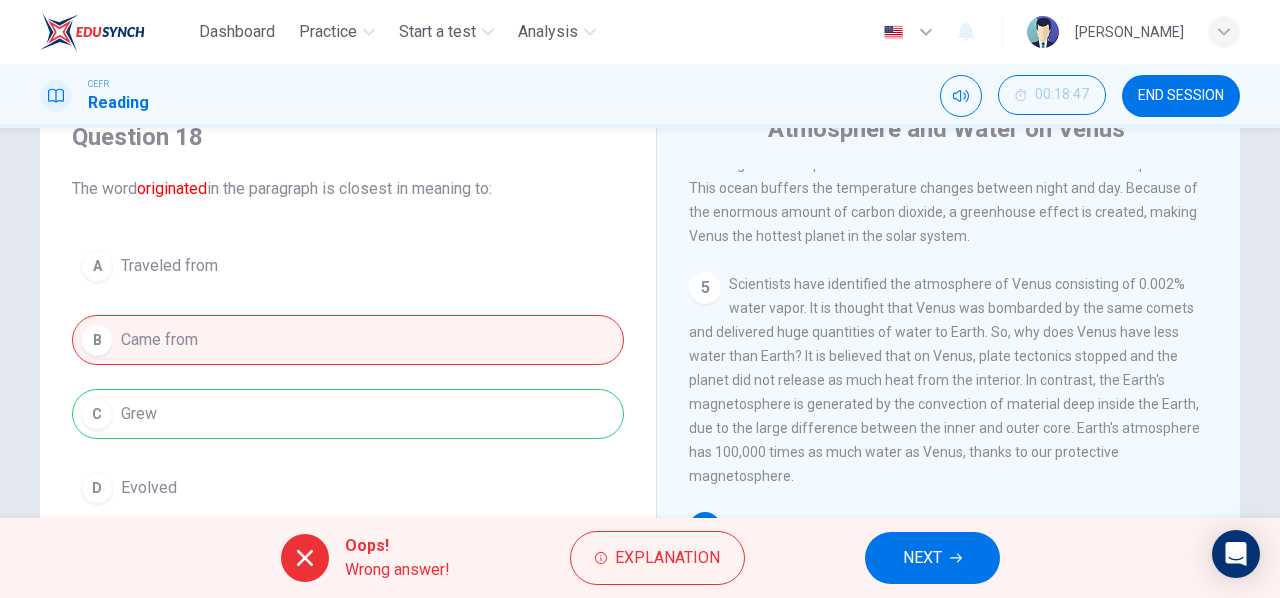 scroll, scrollTop: 385, scrollLeft: 0, axis: vertical 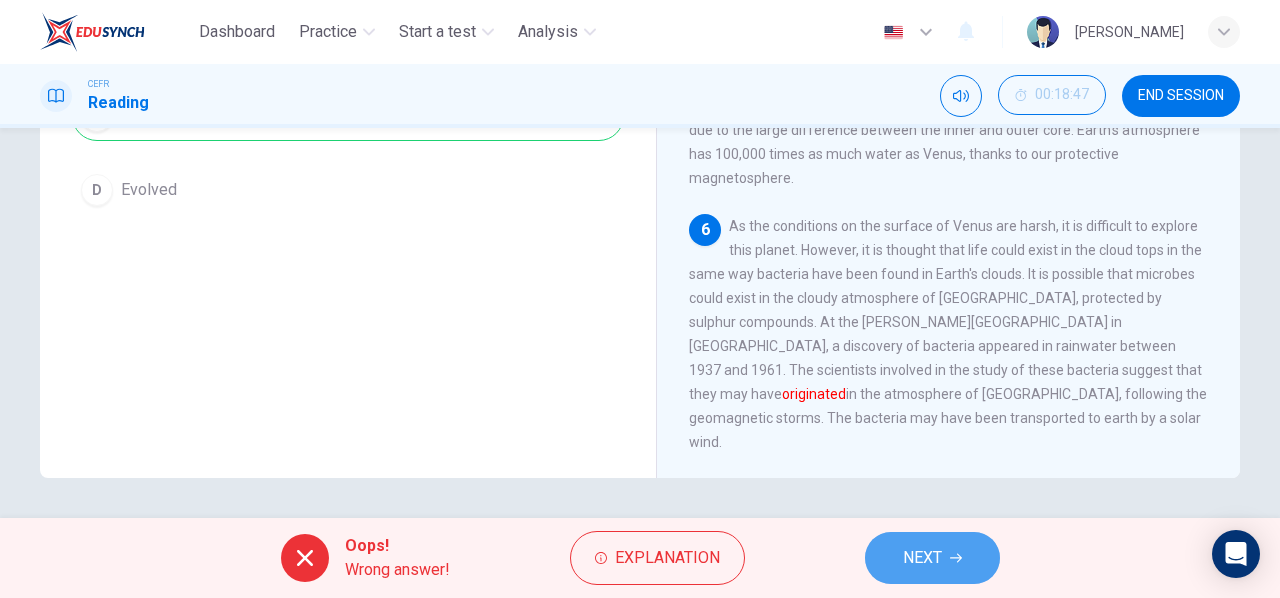 click on "NEXT" at bounding box center [932, 558] 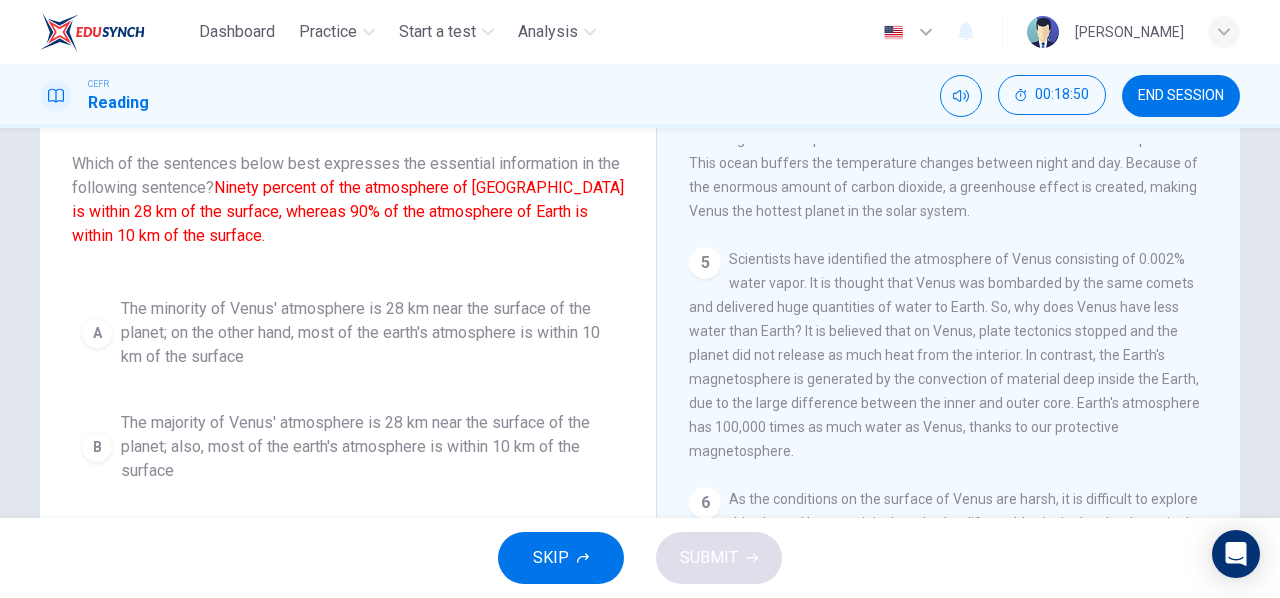 scroll, scrollTop: 111, scrollLeft: 0, axis: vertical 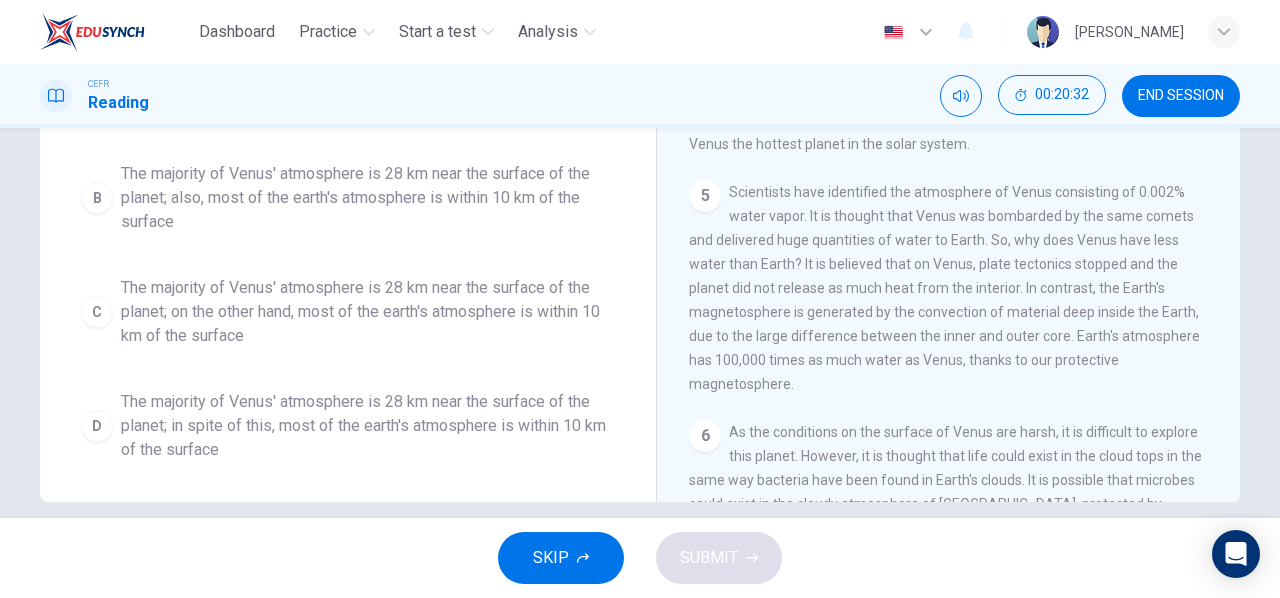 click on "C" at bounding box center (97, 312) 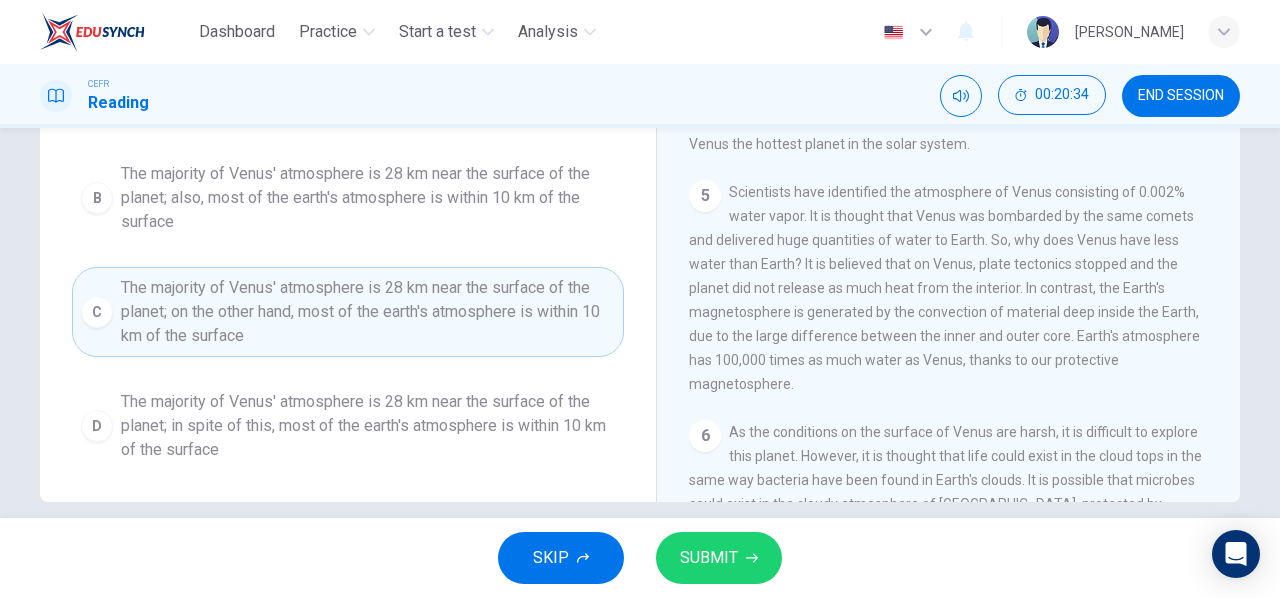 click on "SKIP SUBMIT" at bounding box center [640, 558] 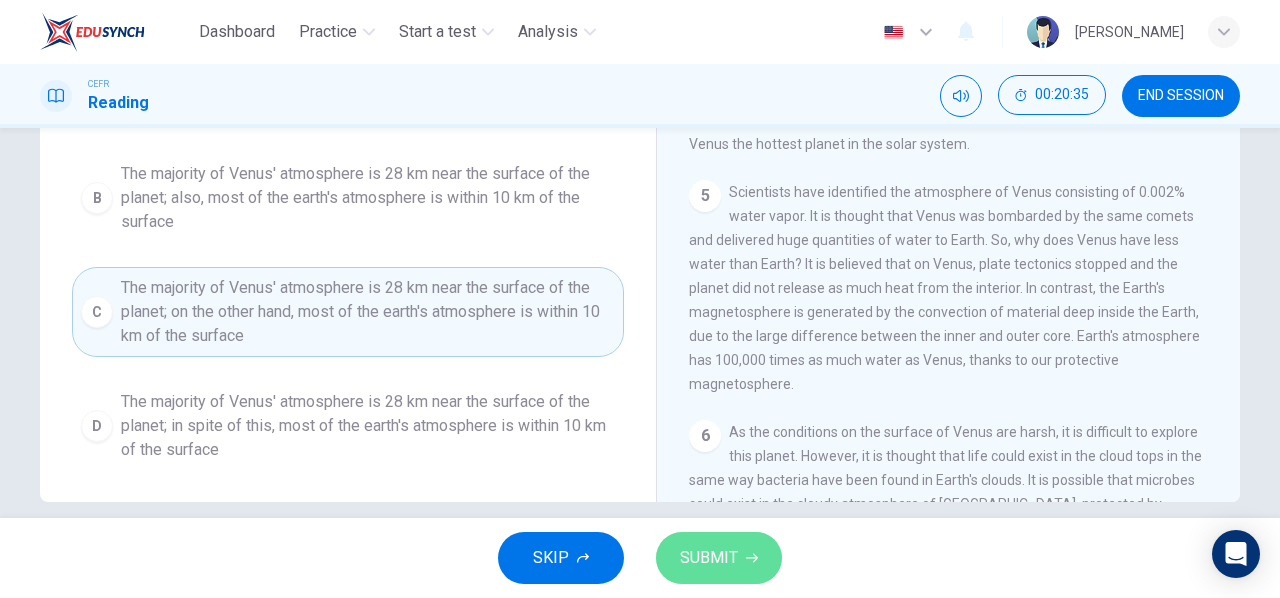 click on "SUBMIT" at bounding box center [709, 558] 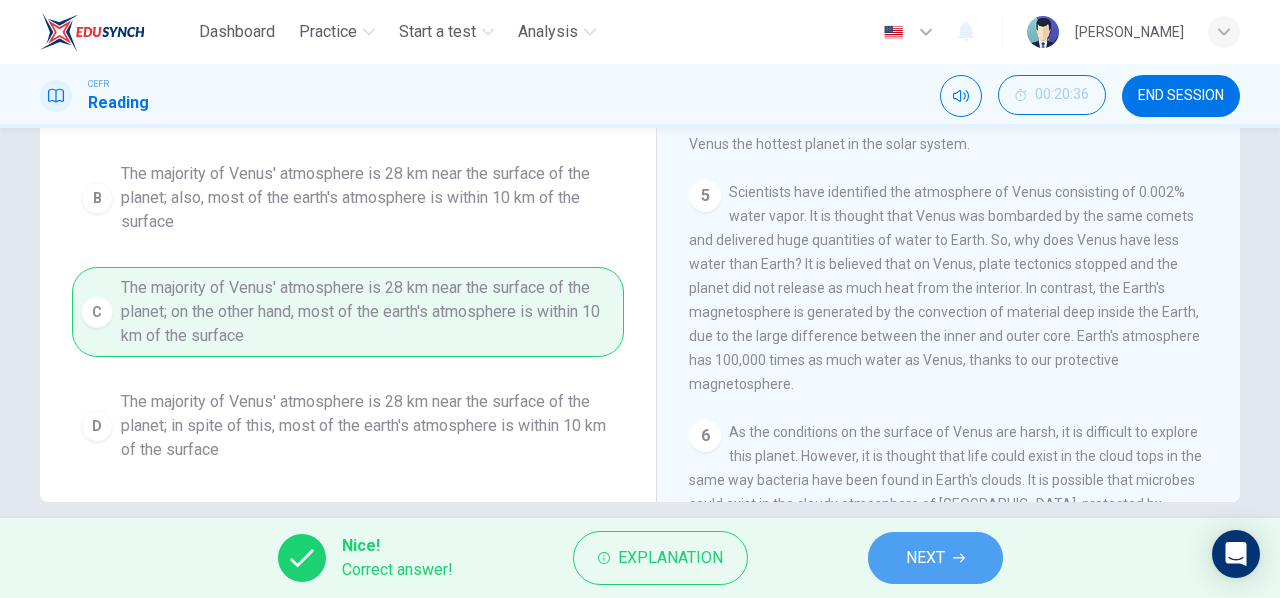 click on "NEXT" at bounding box center (925, 558) 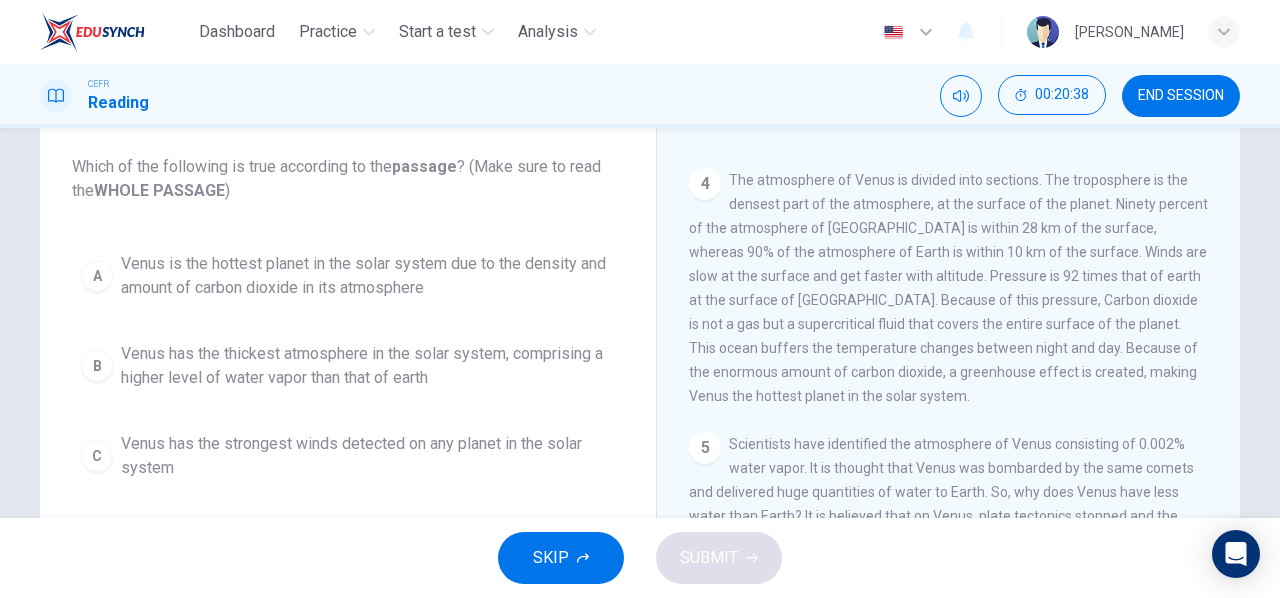 scroll, scrollTop: 107, scrollLeft: 0, axis: vertical 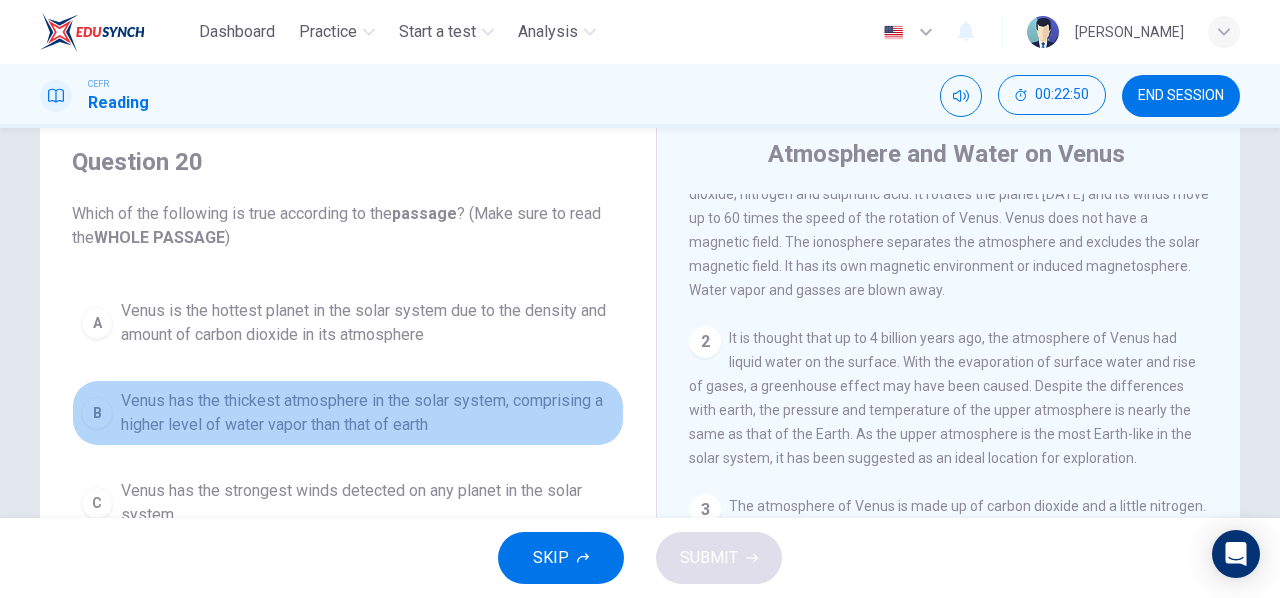 click on "B" at bounding box center (97, 413) 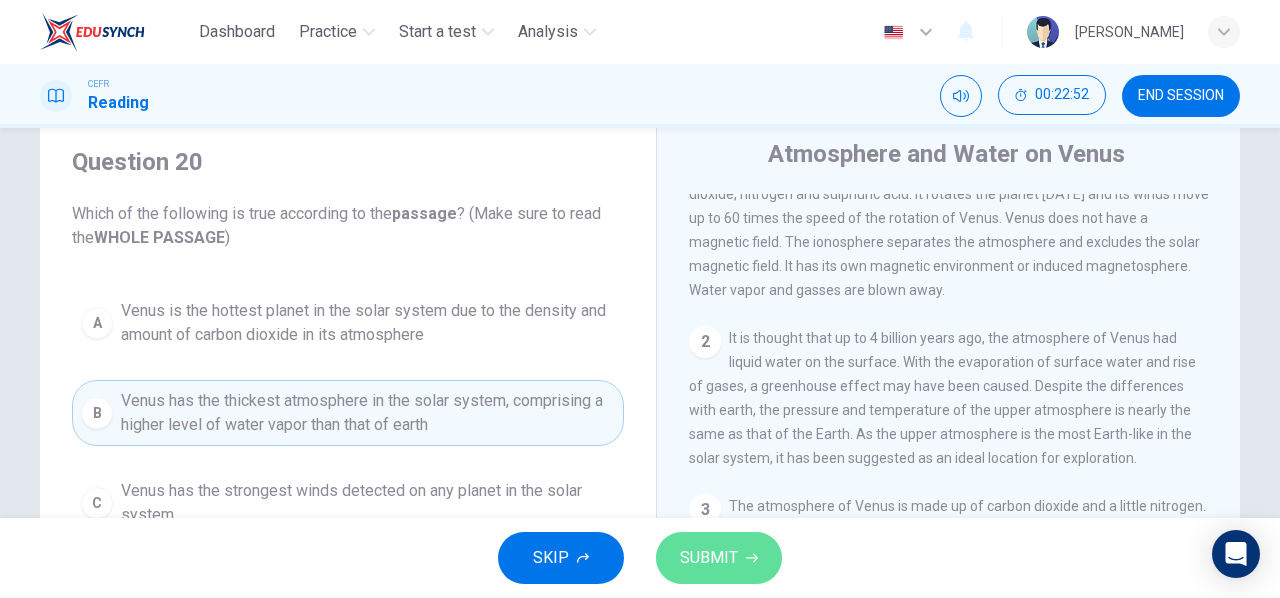 click on "SUBMIT" at bounding box center [709, 558] 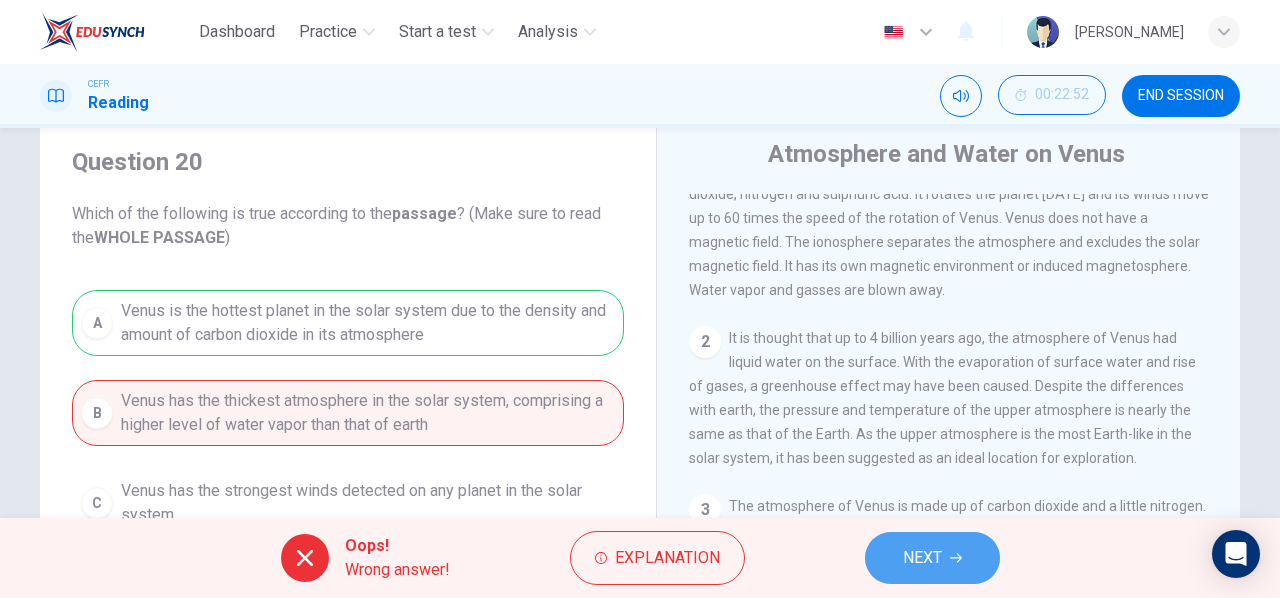 click on "NEXT" at bounding box center (922, 558) 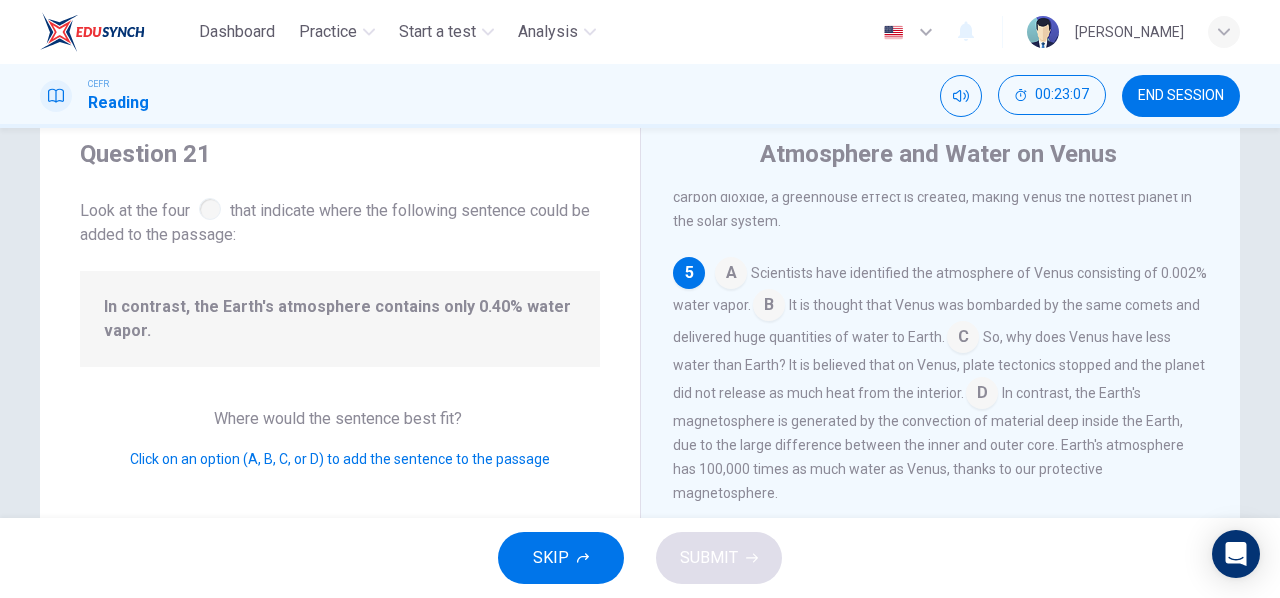 scroll, scrollTop: 803, scrollLeft: 0, axis: vertical 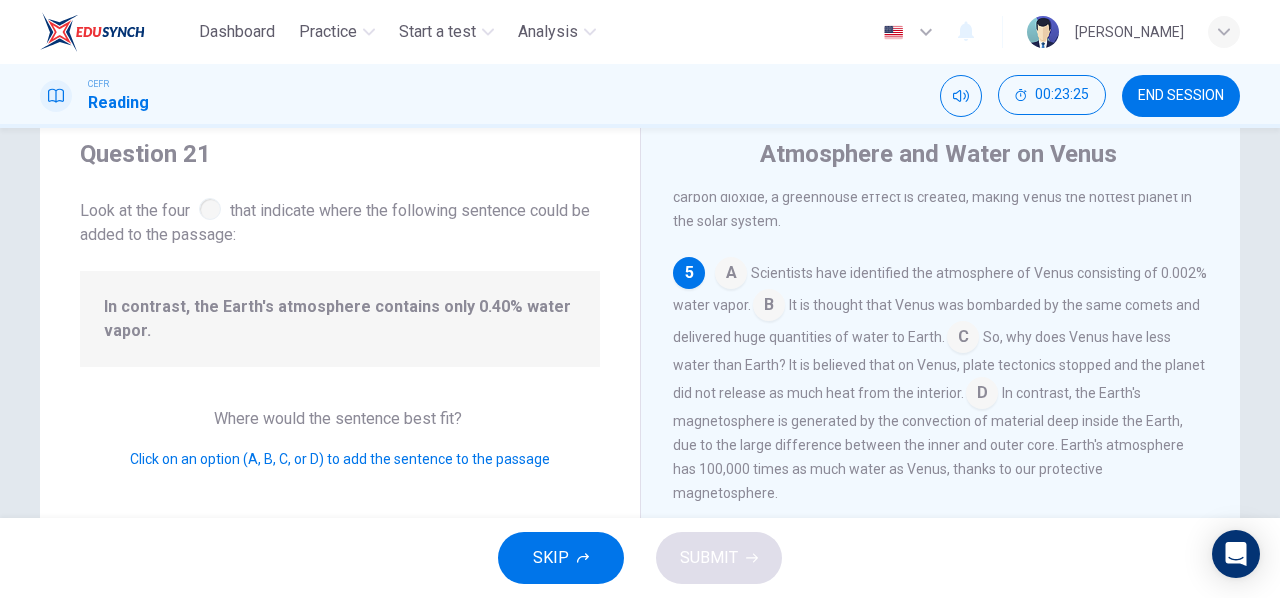 click at bounding box center (731, 275) 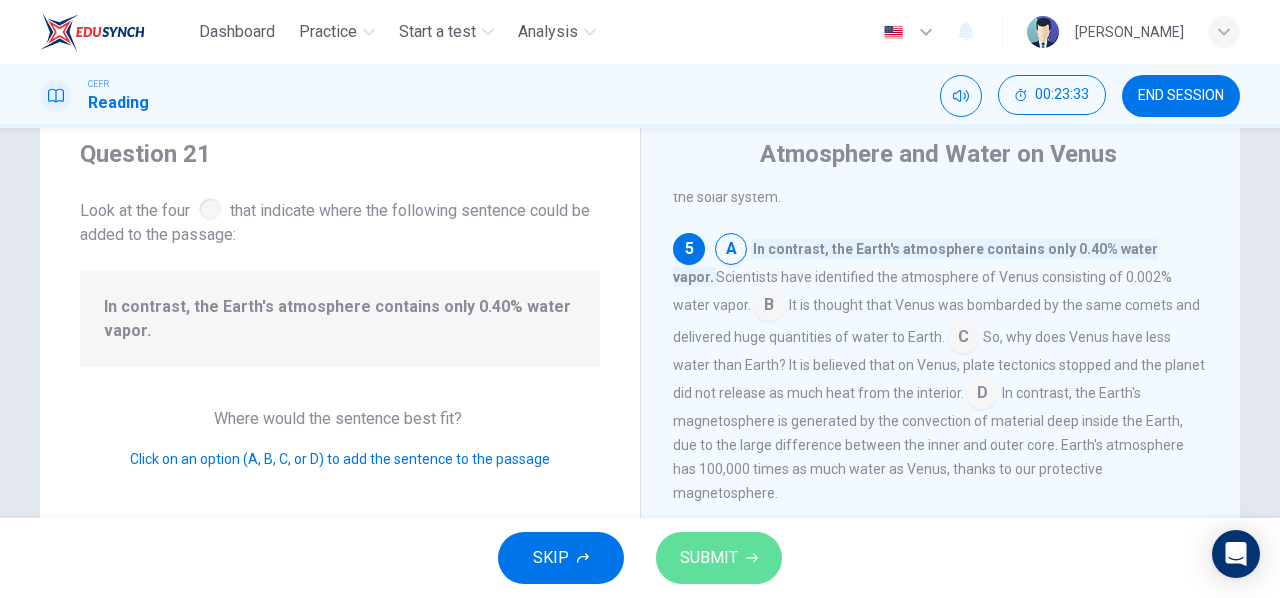 click on "SUBMIT" at bounding box center (719, 558) 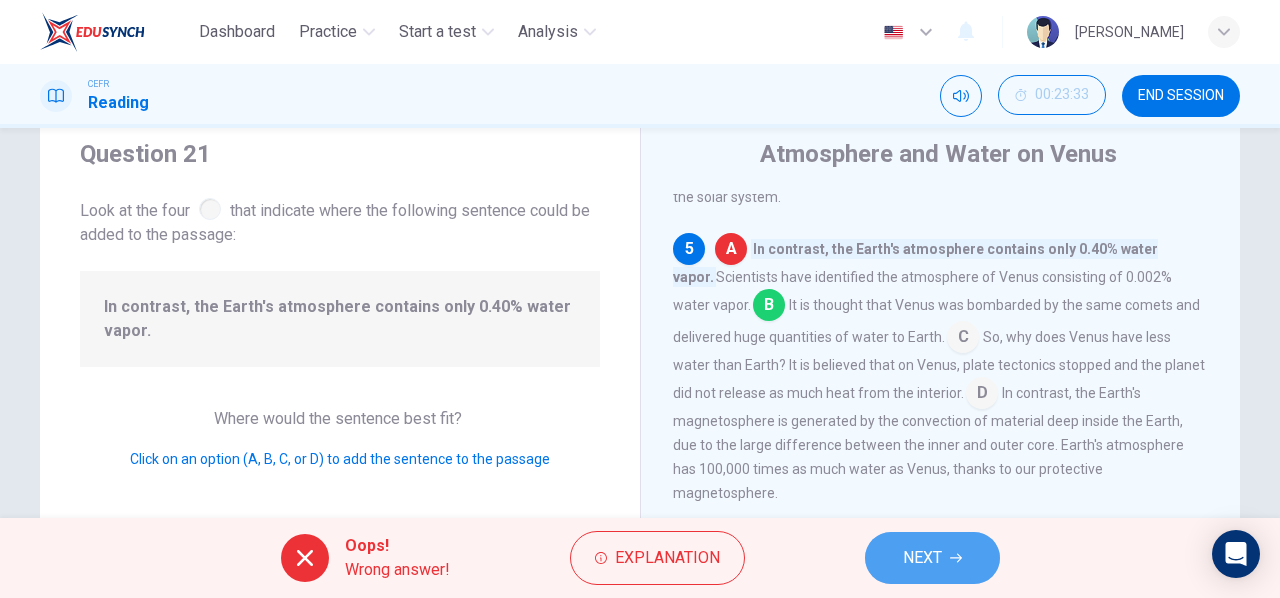 click on "NEXT" at bounding box center [932, 558] 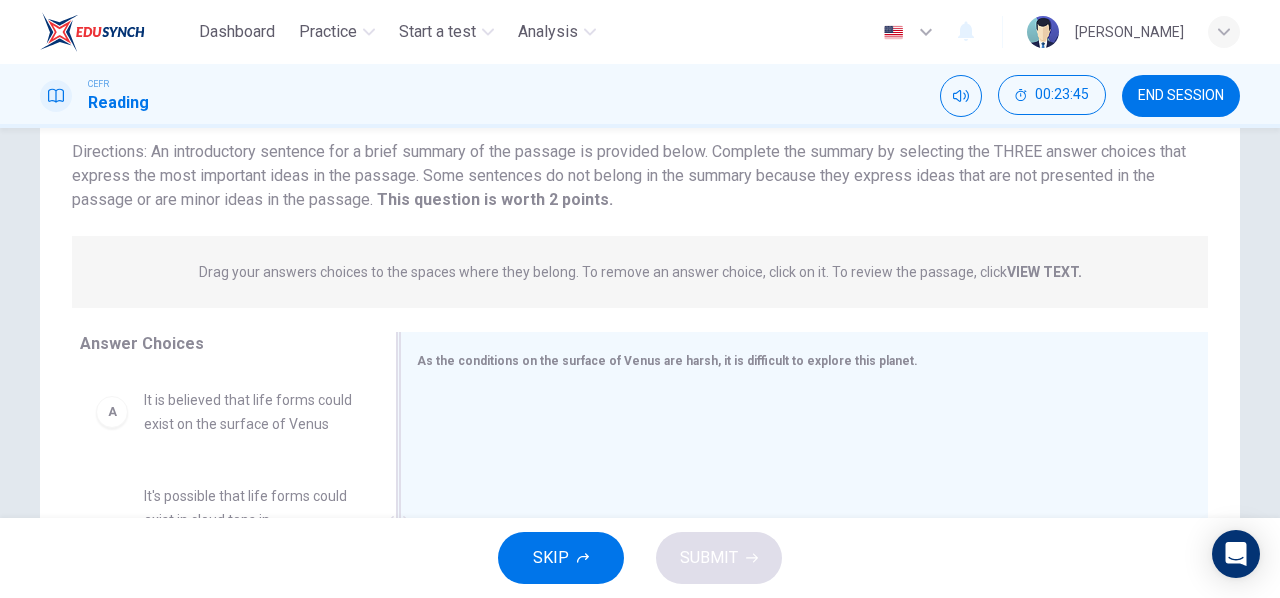 scroll, scrollTop: 138, scrollLeft: 0, axis: vertical 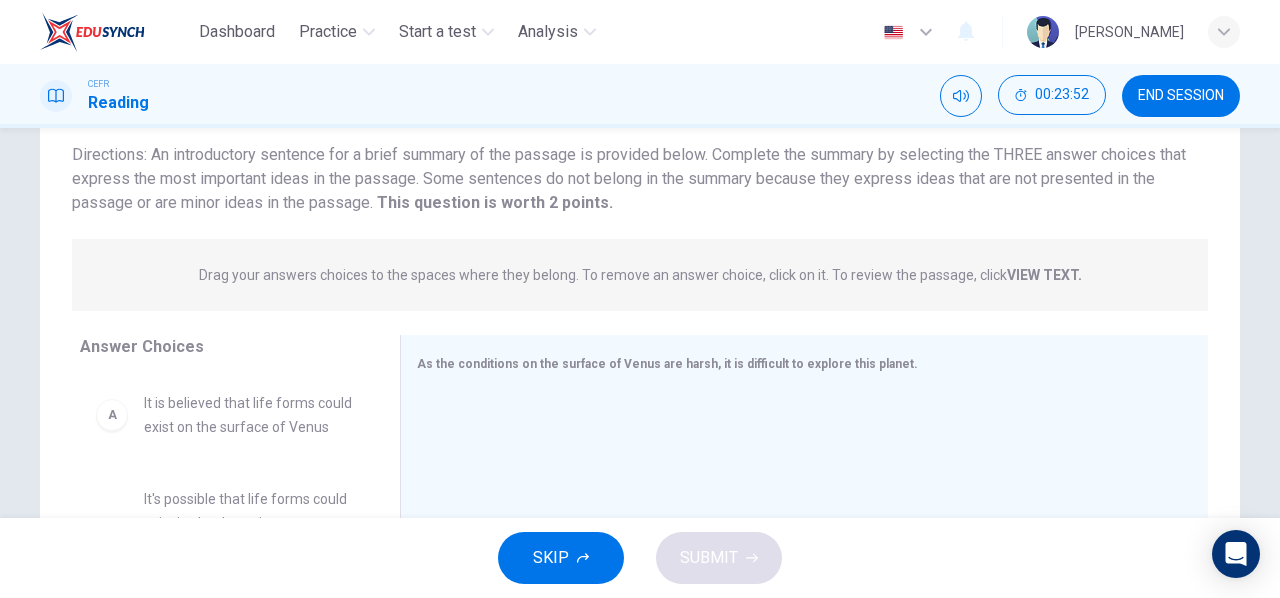 click on "Drag your answers choices to the spaces where they belong. To remove an answer choice, click on it. To review the passage, click   VIEW TEXT. Click on the answer choices below to select your answers. To remove an answer choice, go to the Answers tab and click on it. To review the passage, click the PASSAGE tab." at bounding box center (640, 275) 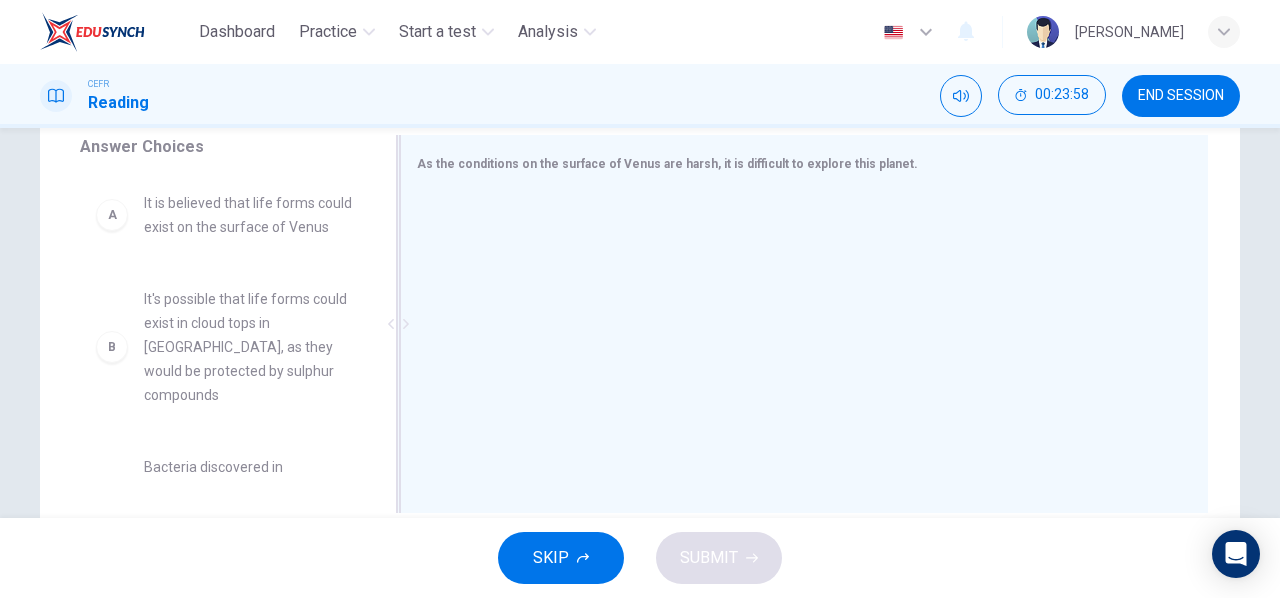 scroll, scrollTop: 340, scrollLeft: 0, axis: vertical 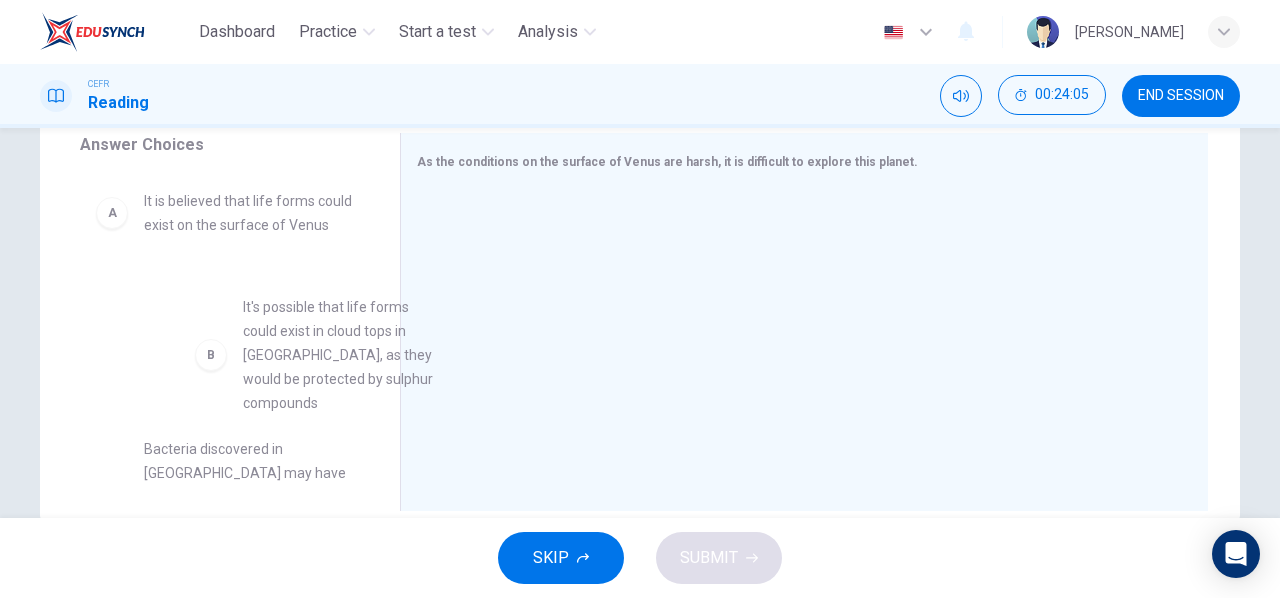 drag, startPoint x: 234, startPoint y: 354, endPoint x: 356, endPoint y: 341, distance: 122.69067 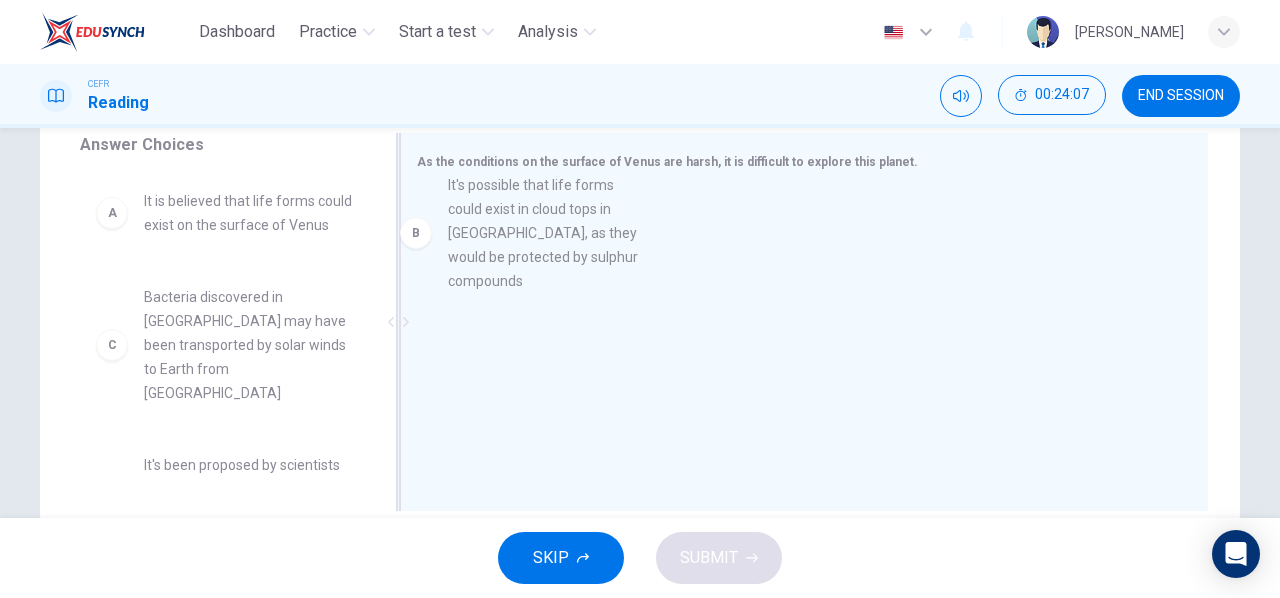 drag, startPoint x: 267, startPoint y: 354, endPoint x: 616, endPoint y: 209, distance: 377.92328 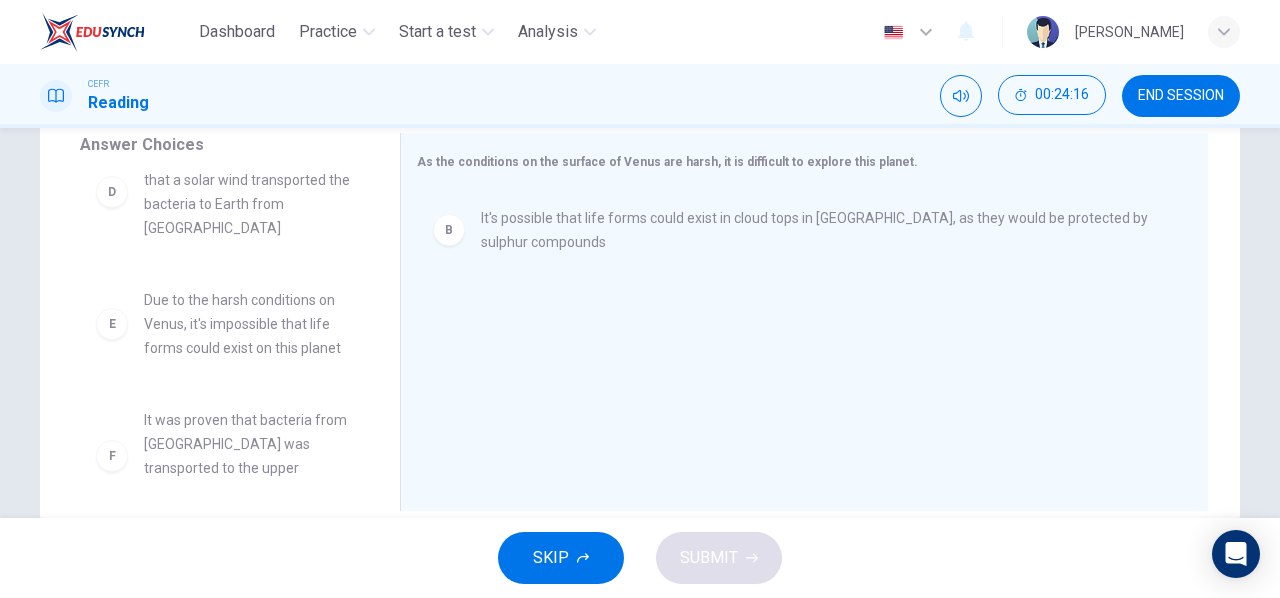 scroll, scrollTop: 310, scrollLeft: 0, axis: vertical 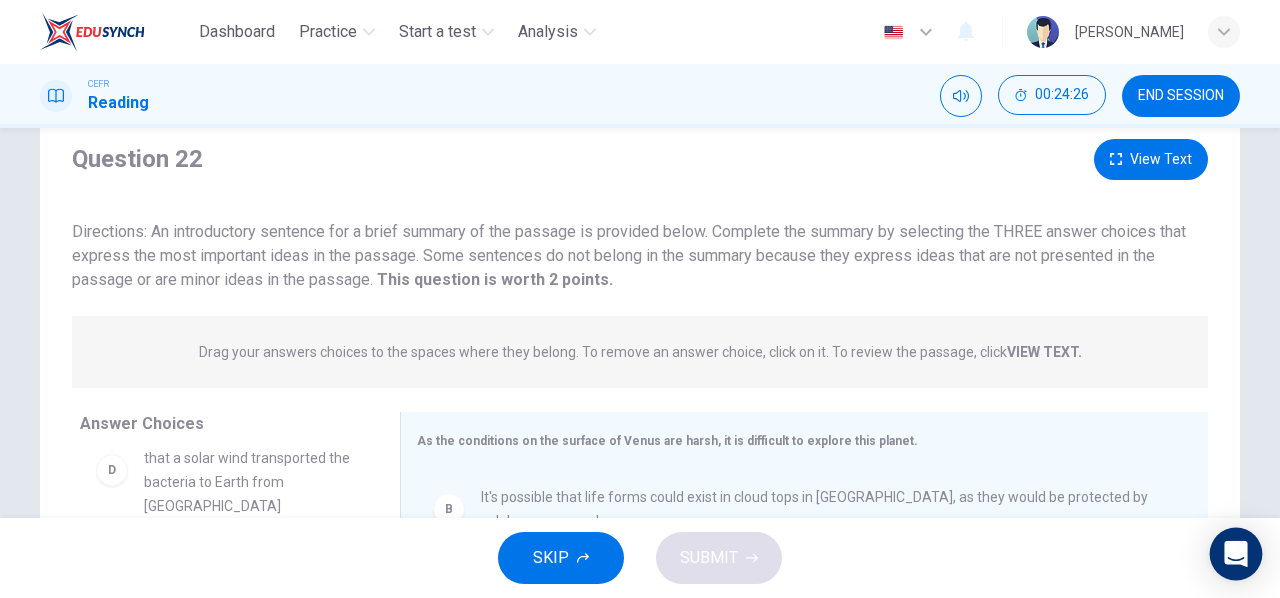 click at bounding box center (1236, 554) 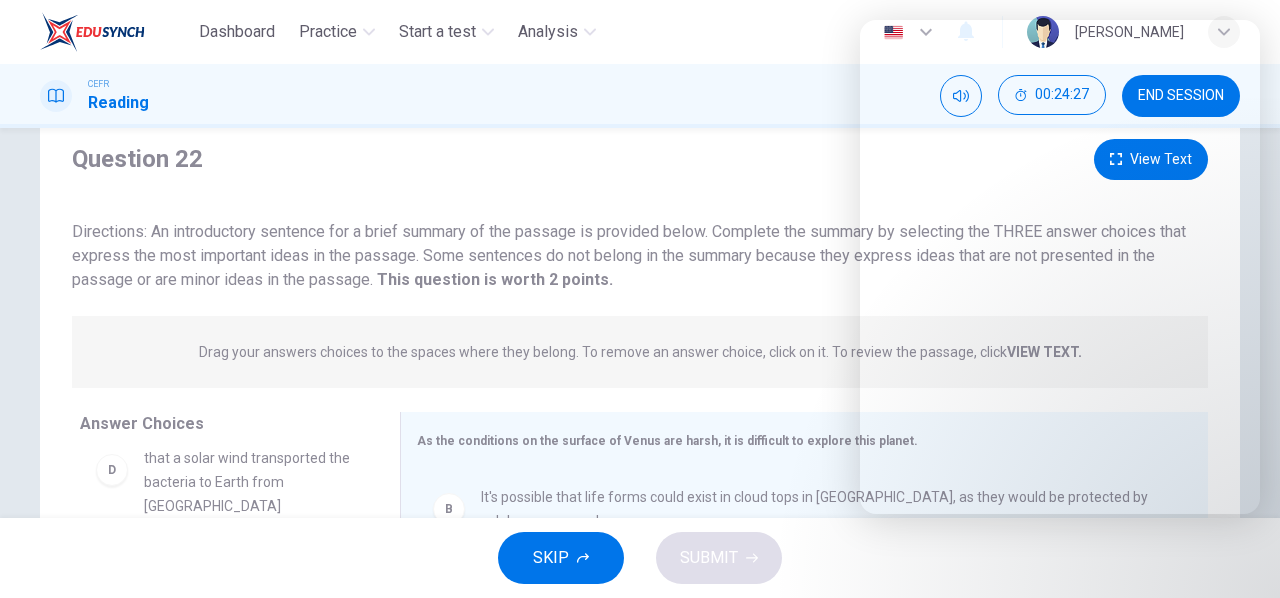 click on "Question 22 View Text" at bounding box center [640, 159] 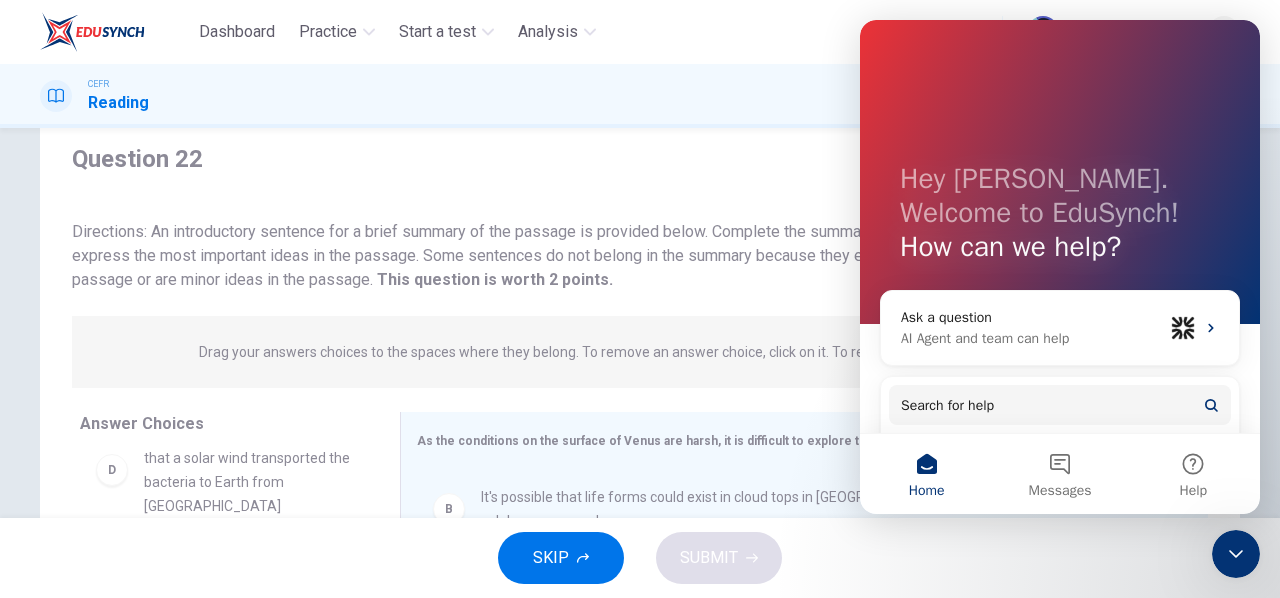 scroll, scrollTop: 0, scrollLeft: 0, axis: both 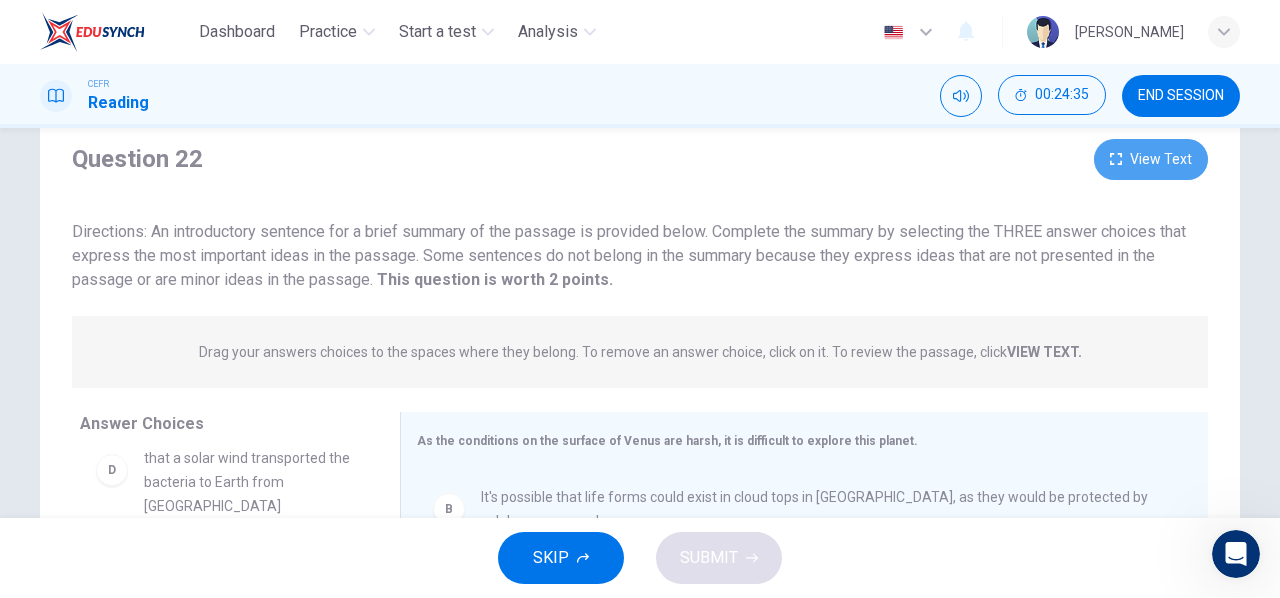 click 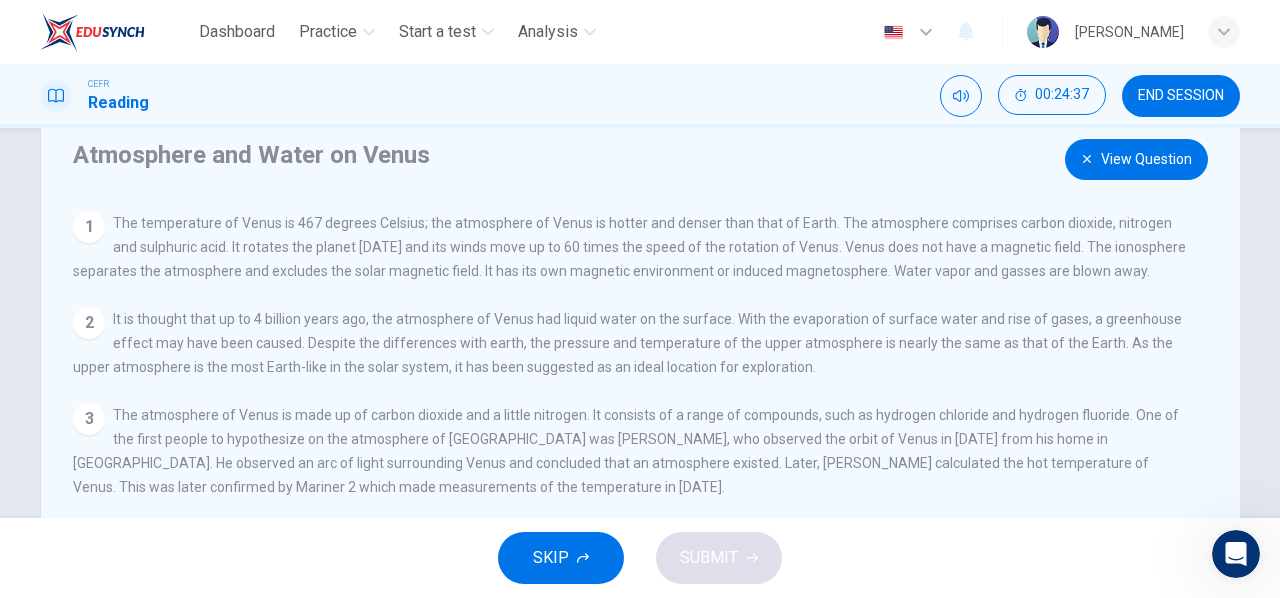 scroll, scrollTop: 136, scrollLeft: 0, axis: vertical 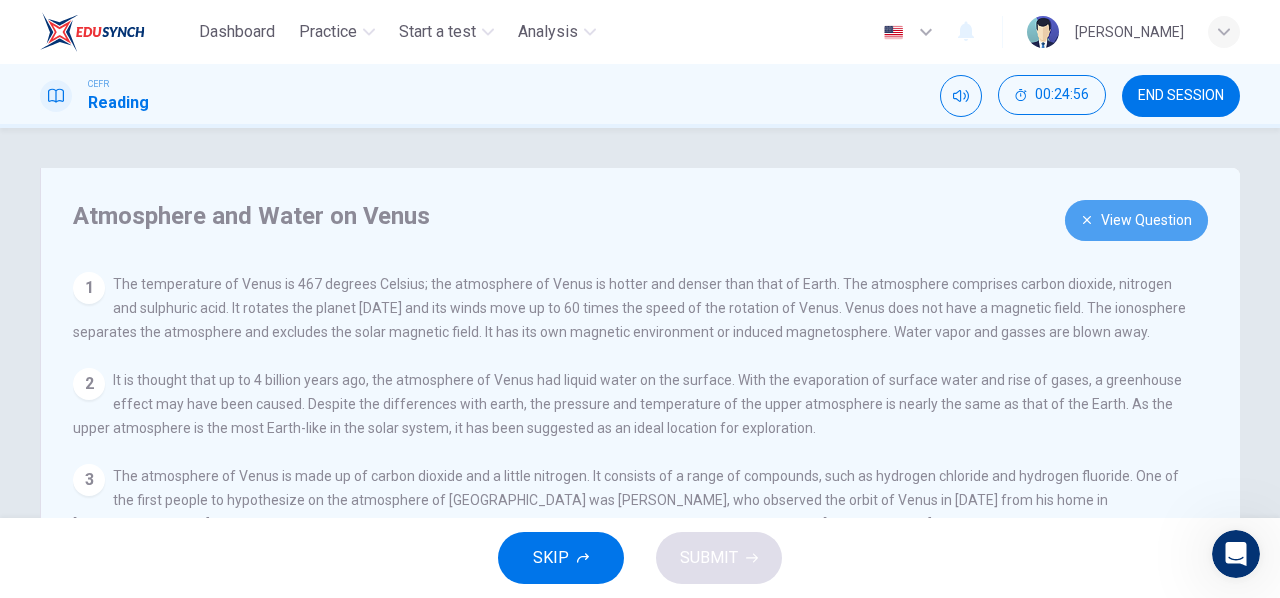click on "View Question" at bounding box center (1136, 220) 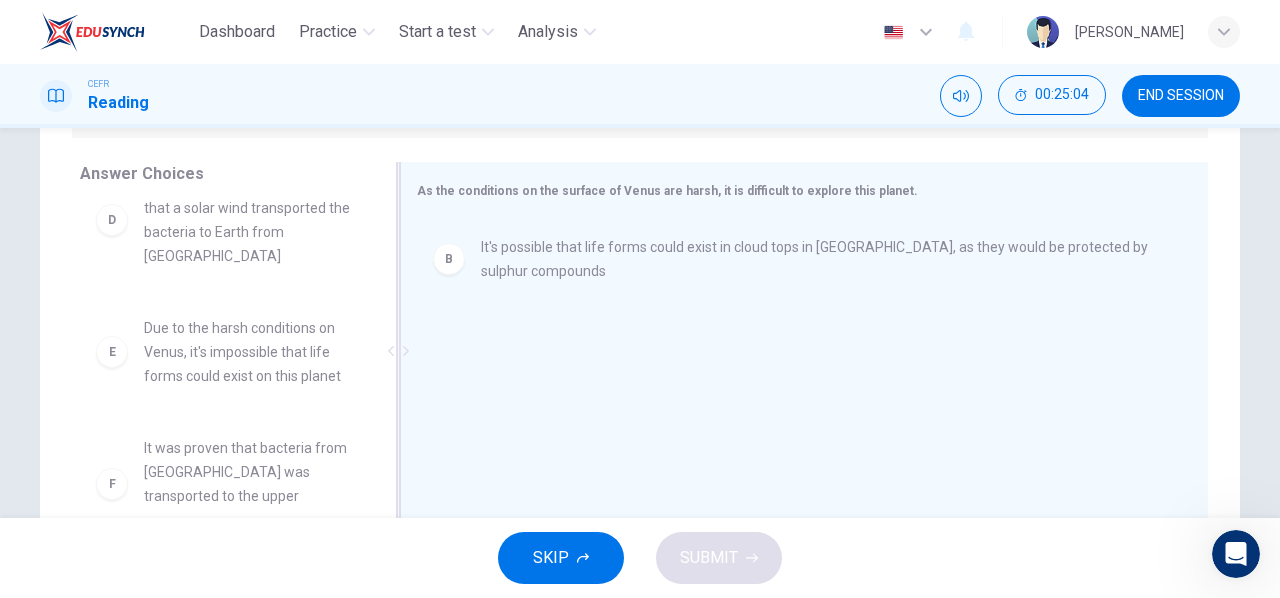 scroll, scrollTop: 312, scrollLeft: 0, axis: vertical 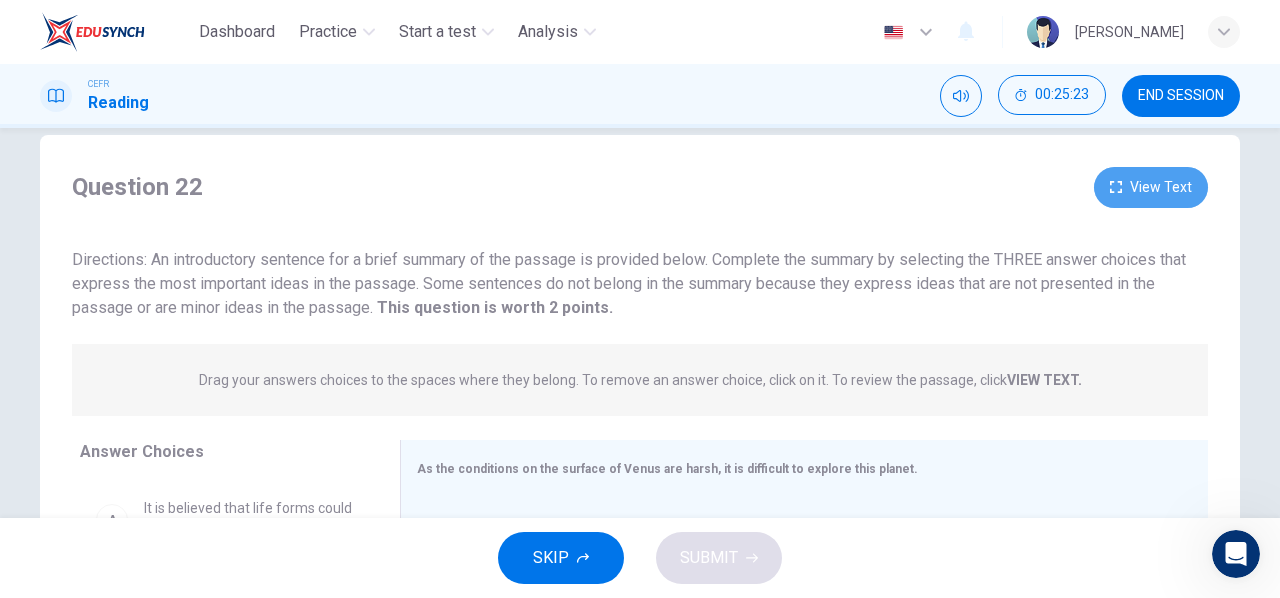 click on "View Text" at bounding box center [1151, 187] 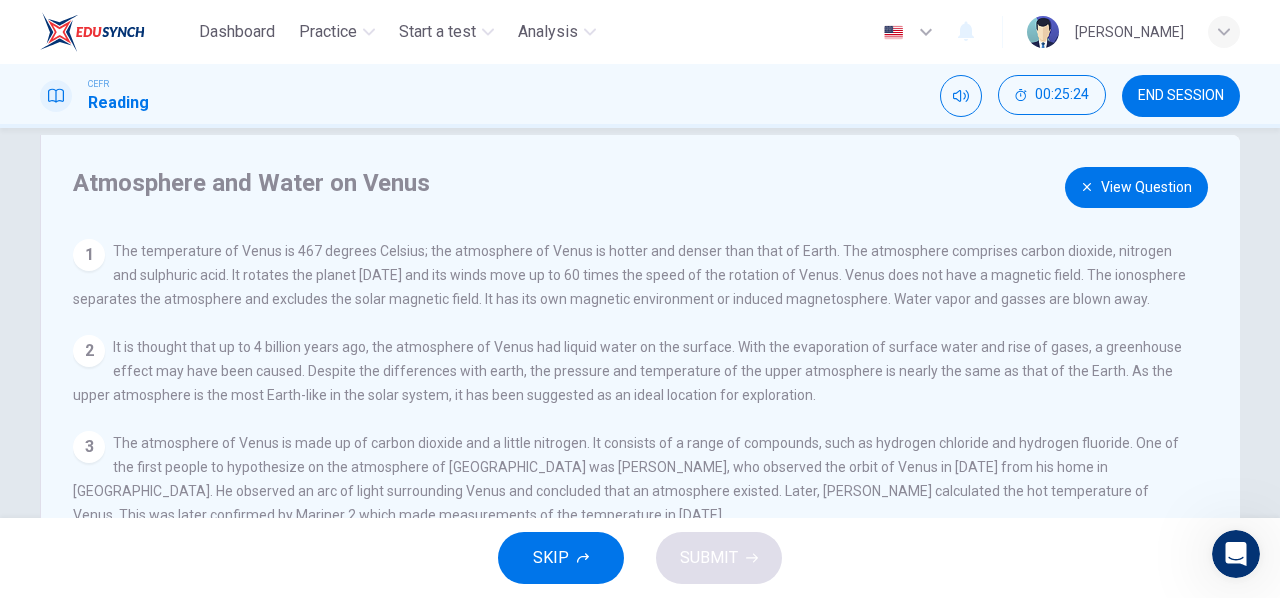 scroll, scrollTop: 136, scrollLeft: 0, axis: vertical 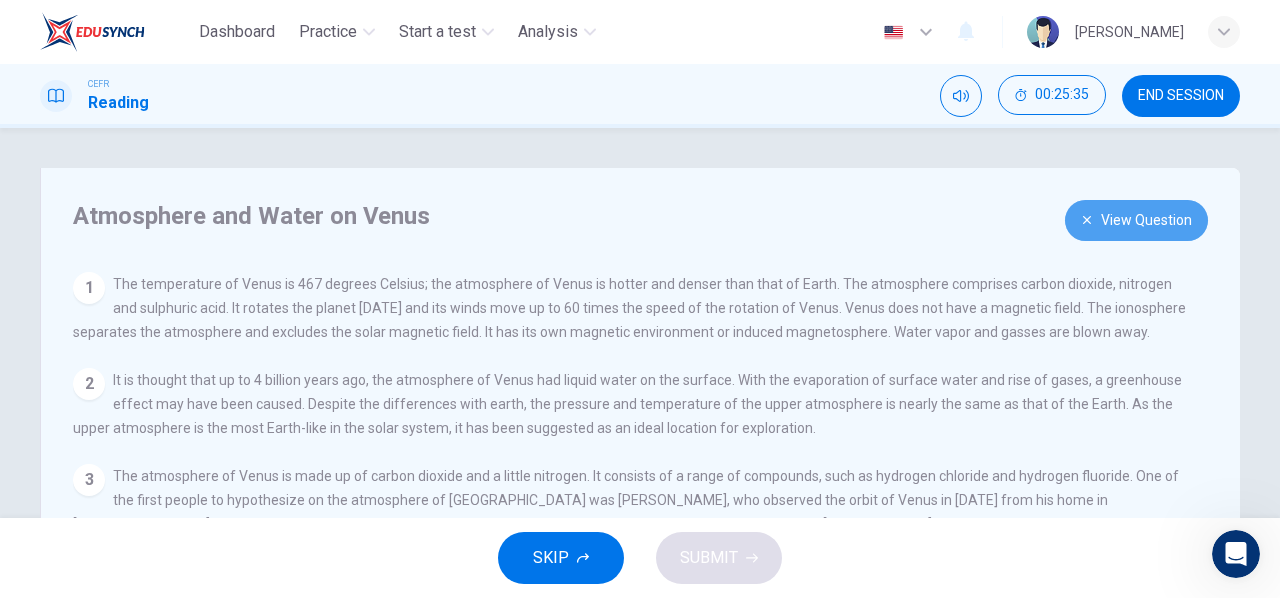 click on "View Question" at bounding box center [1136, 220] 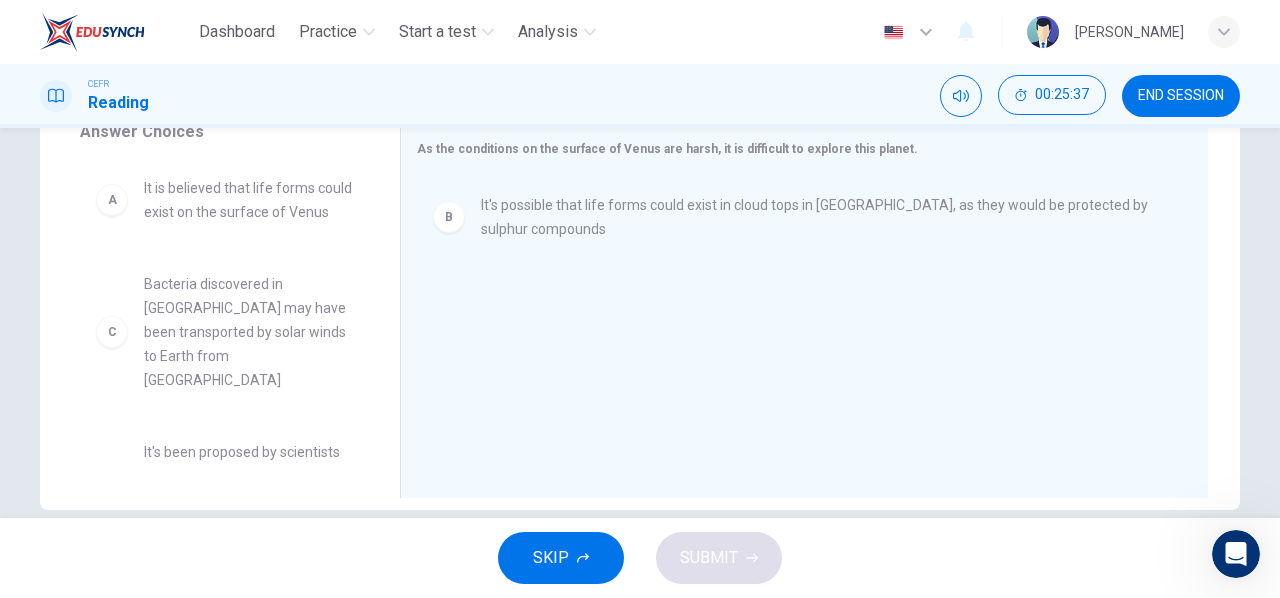 scroll, scrollTop: 354, scrollLeft: 0, axis: vertical 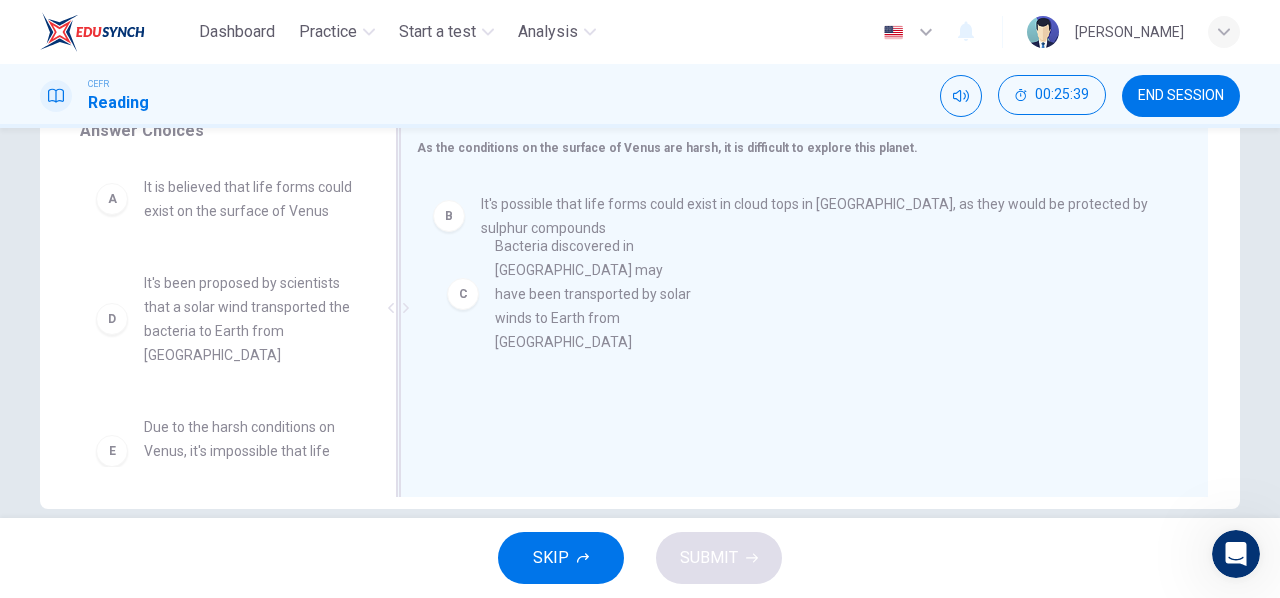 drag, startPoint x: 259, startPoint y: 347, endPoint x: 628, endPoint y: 285, distance: 374.17242 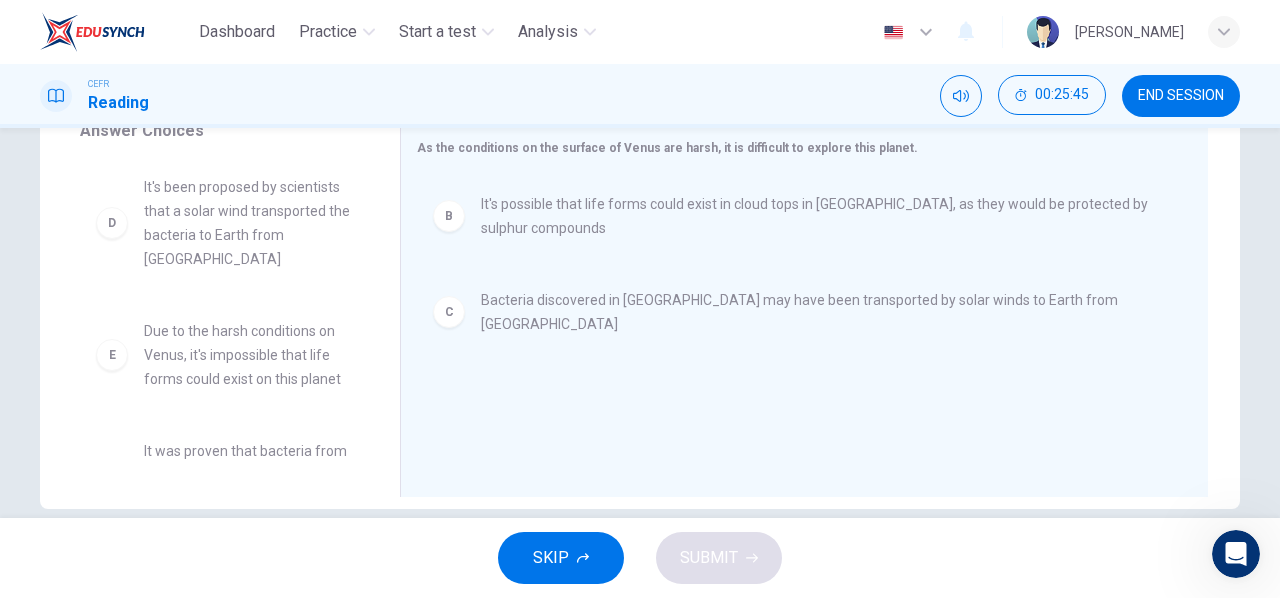 scroll, scrollTop: 98, scrollLeft: 0, axis: vertical 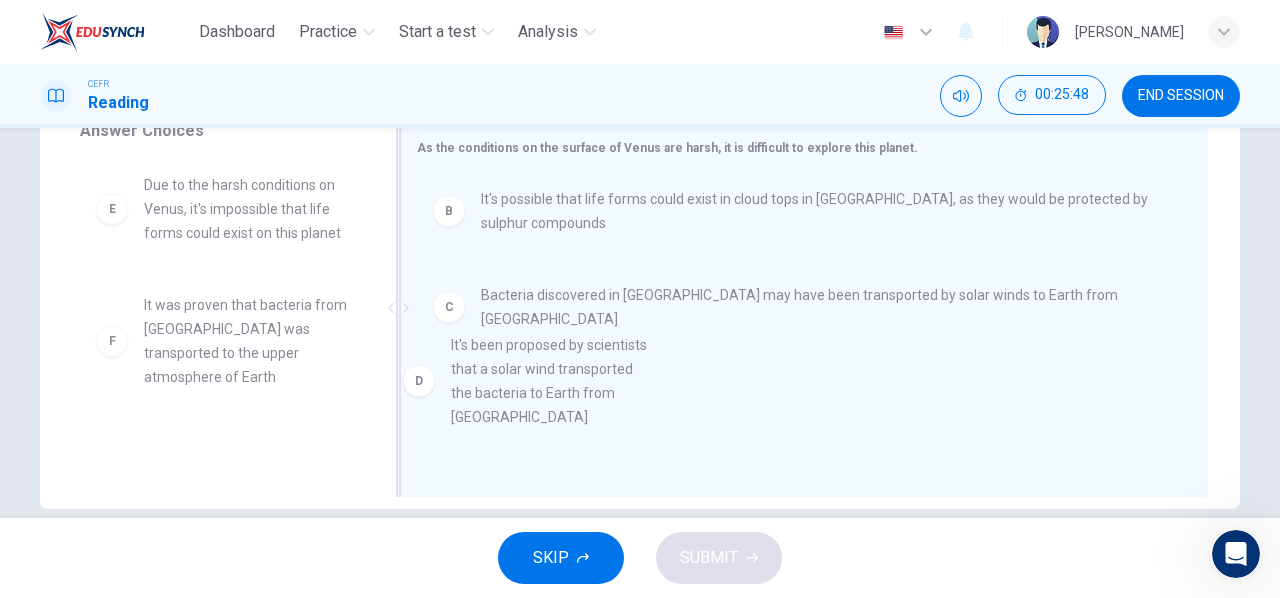drag, startPoint x: 215, startPoint y: 265, endPoint x: 552, endPoint y: 404, distance: 364.5408 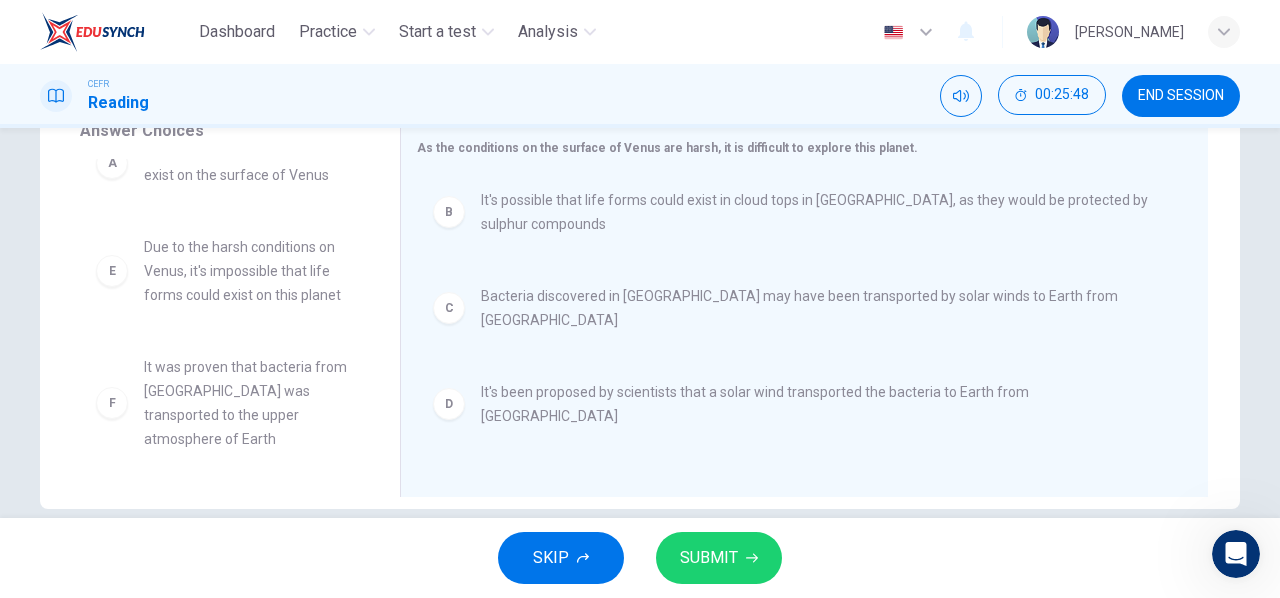 scroll, scrollTop: 0, scrollLeft: 0, axis: both 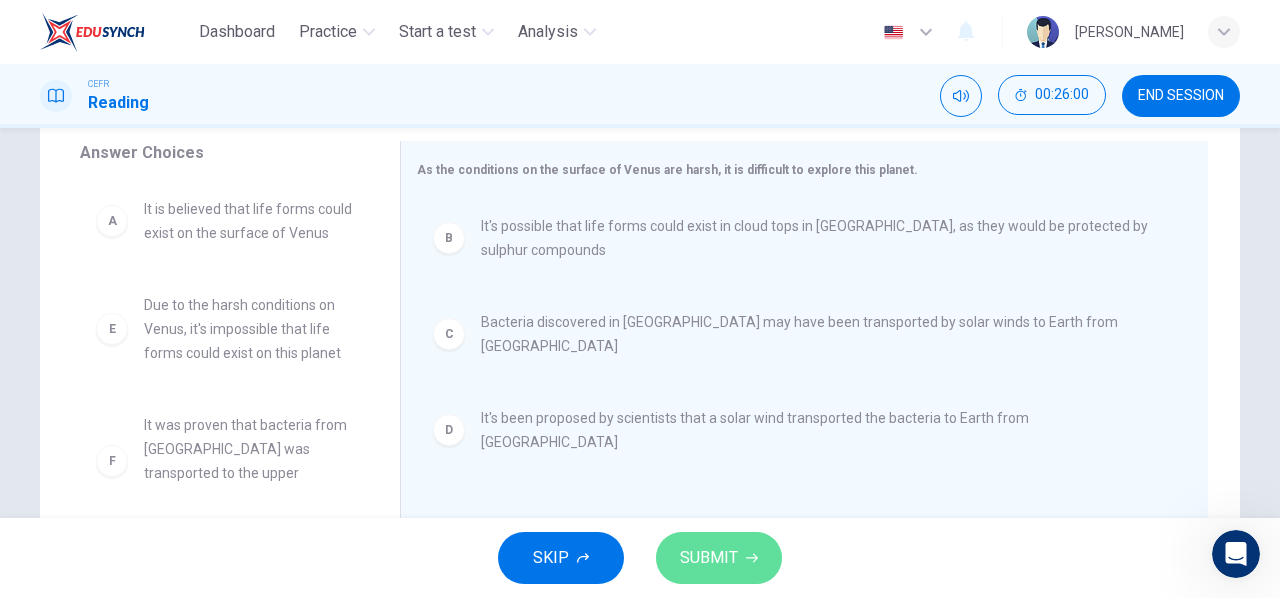 click on "SUBMIT" at bounding box center (719, 558) 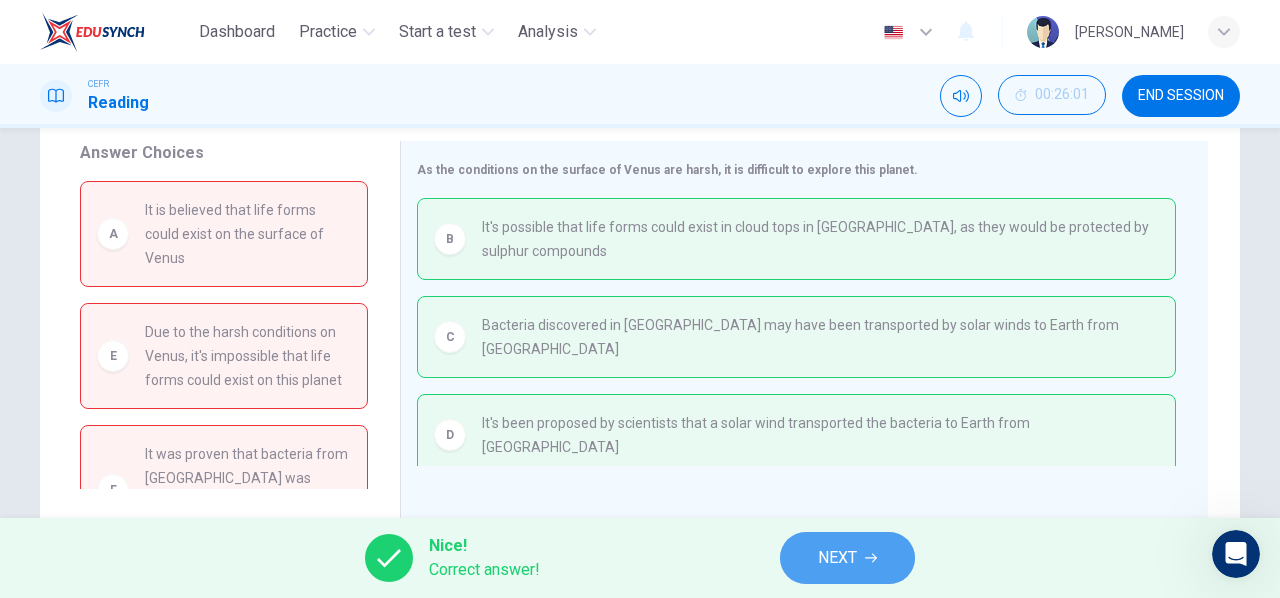 click on "NEXT" at bounding box center [837, 558] 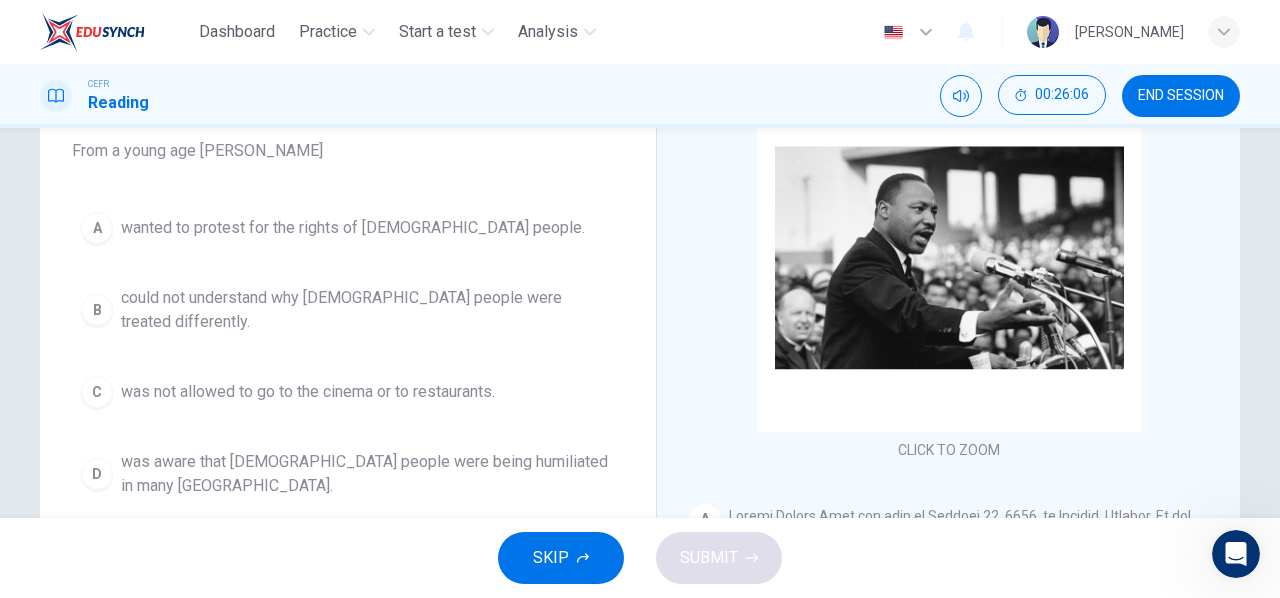 scroll, scrollTop: 174, scrollLeft: 0, axis: vertical 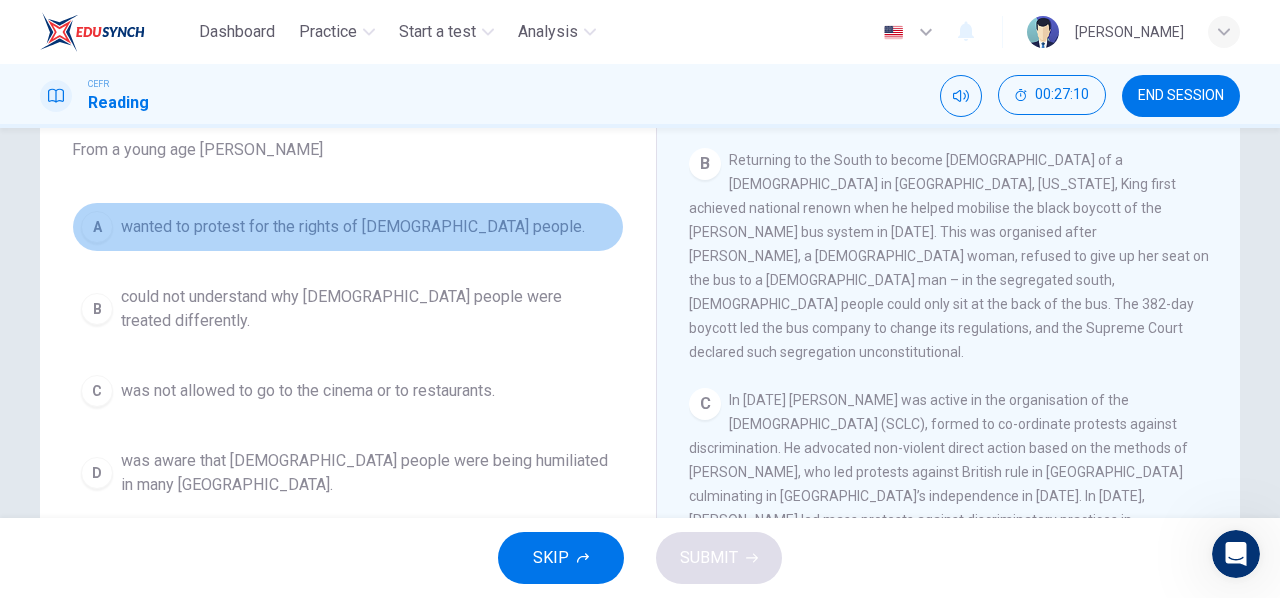 click on "A" at bounding box center (97, 227) 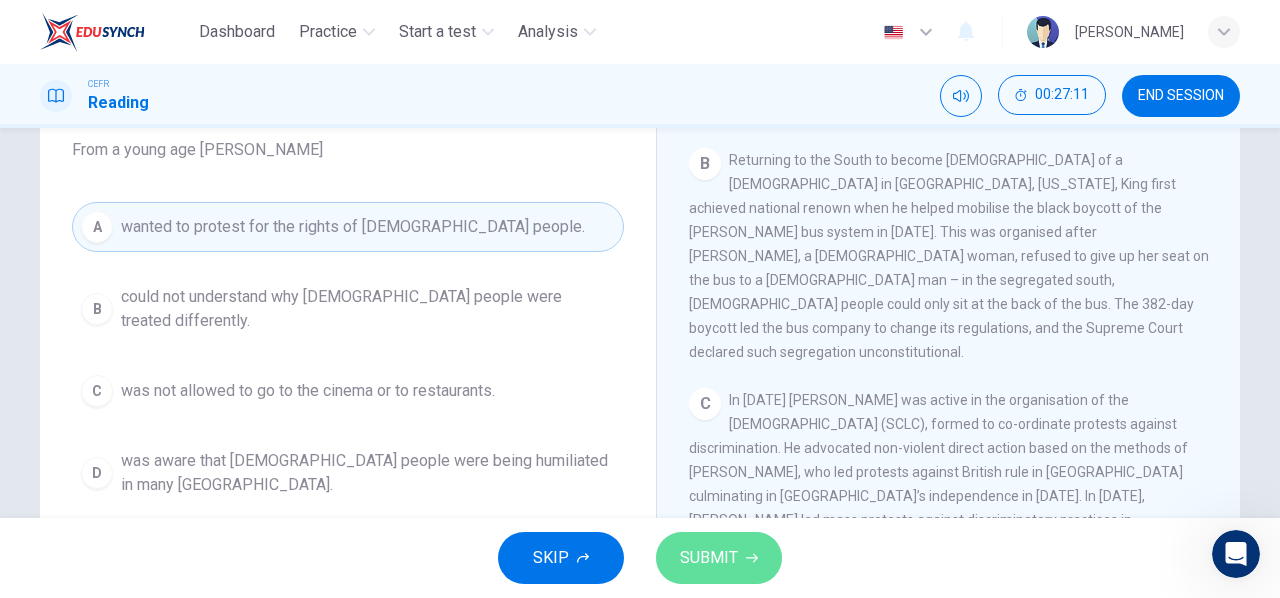 click on "SUBMIT" at bounding box center [709, 558] 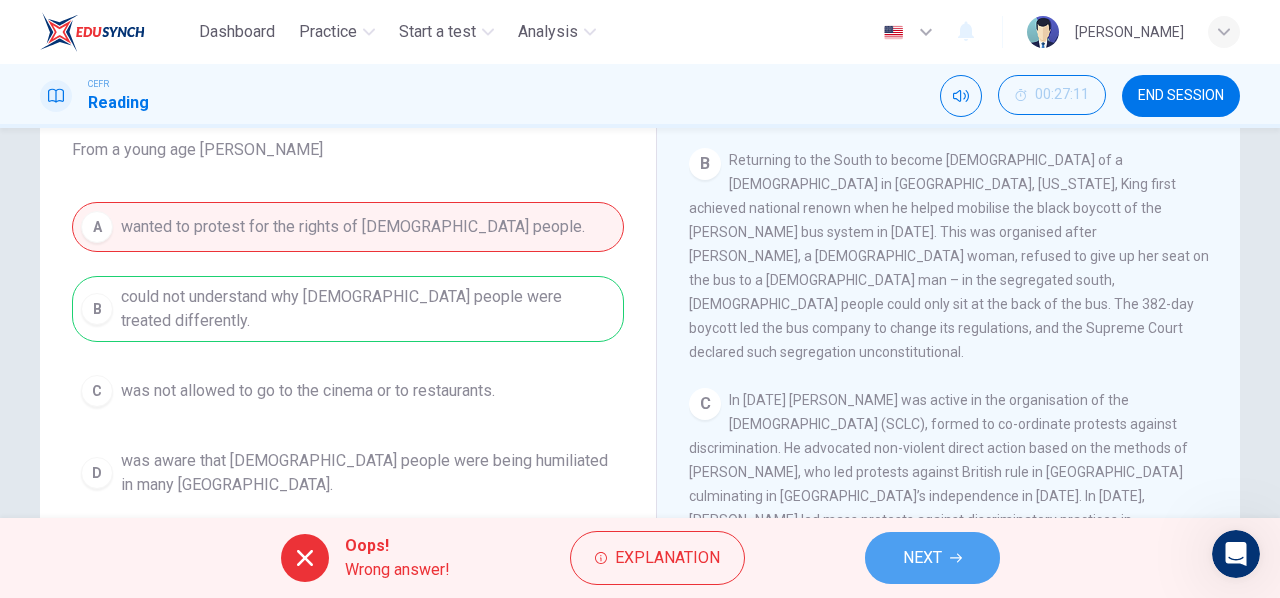 click on "NEXT" at bounding box center [922, 558] 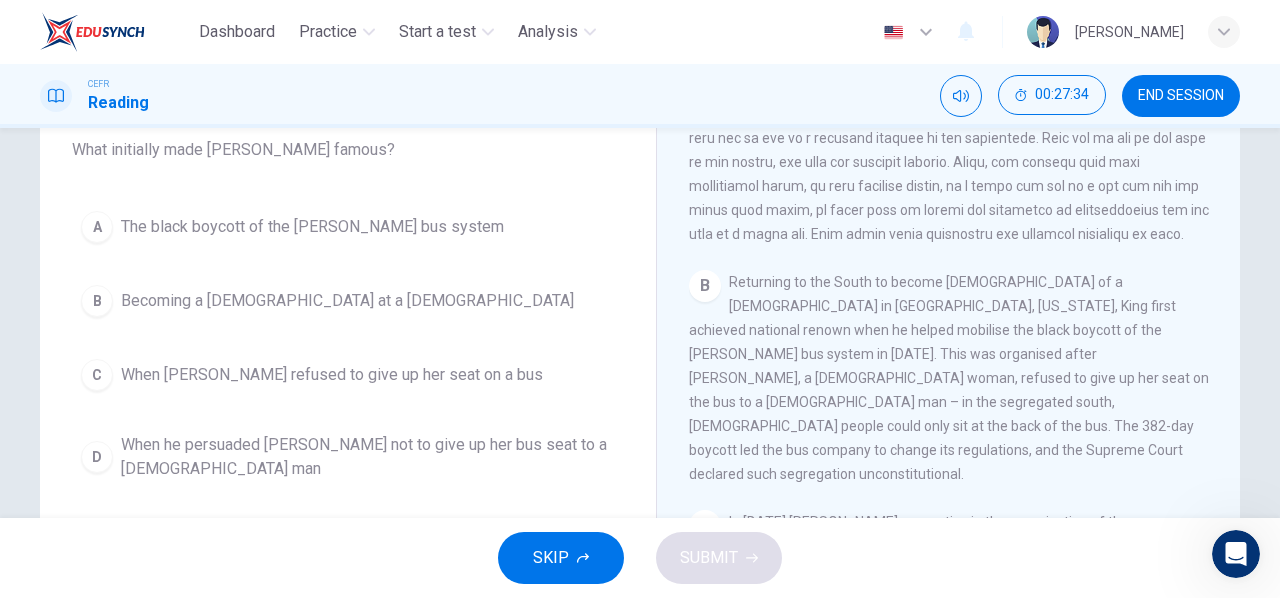 scroll, scrollTop: 571, scrollLeft: 0, axis: vertical 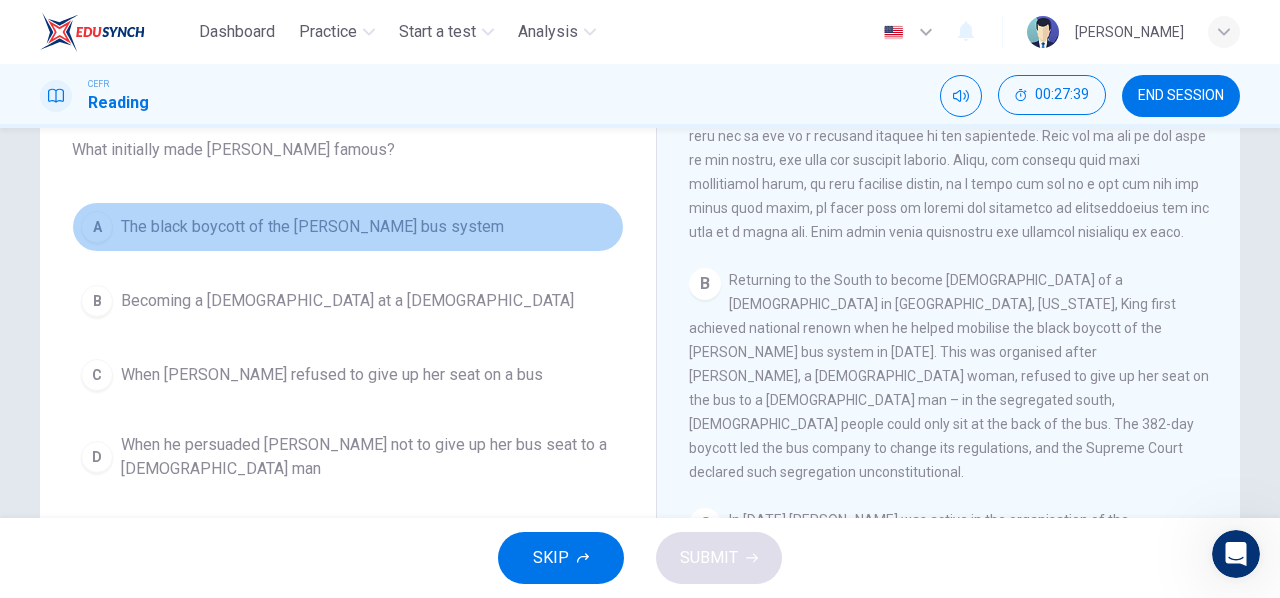 click on "The black boycott of the [PERSON_NAME] bus system" at bounding box center [312, 227] 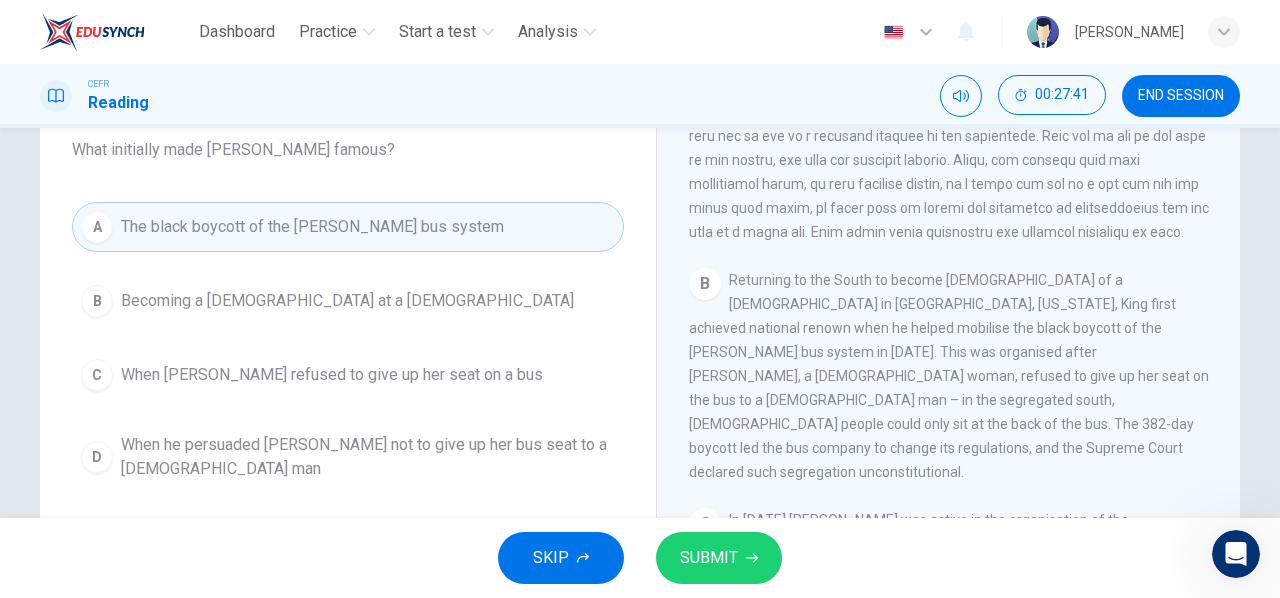 click on "SUBMIT" at bounding box center [719, 558] 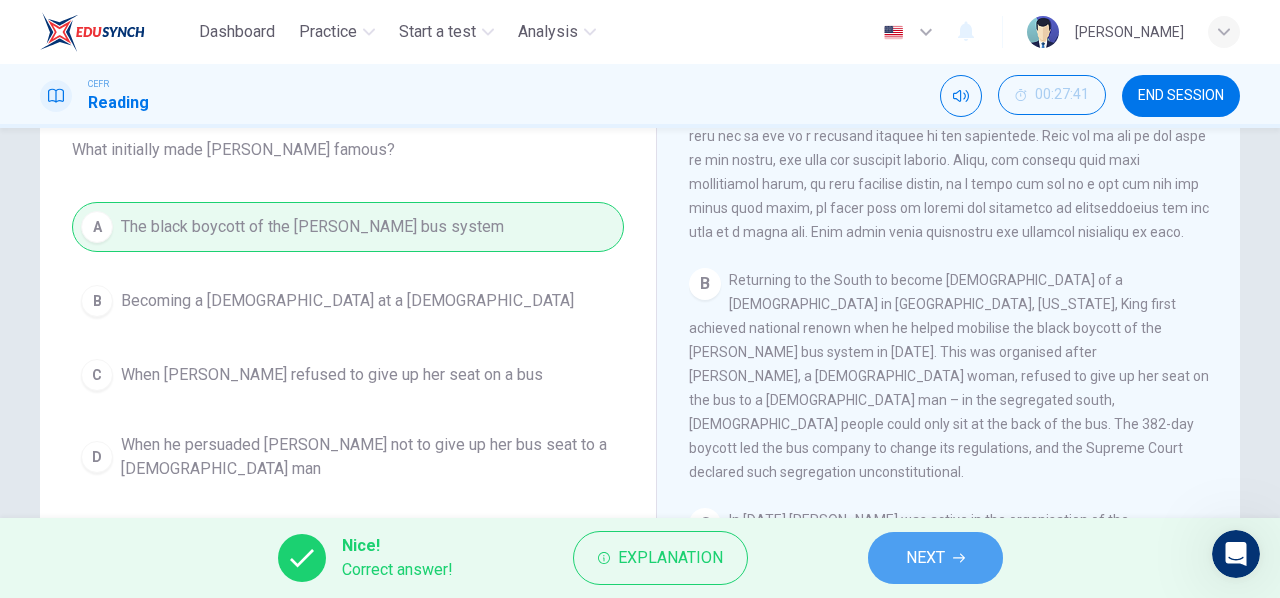click on "NEXT" at bounding box center [935, 558] 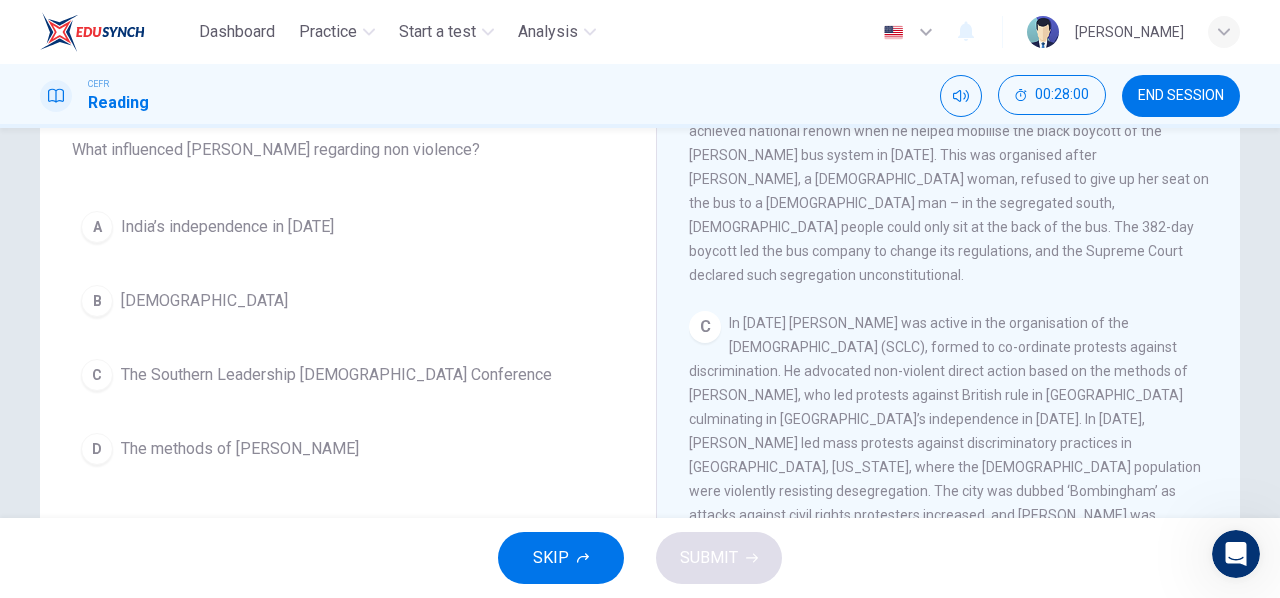 scroll, scrollTop: 776, scrollLeft: 0, axis: vertical 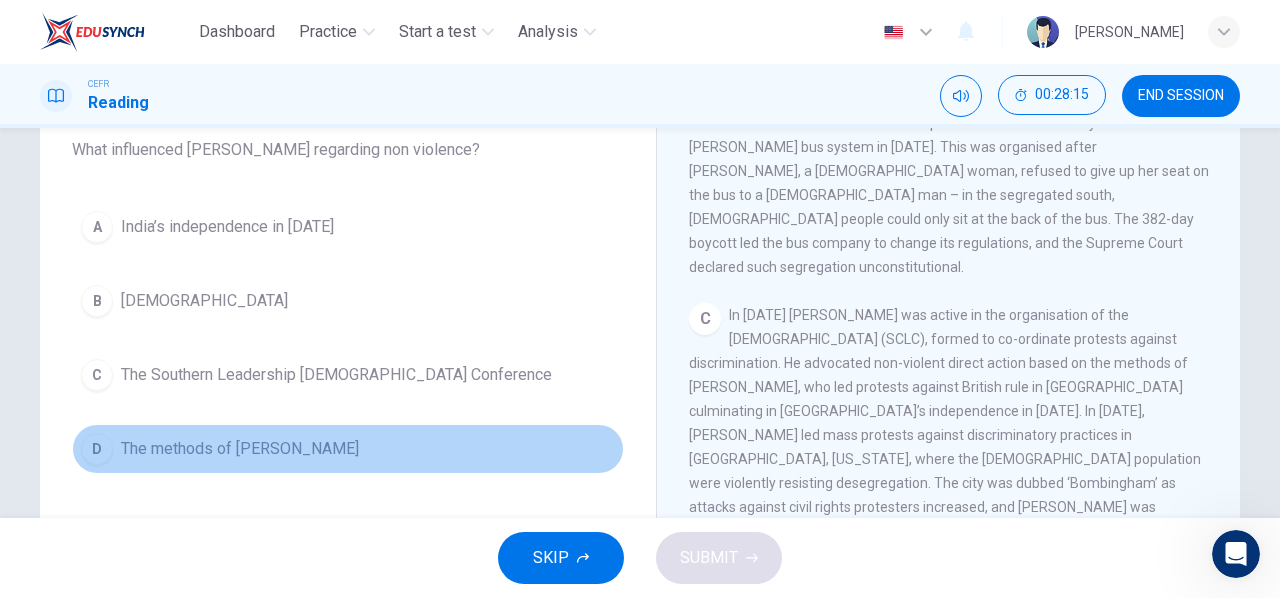 click on "D The methods of [PERSON_NAME]" at bounding box center [348, 449] 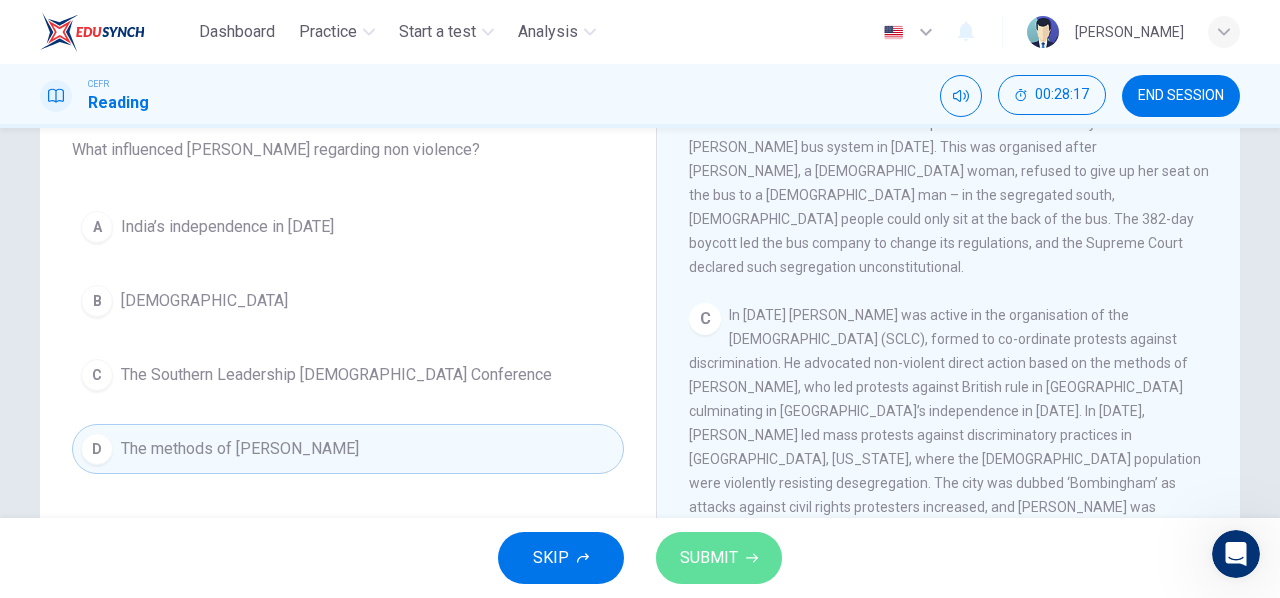 click on "SUBMIT" at bounding box center [709, 558] 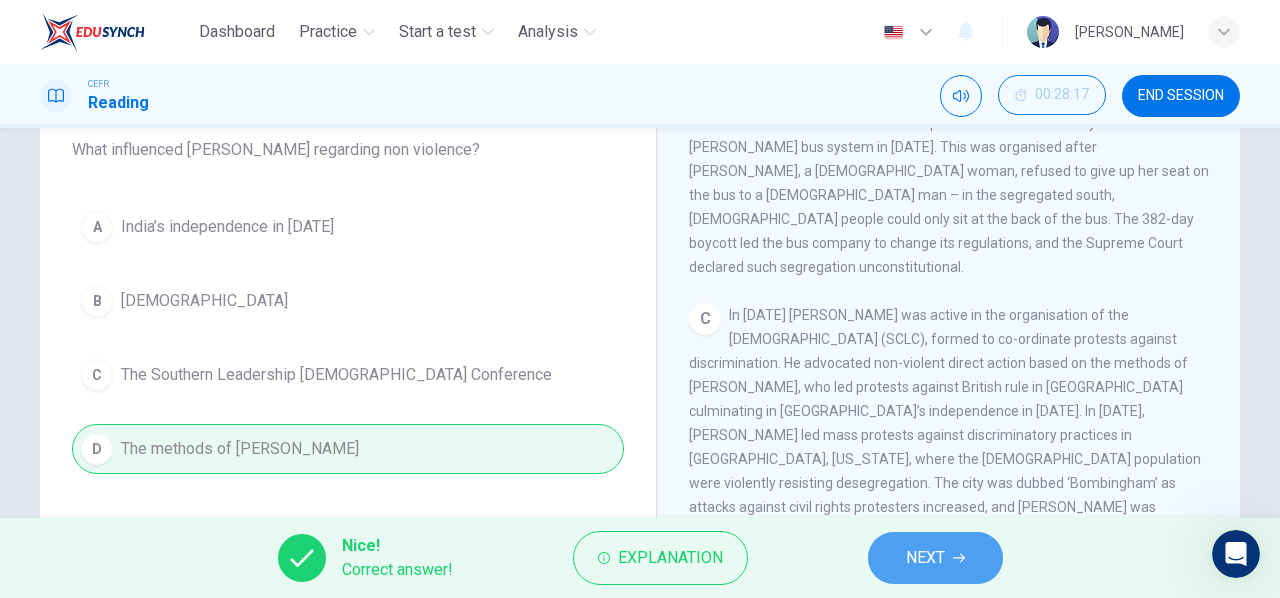 click on "NEXT" at bounding box center [925, 558] 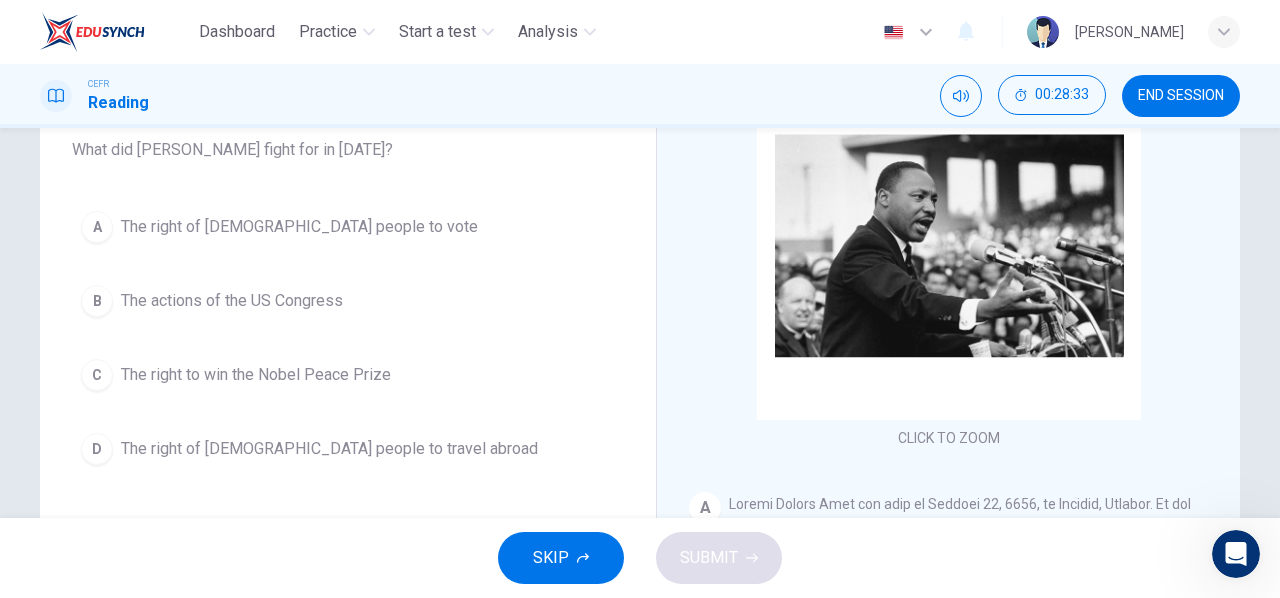 scroll, scrollTop: 0, scrollLeft: 0, axis: both 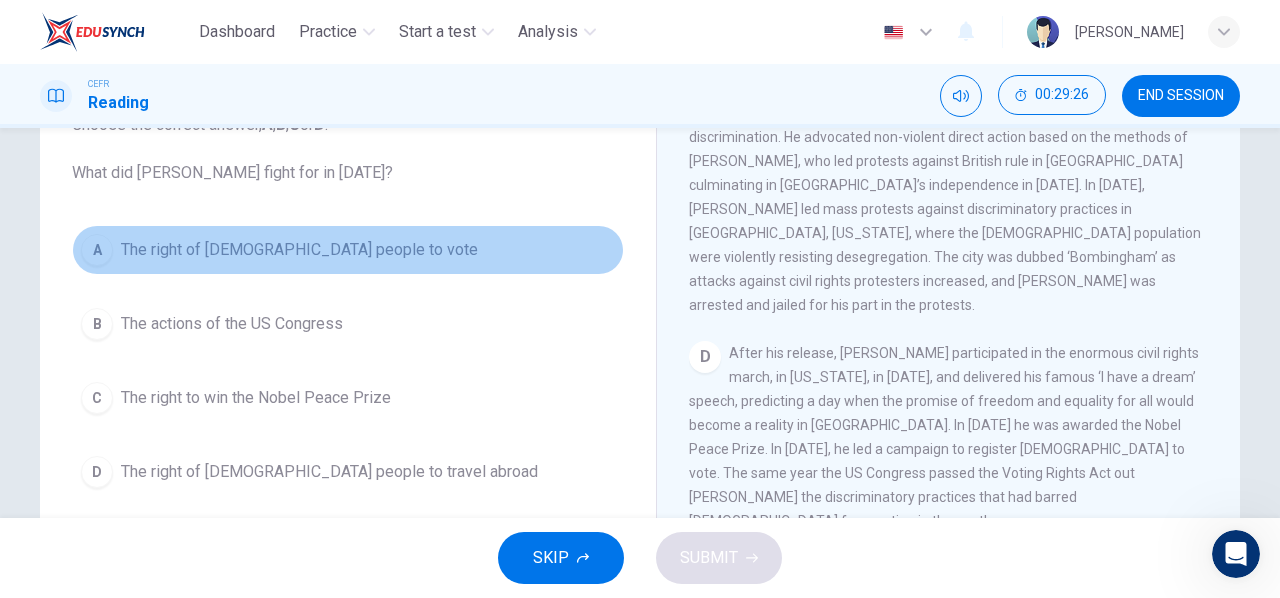 click on "The right of [DEMOGRAPHIC_DATA] people to vote" at bounding box center [299, 250] 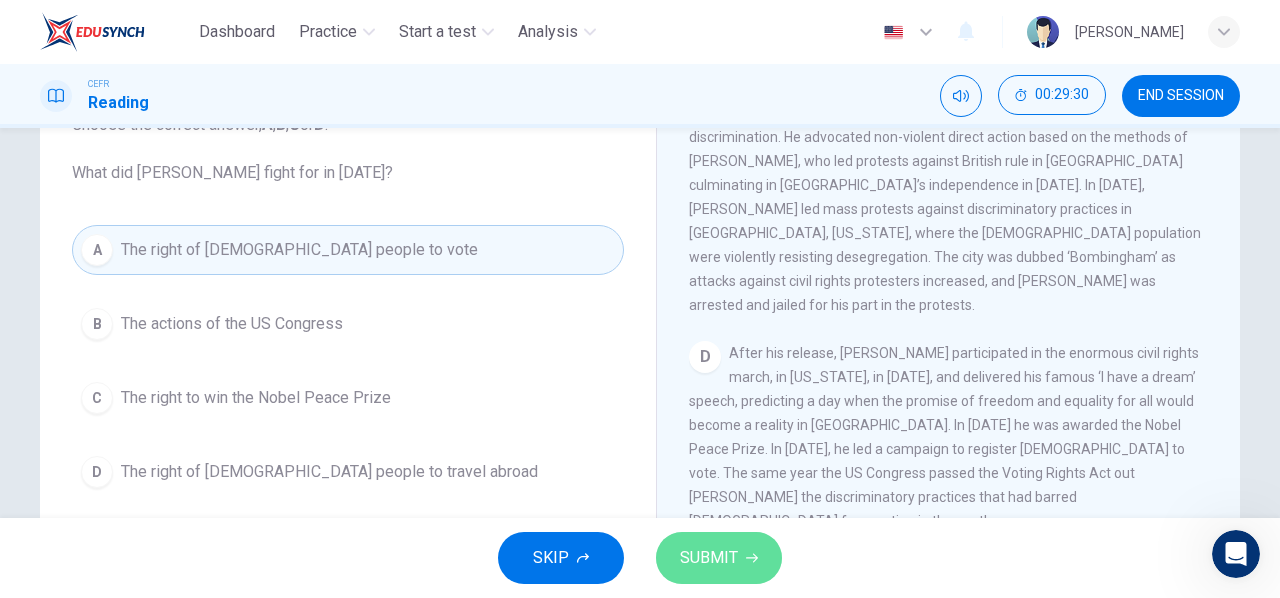 click on "SUBMIT" at bounding box center (719, 558) 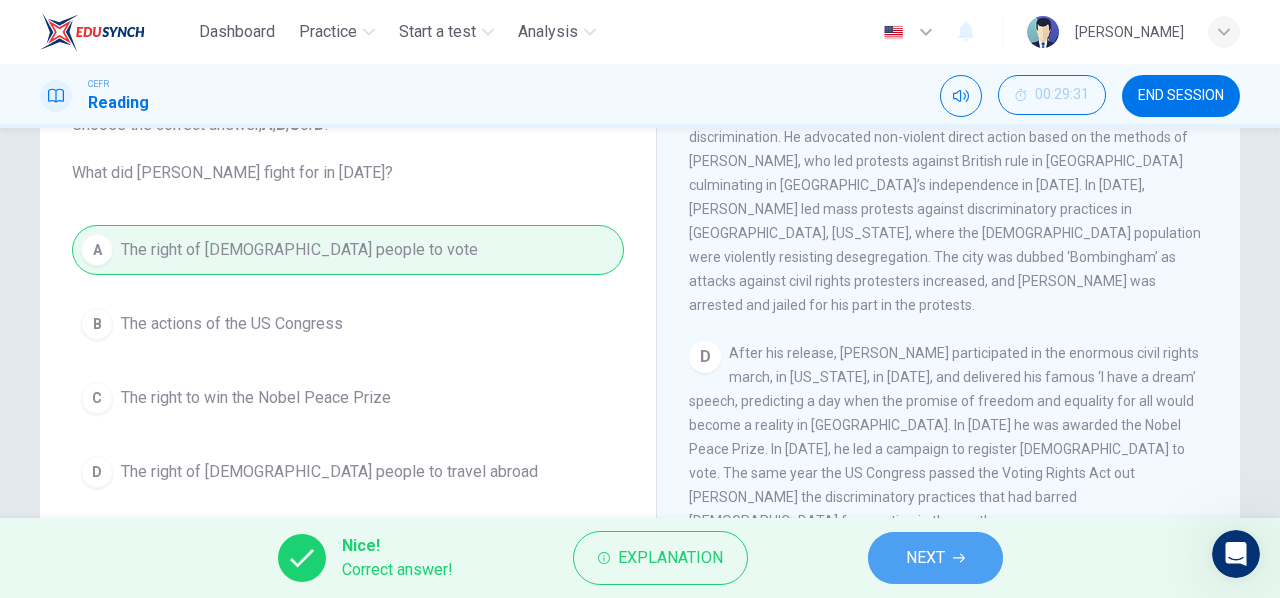 click 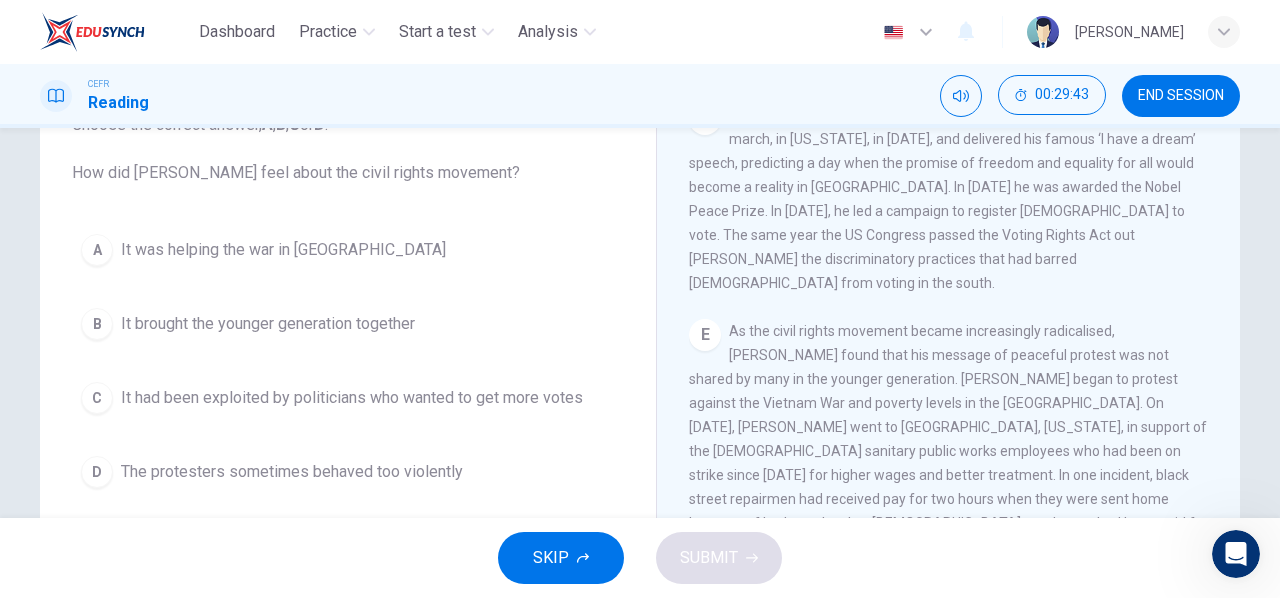 scroll, scrollTop: 1265, scrollLeft: 0, axis: vertical 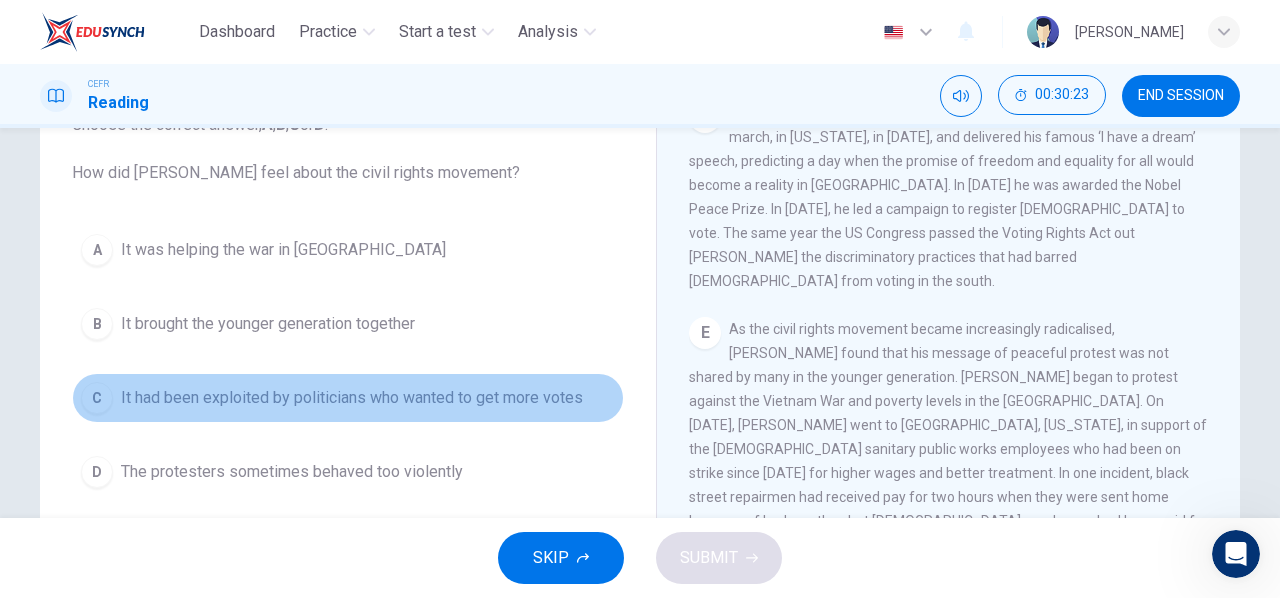 click on "C It had been exploited by politicians who wanted to get more votes" at bounding box center [348, 398] 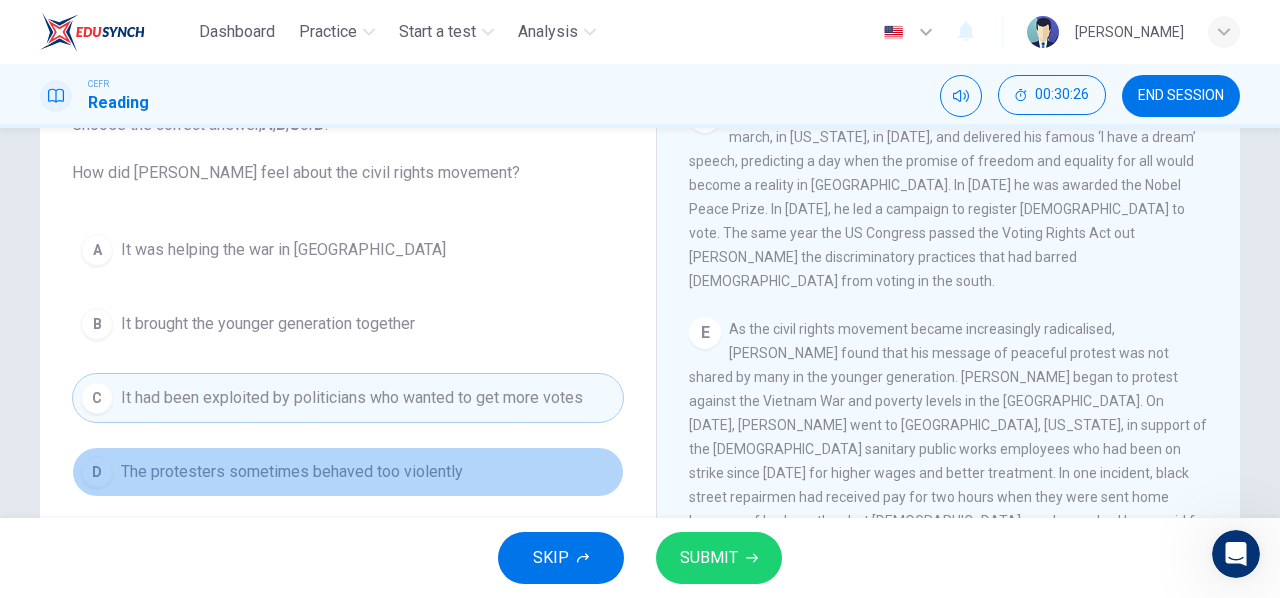 click on "The protesters sometimes behaved too violently" at bounding box center (292, 472) 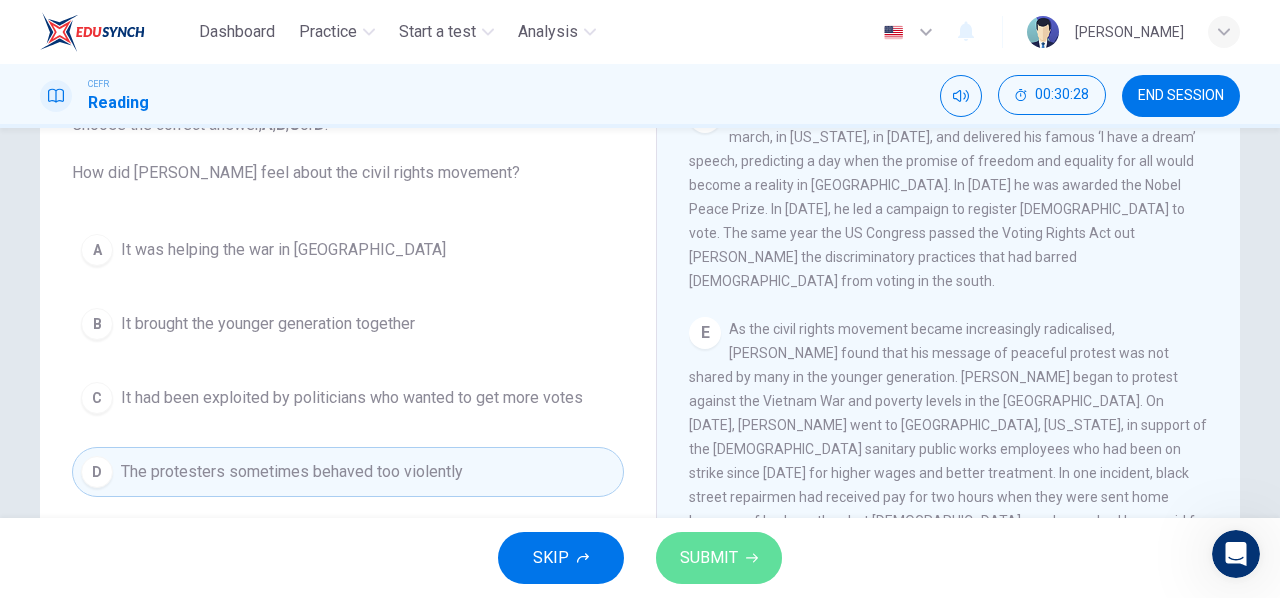 click on "SUBMIT" at bounding box center [709, 558] 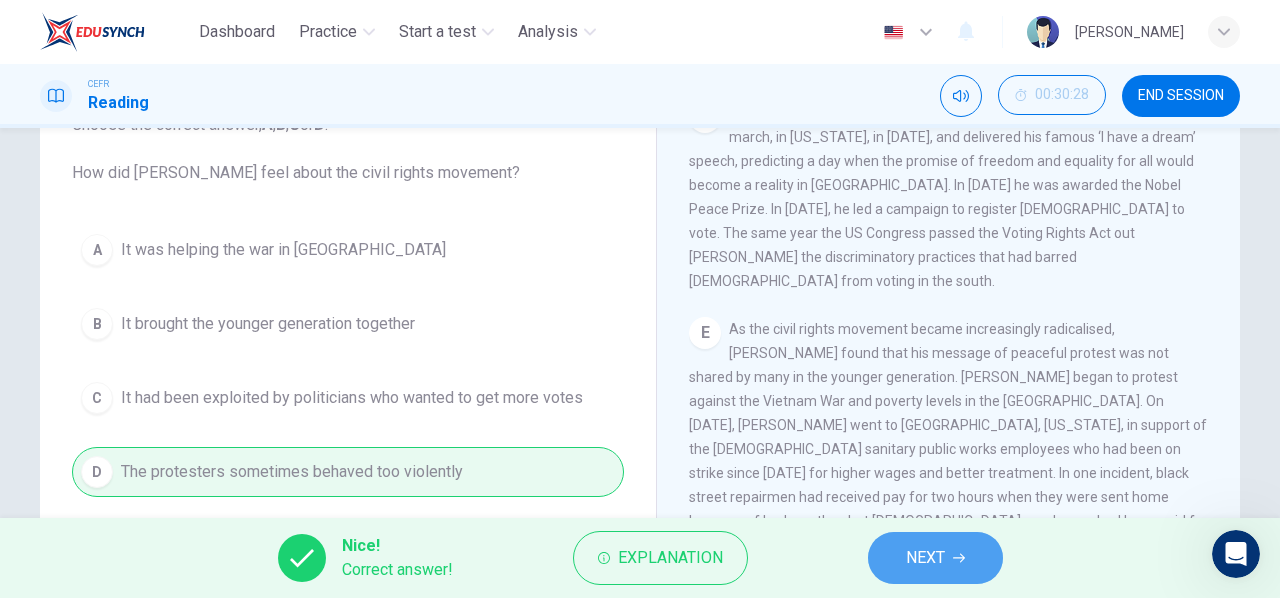 click on "NEXT" at bounding box center (925, 558) 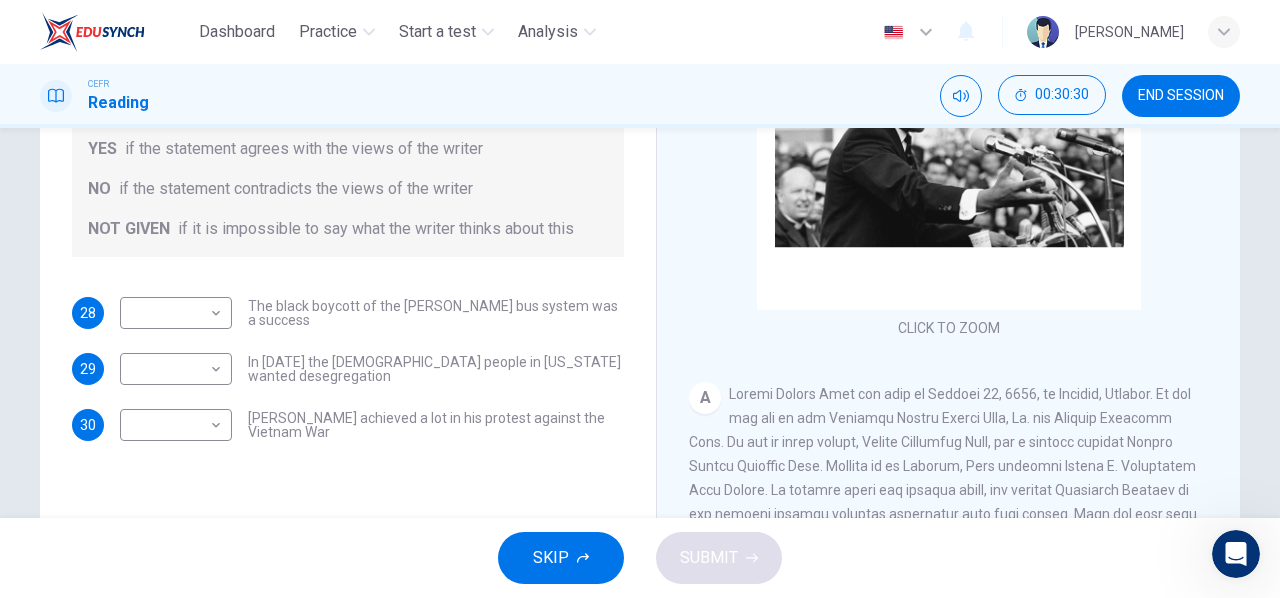 scroll, scrollTop: 296, scrollLeft: 0, axis: vertical 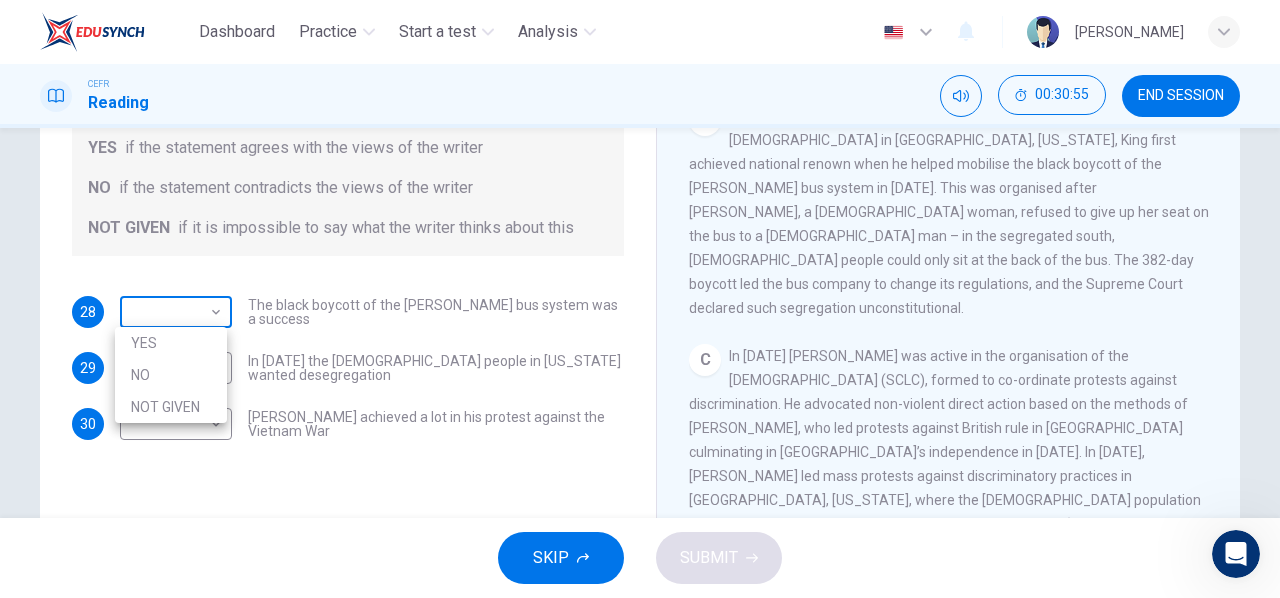 click on "Dashboard Practice Start a test Analysis English en ​ NURIN NADHIRAH BINTI HAIRULASWAN CEFR Reading 00:30:55 END SESSION Questions 28 - 30 Do the following statements agree with the information given in the Reading Passage? In the space below, write YES if the statement agrees with the views of the writer NO if the statement contradicts the views of the writer NOT GIVEN if it is impossible to say what the writer thinks about this 28 ​ ​ The black boycott of the [PERSON_NAME] bus system was a success 29 ​ ​ In [DATE] the [DEMOGRAPHIC_DATA] people in [US_STATE] wanted desegregation 30 ​ ​ [PERSON_NAME] achieved a lot in his protest against the Vietnam War [PERSON_NAME] CLICK TO ZOOM Click to Zoom A B C D E F SKIP SUBMIT EduSynch - Online Language Proficiency Testing Dashboard Practice Start a test Analysis Notifications © Copyright  2025 YES NO NOT GIVEN" at bounding box center (640, 299) 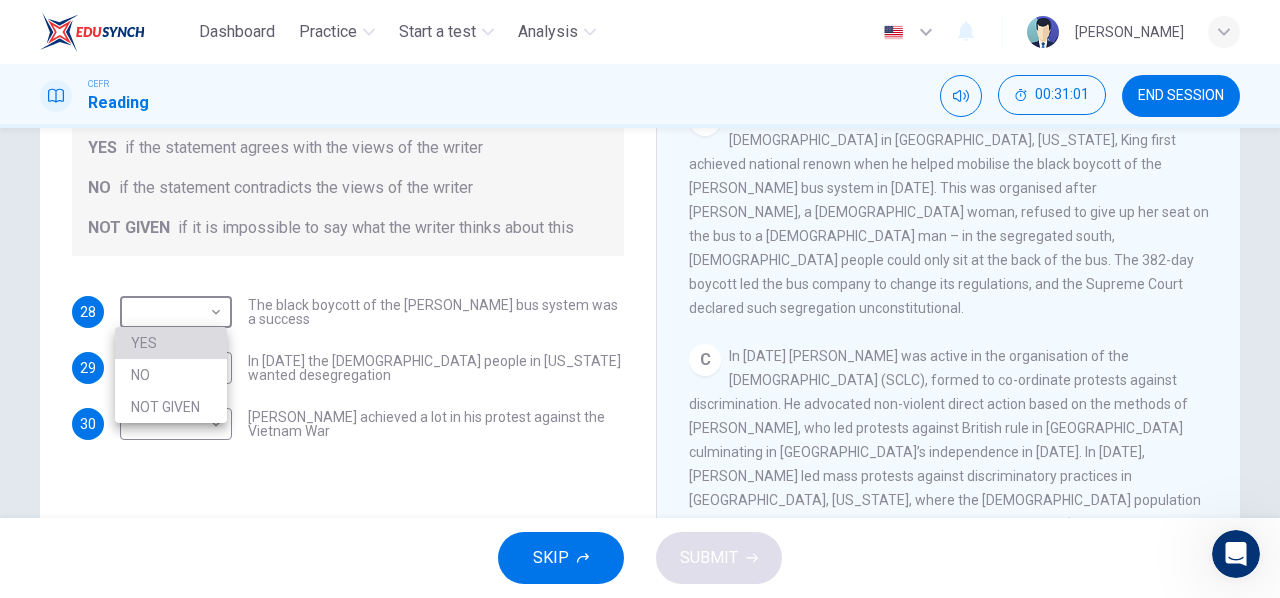 click on "YES" at bounding box center [171, 343] 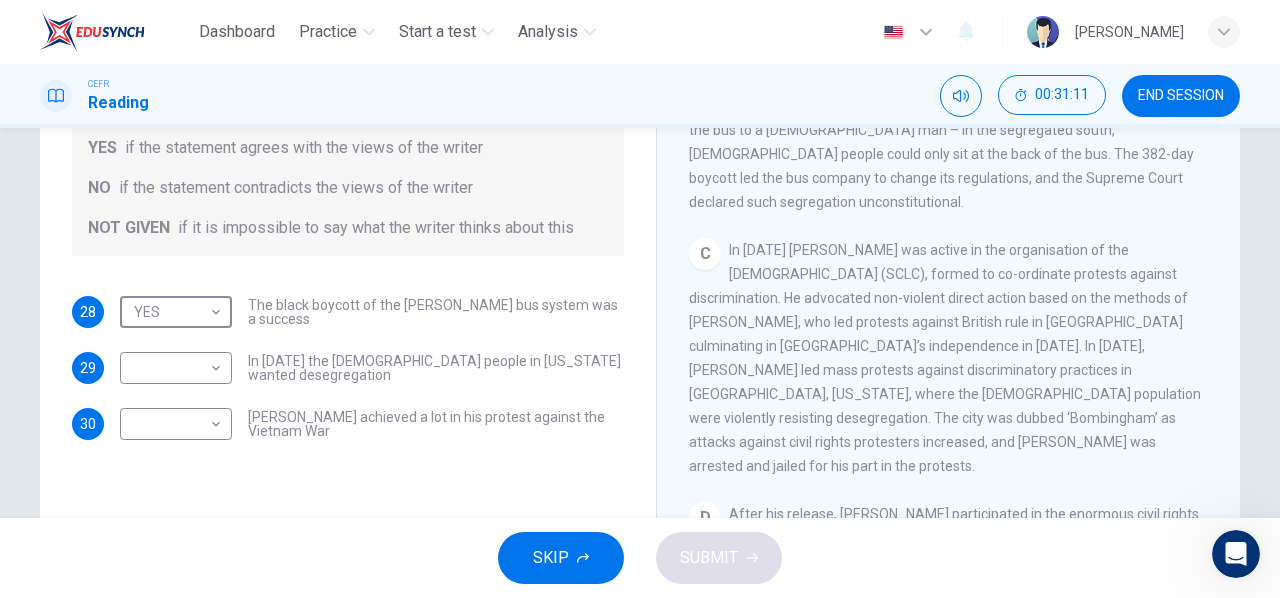 scroll, scrollTop: 720, scrollLeft: 0, axis: vertical 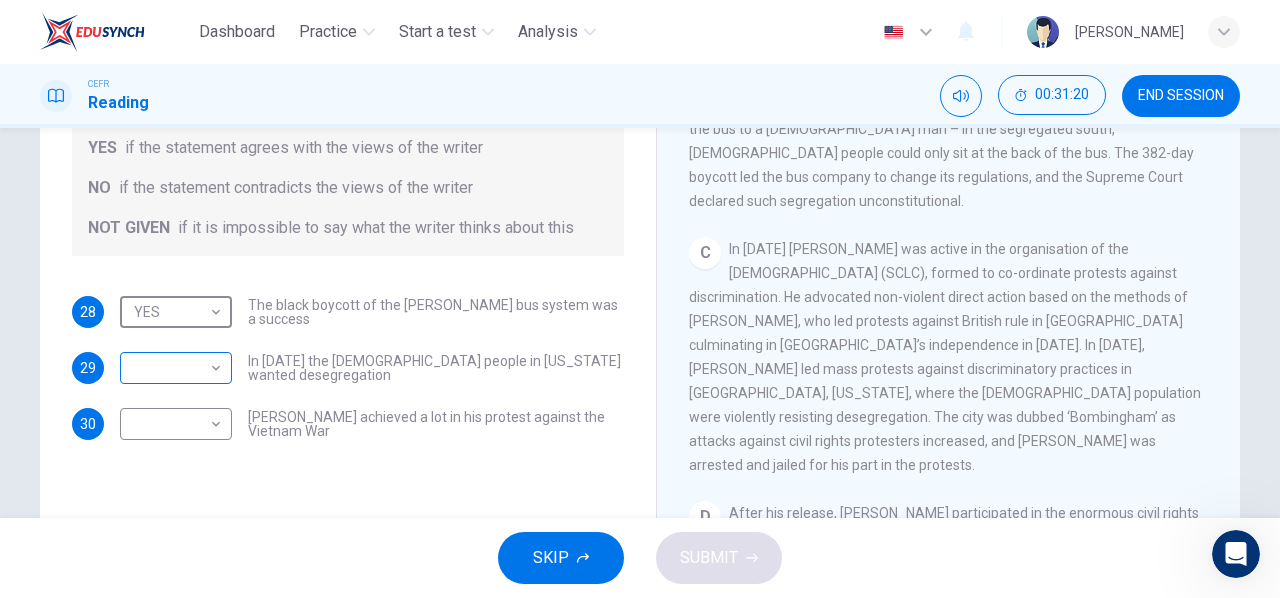 click on "Dashboard Practice Start a test Analysis English en ​ [PERSON_NAME] CEFR Reading 00:31:20 END SESSION Questions 28 - 30 Do the following statements agree with the information given in the Reading Passage? In the space below, write YES if the statement agrees with the views of the writer NO if the statement contradicts the views of the writer NOT GIVEN if it is impossible to say what the writer thinks about this 28 YES YES ​ The black boycott of the [PERSON_NAME] bus system was a success 29 ​ ​ In [DATE] the [DEMOGRAPHIC_DATA] people in [US_STATE] wanted desegregation 30 ​ ​ [PERSON_NAME] achieved a lot in his protest against the Vietnam War [PERSON_NAME] CLICK TO ZOOM Click to Zoom A B C D E F SKIP SUBMIT EduSynch - Online Language Proficiency Testing Dashboard Practice Start a test Analysis Notifications © Copyright  2025" at bounding box center [640, 299] 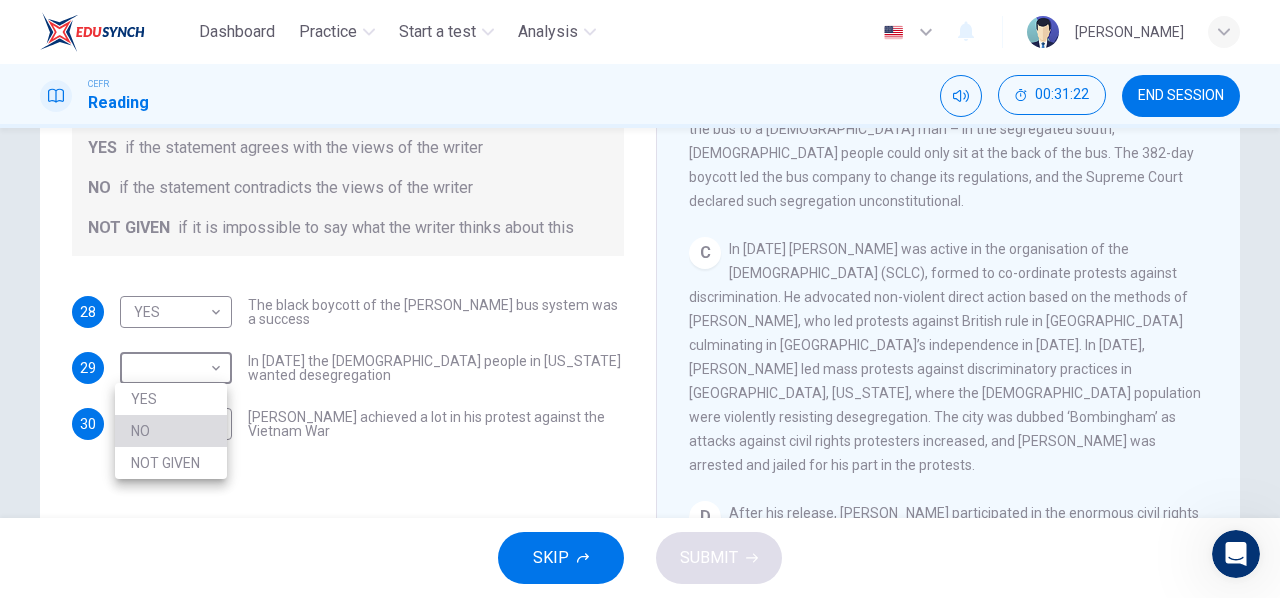 click on "NO" at bounding box center [171, 431] 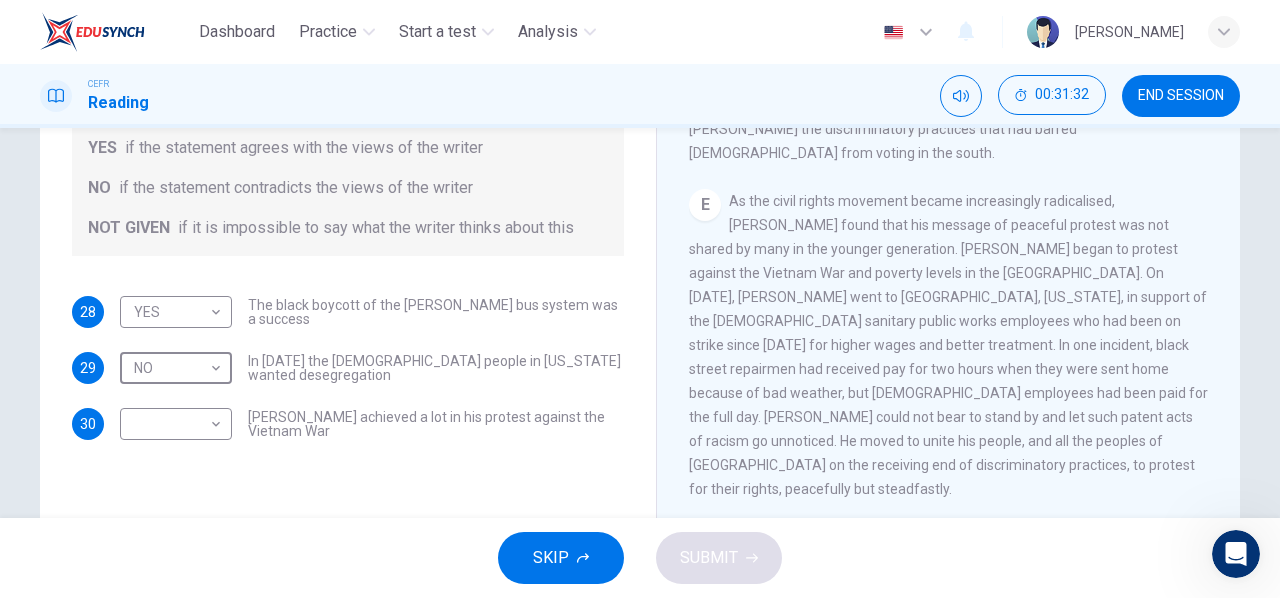 scroll, scrollTop: 1265, scrollLeft: 0, axis: vertical 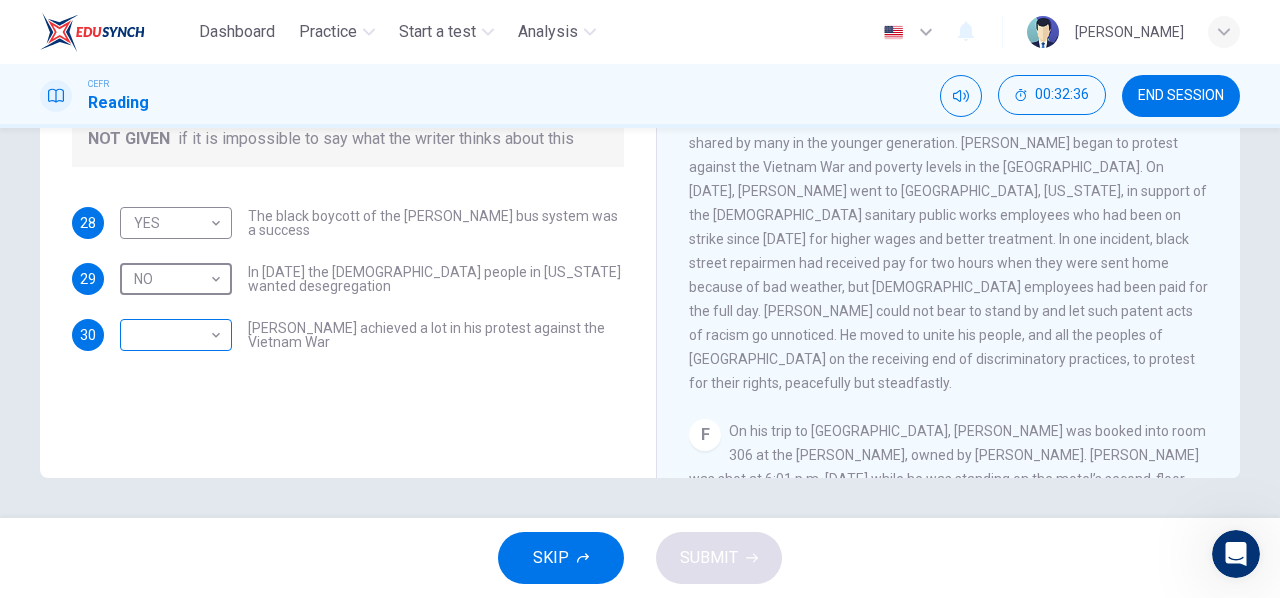click on "Dashboard Practice Start a test Analysis English en ​ NURIN NADHIRAH BINTI HAIRULASWAN CEFR Reading 00:32:36 END SESSION Questions 28 - 30 Do the following statements agree with the information given in the Reading Passage? In the space below, write YES if the statement agrees with the views of the writer NO if the statement contradicts the views of the writer NOT GIVEN if it is impossible to say what the writer thinks about this 28 YES YES ​ The black boycott of the [PERSON_NAME] bus system was a success 29 NO NO ​ In [DATE] the [DEMOGRAPHIC_DATA] people in [US_STATE] wanted desegregation 30 ​ ​ [PERSON_NAME] achieved a lot in his protest against the Vietnam War [PERSON_NAME] CLICK TO ZOOM Click to Zoom A B C D E F SKIP SUBMIT EduSynch - Online Language Proficiency Testing Dashboard Practice Start a test Analysis Notifications © Copyright  2025" at bounding box center [640, 299] 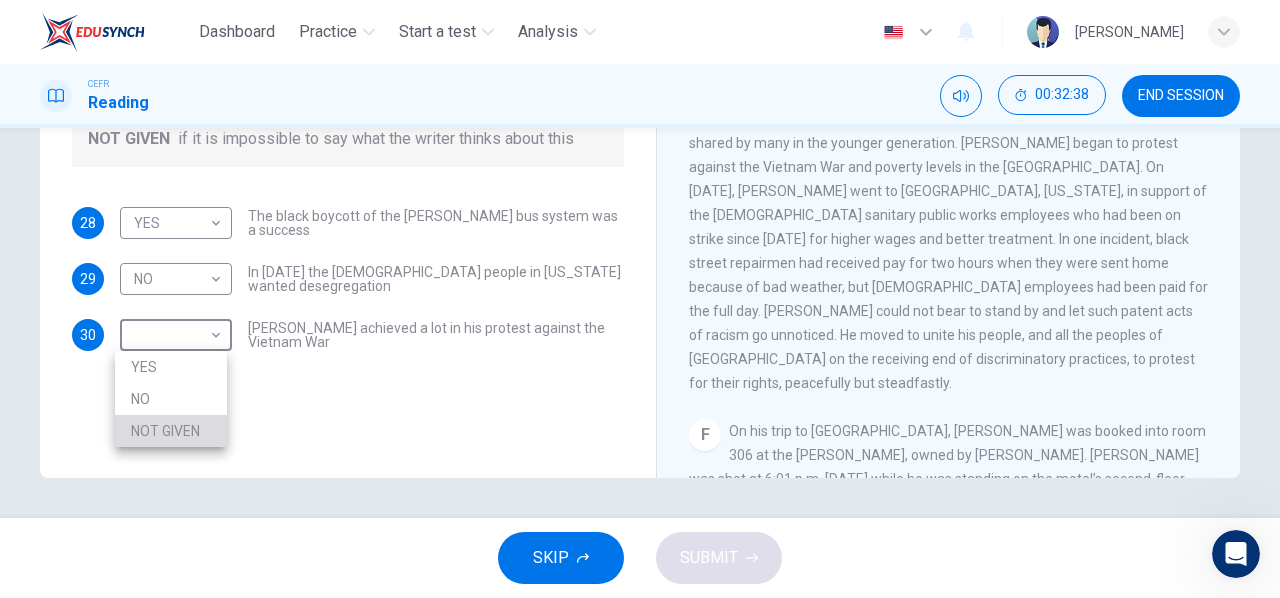 click on "NOT GIVEN" at bounding box center [171, 431] 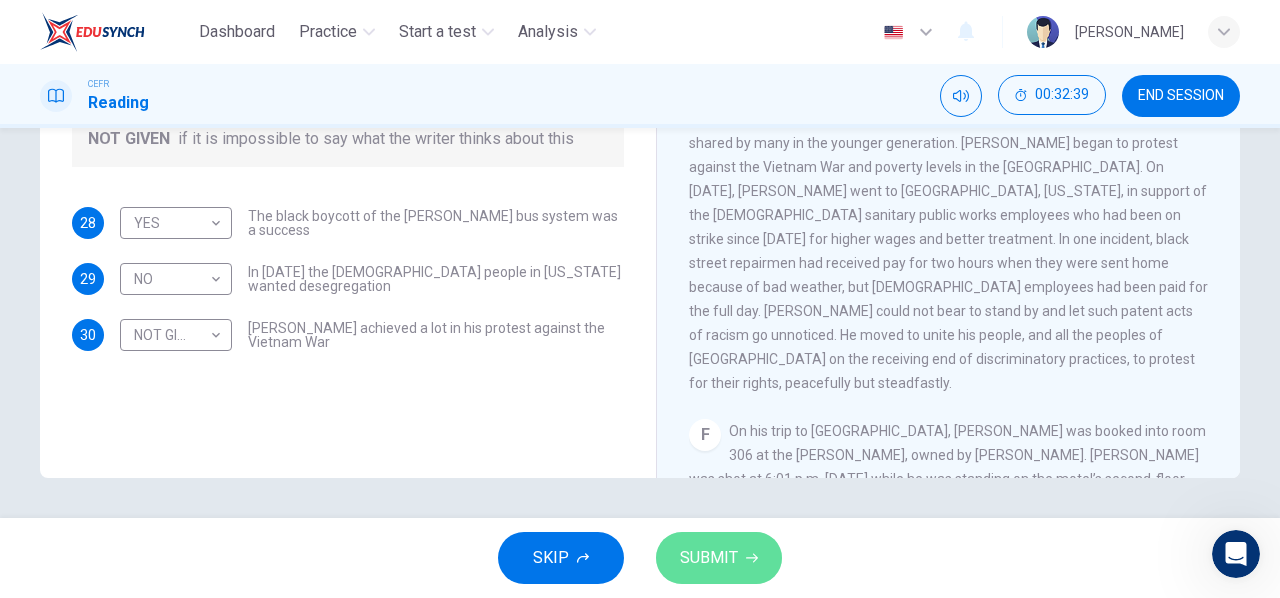 click on "SUBMIT" at bounding box center [719, 558] 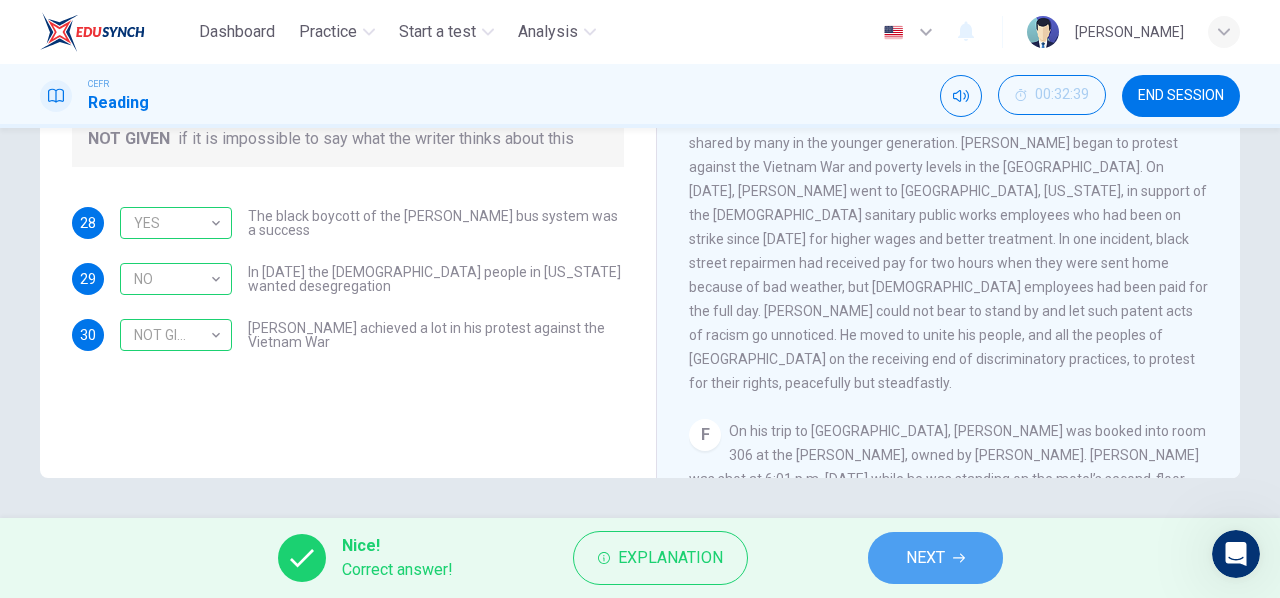 click on "NEXT" at bounding box center (935, 558) 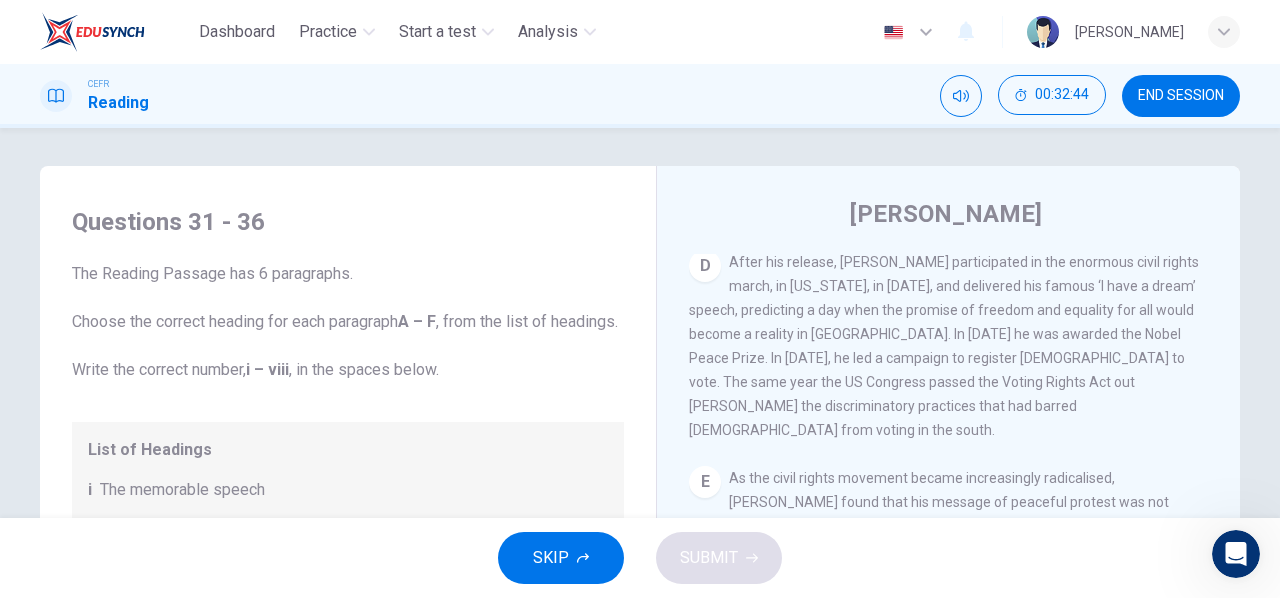 scroll, scrollTop: 1, scrollLeft: 0, axis: vertical 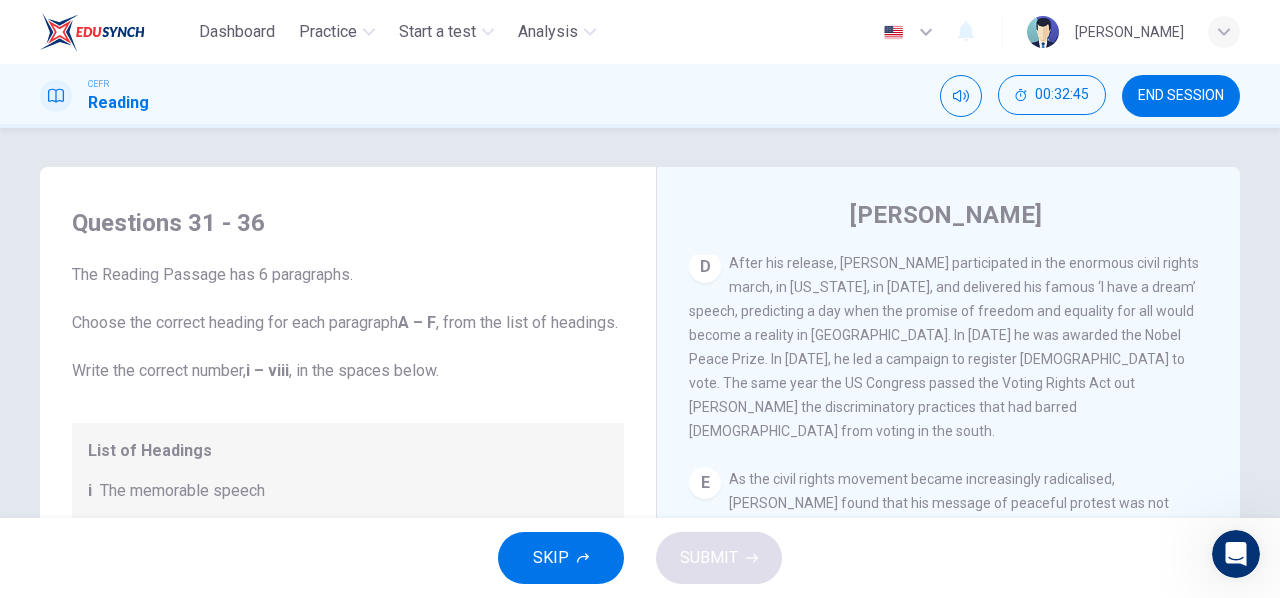 click on "END SESSION" at bounding box center (1181, 96) 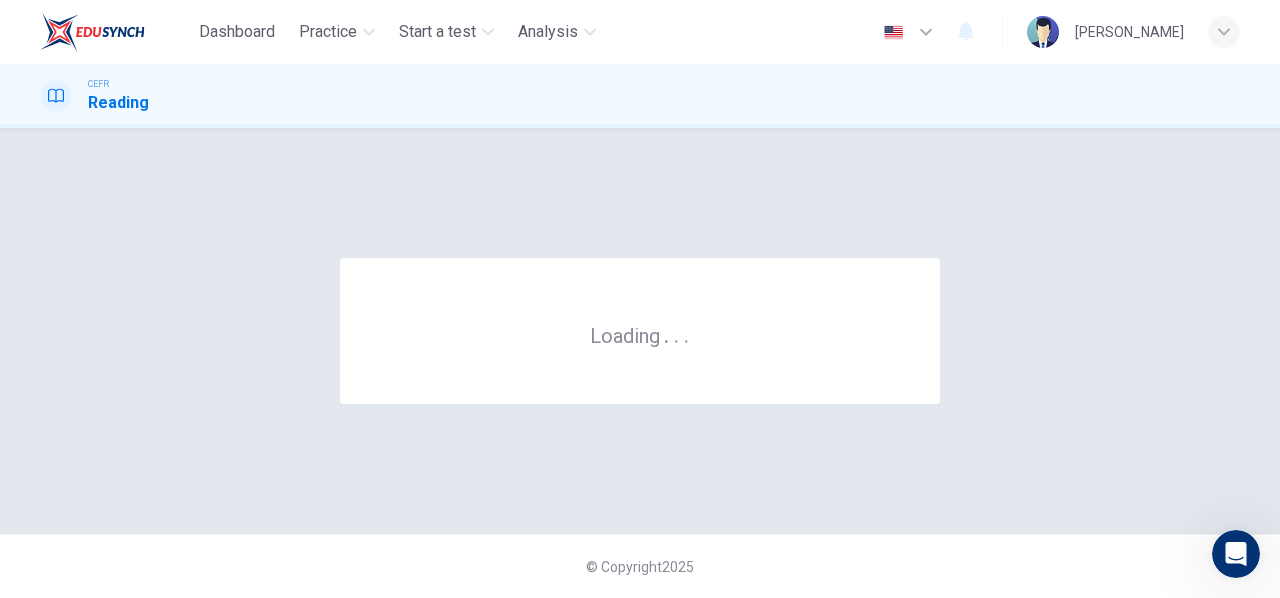 scroll, scrollTop: 0, scrollLeft: 0, axis: both 